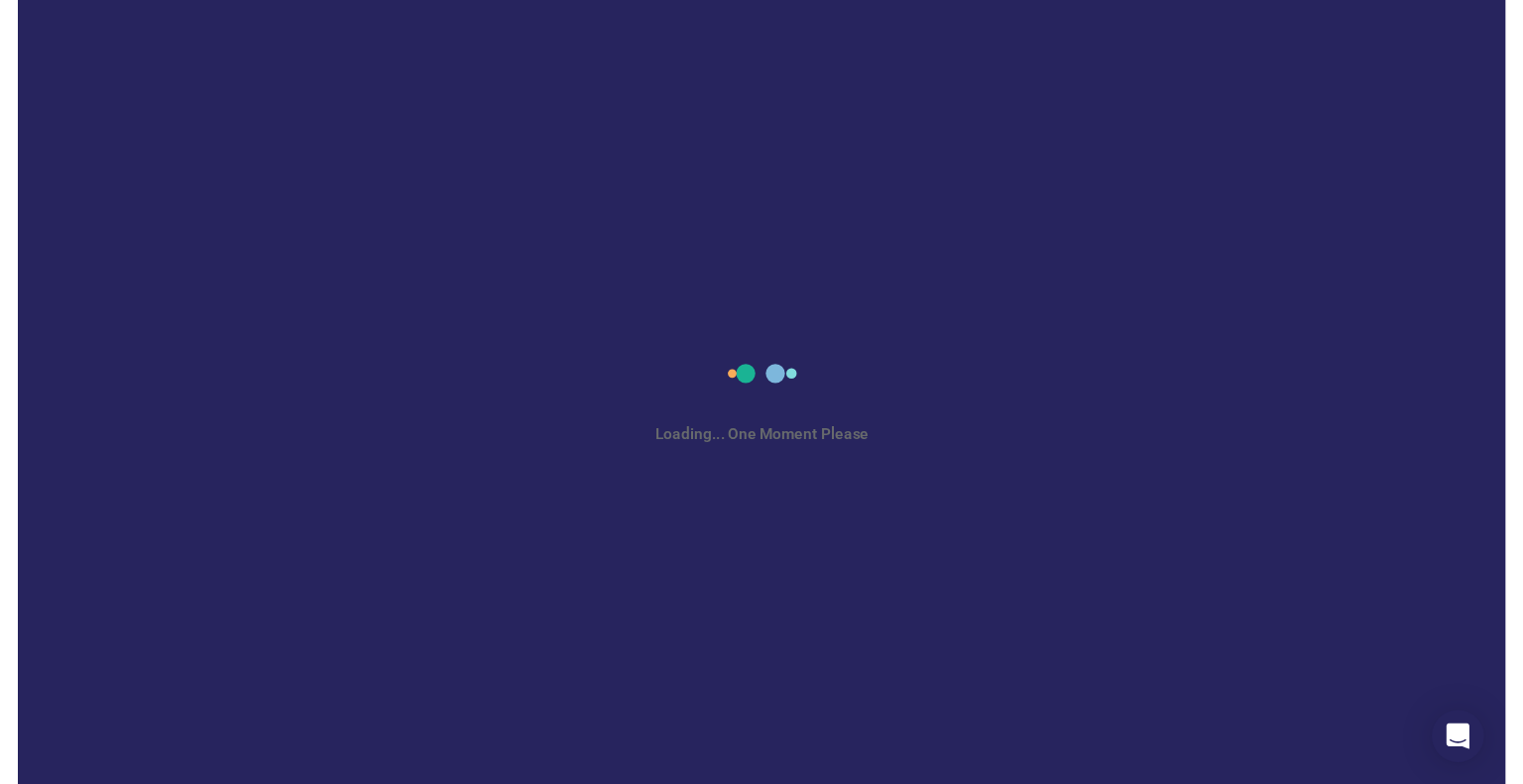 scroll, scrollTop: 0, scrollLeft: 0, axis: both 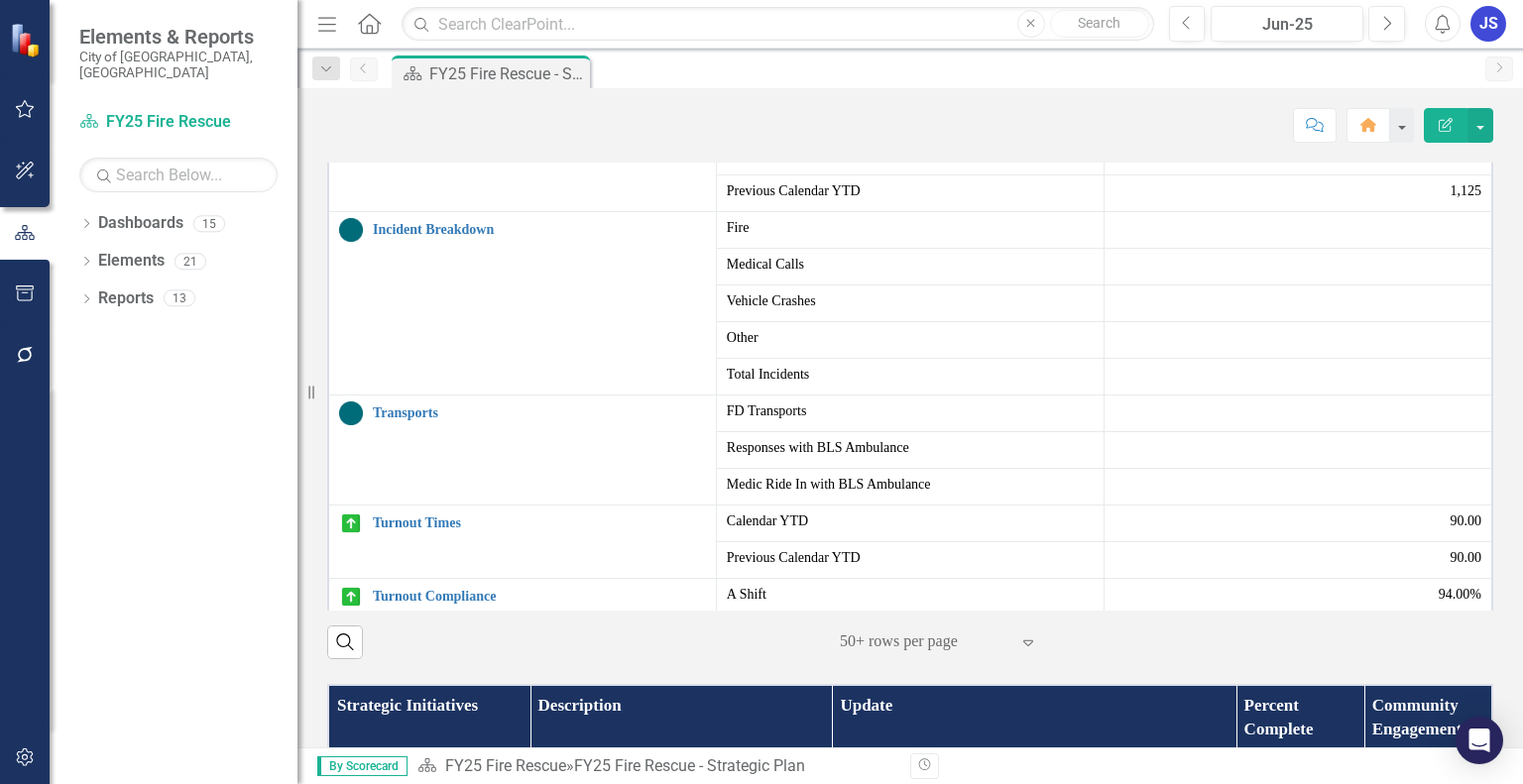 click on "Edit Report" 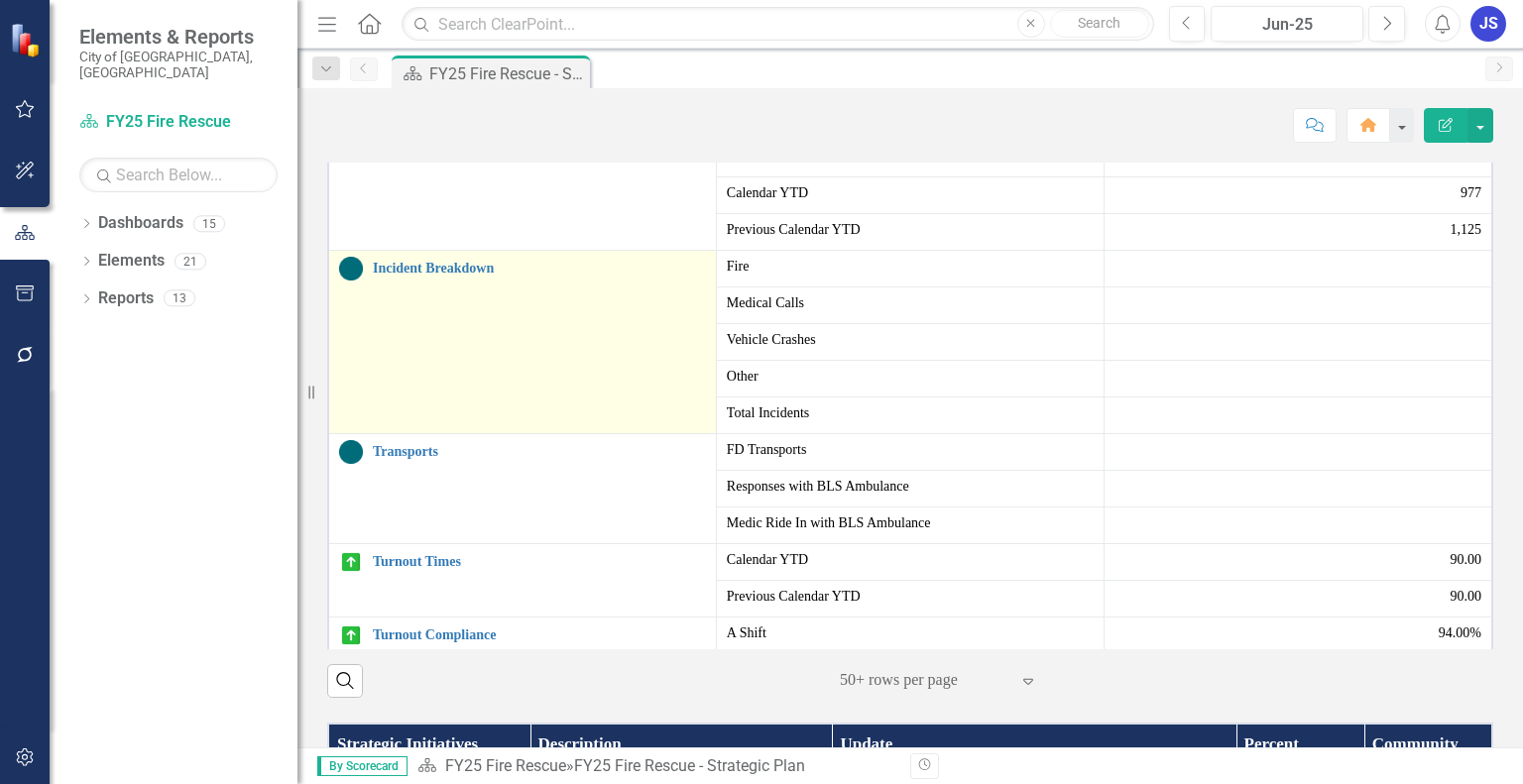 scroll, scrollTop: 595, scrollLeft: 0, axis: vertical 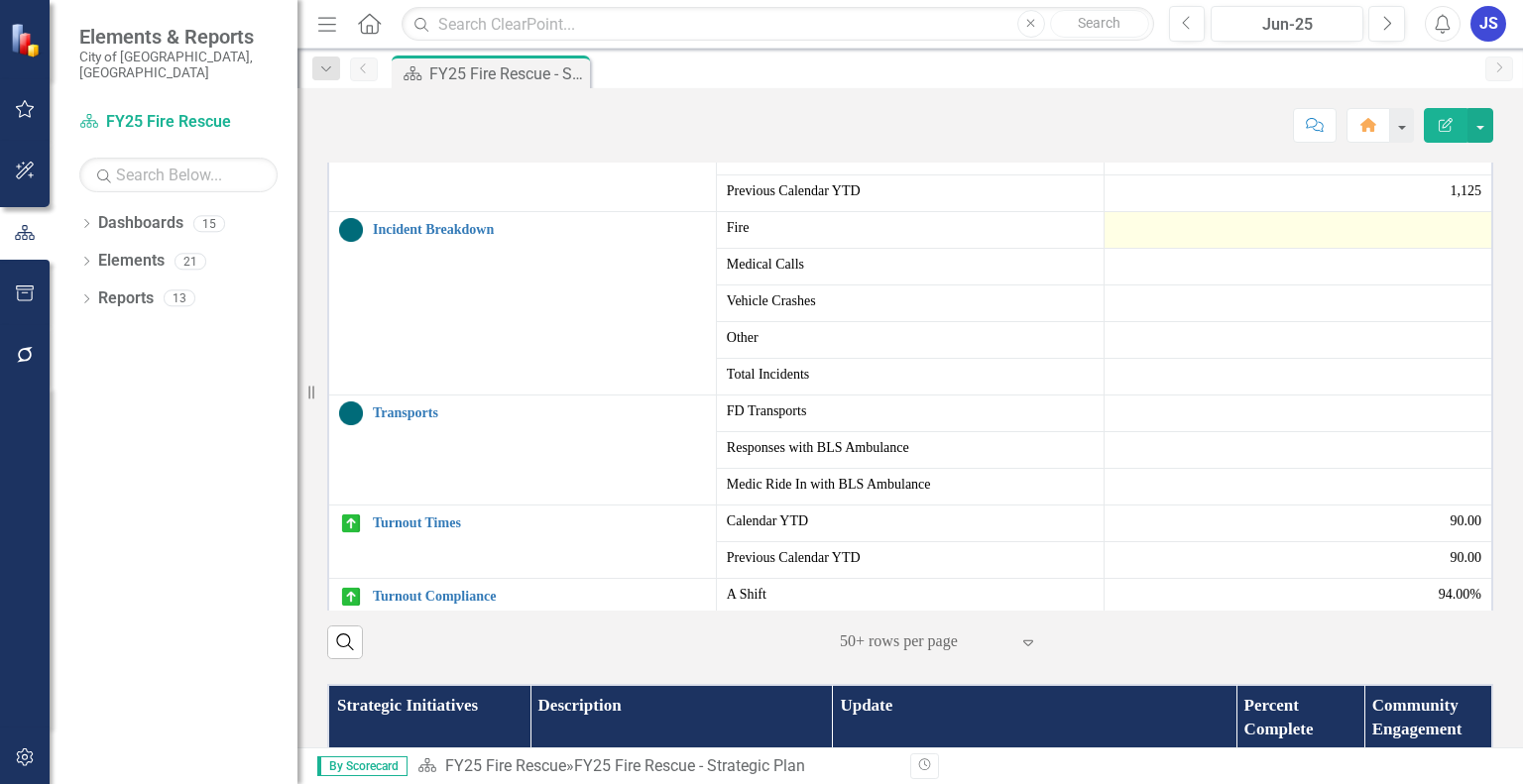 click at bounding box center (1298, 230) 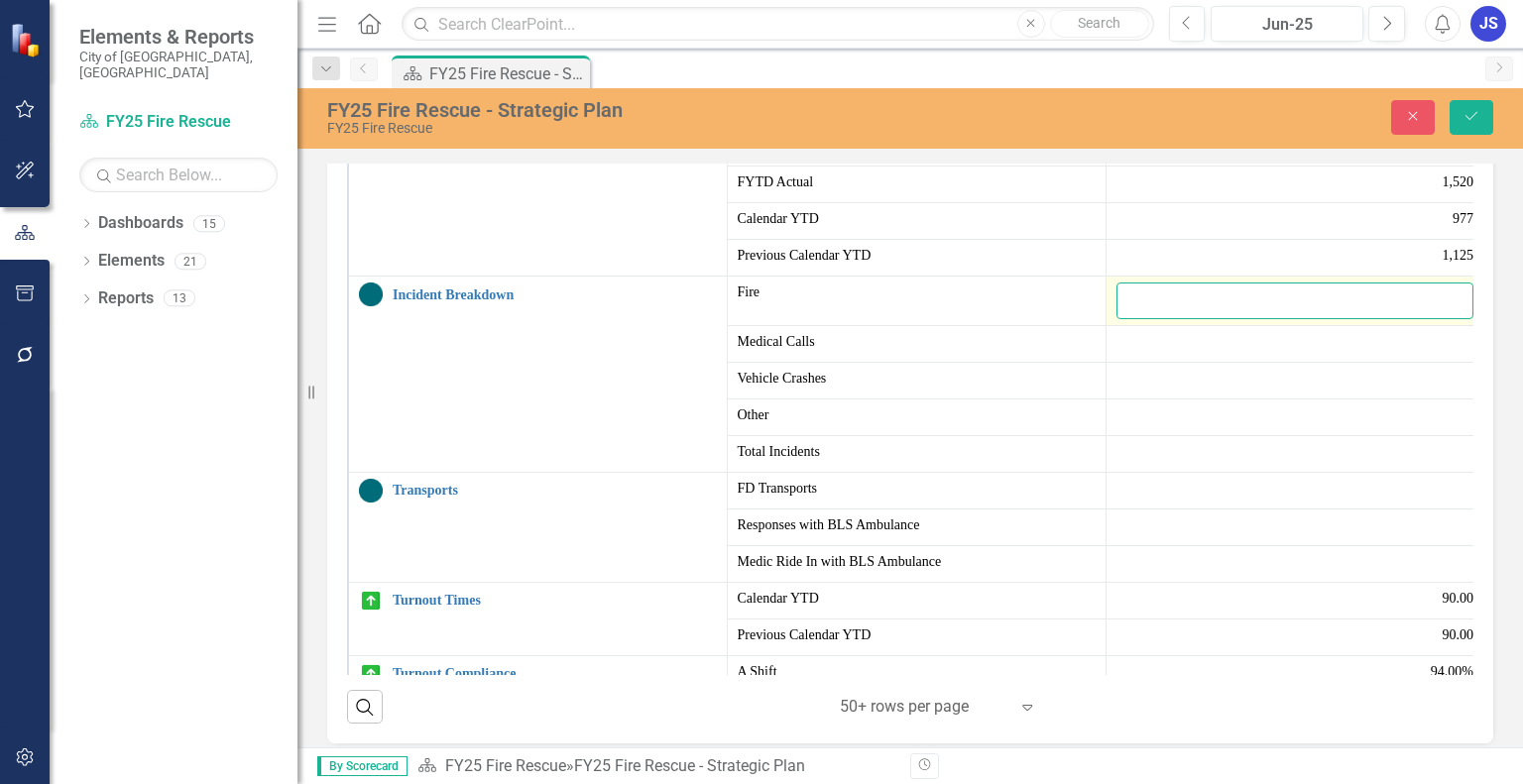 click at bounding box center [1295, 300] 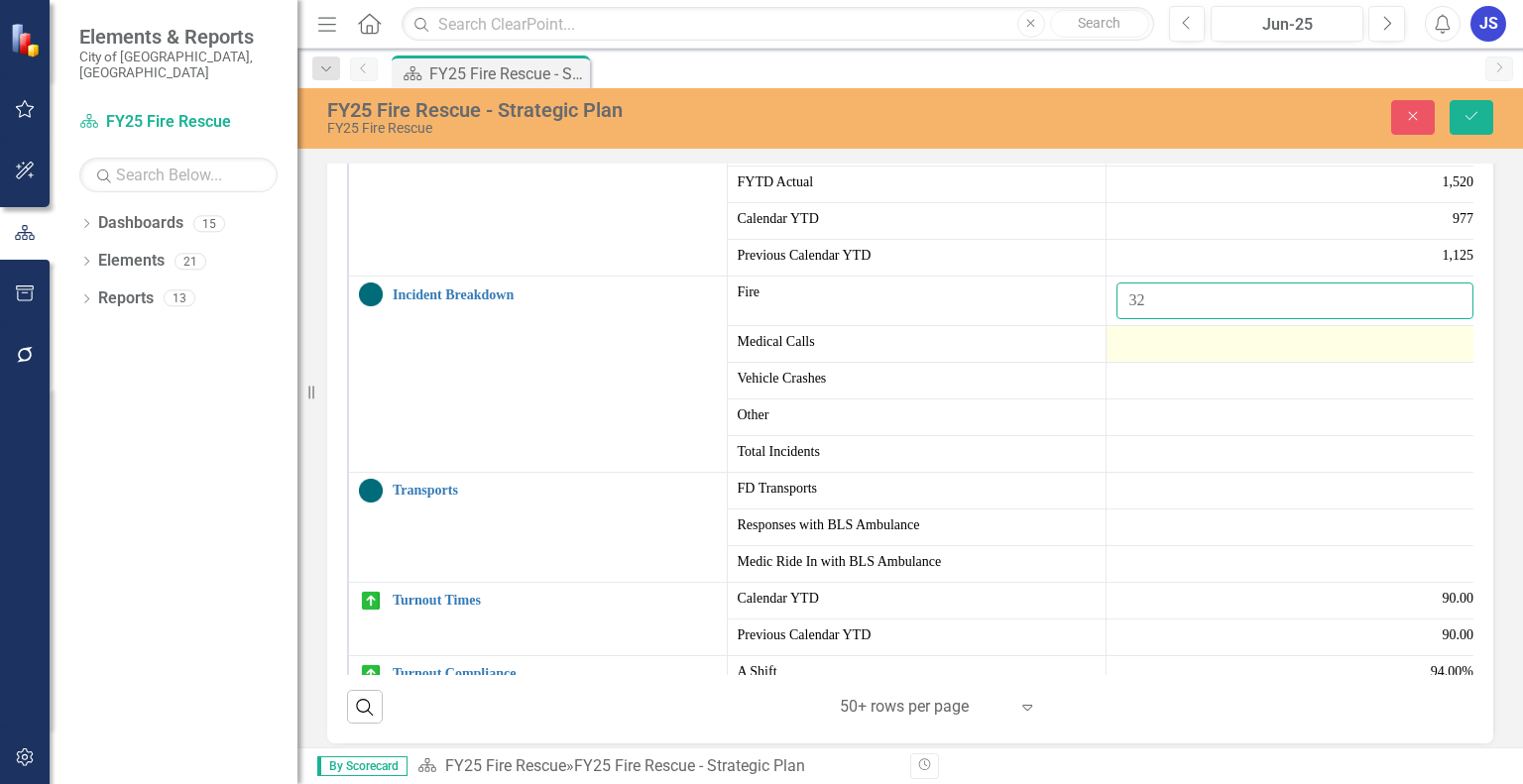 type on "32" 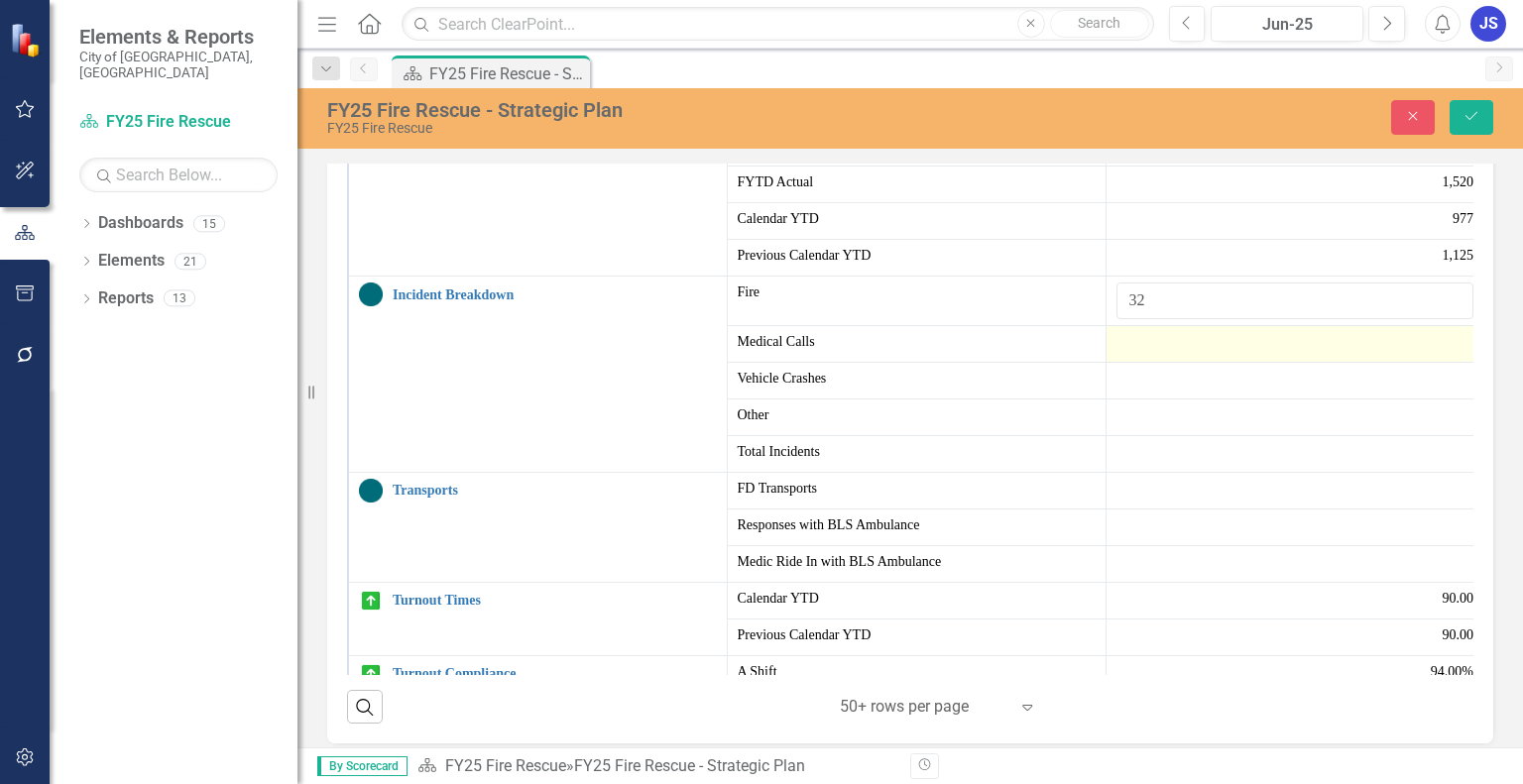 click at bounding box center (1295, 344) 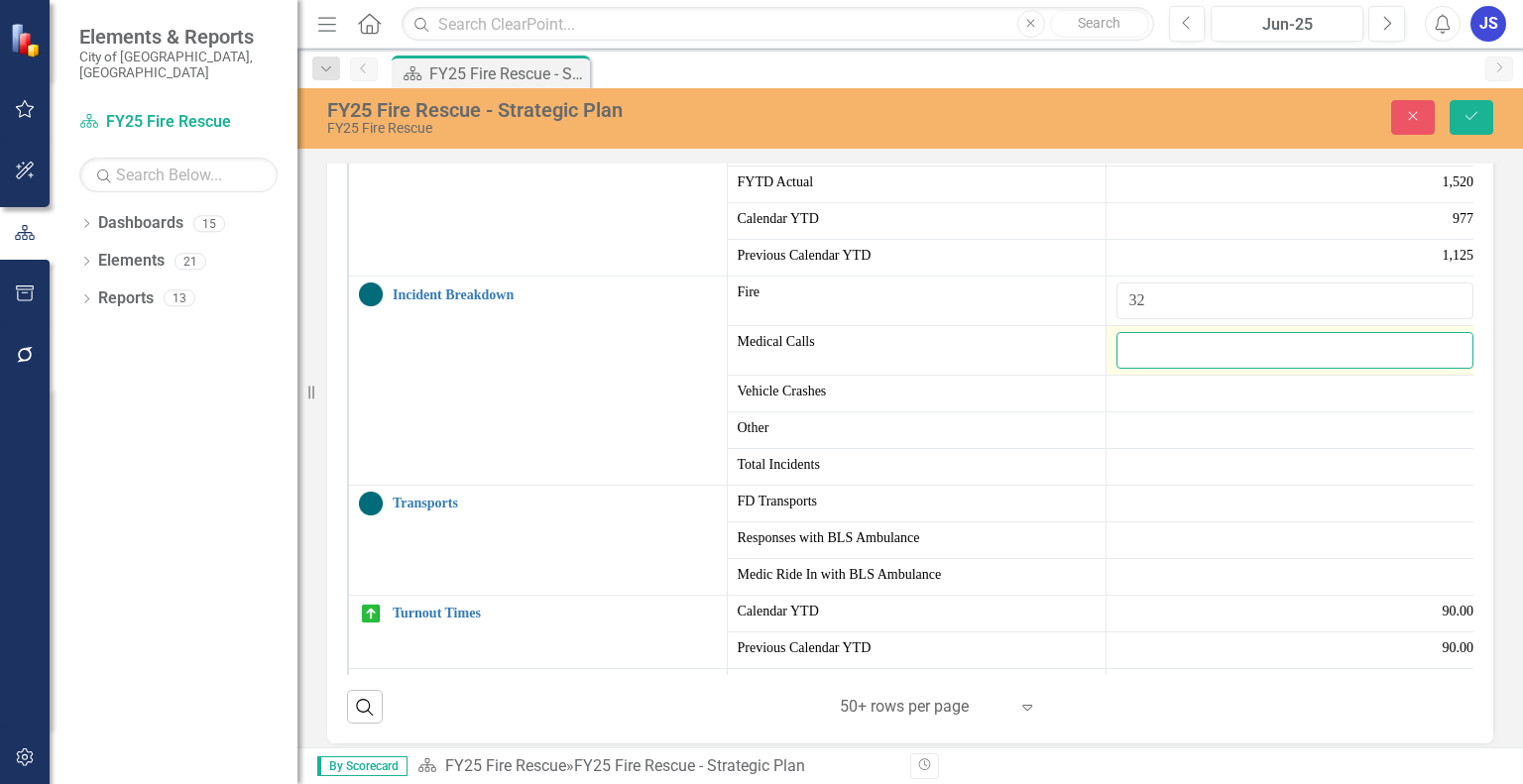 click at bounding box center (1295, 350) 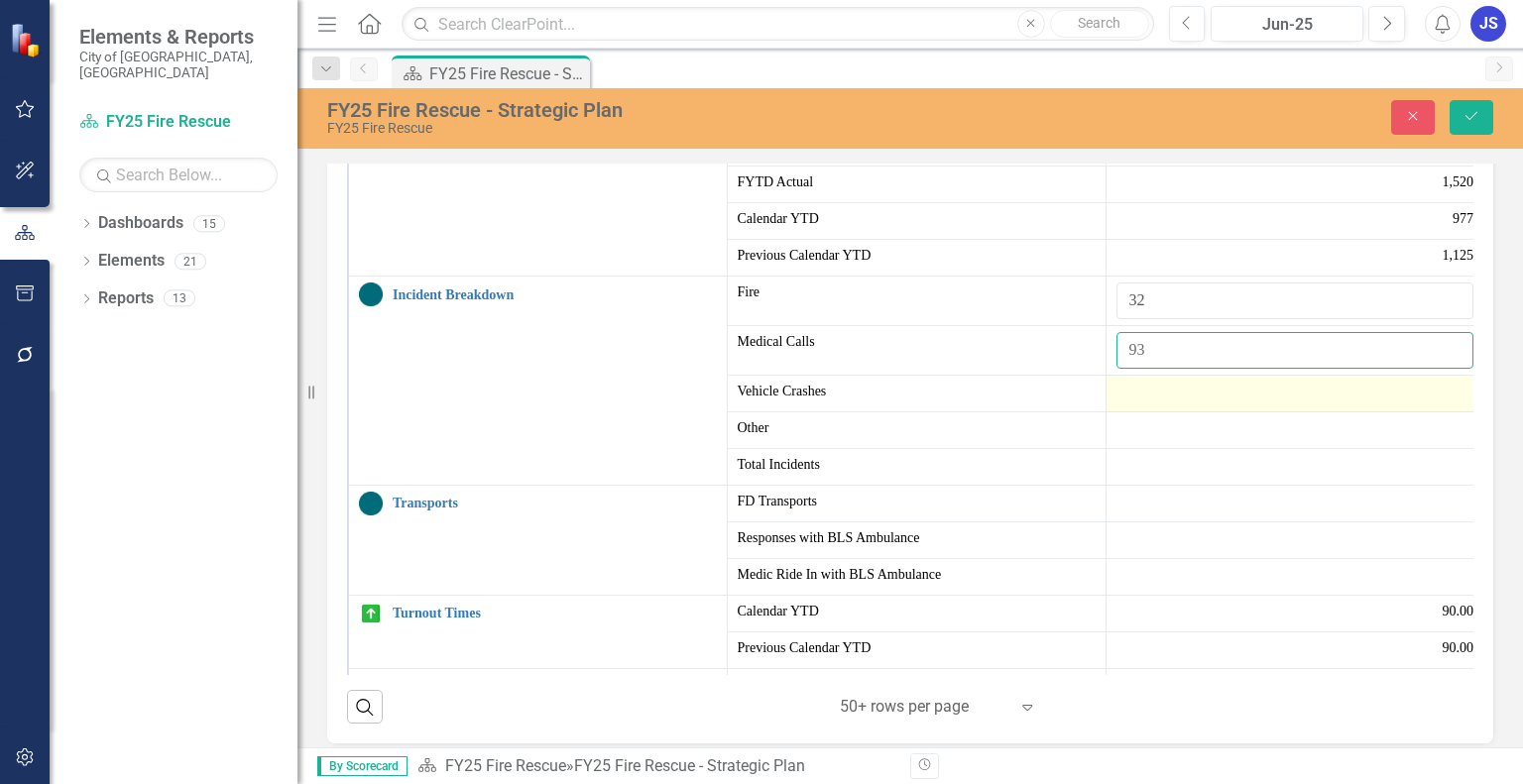 type on "93" 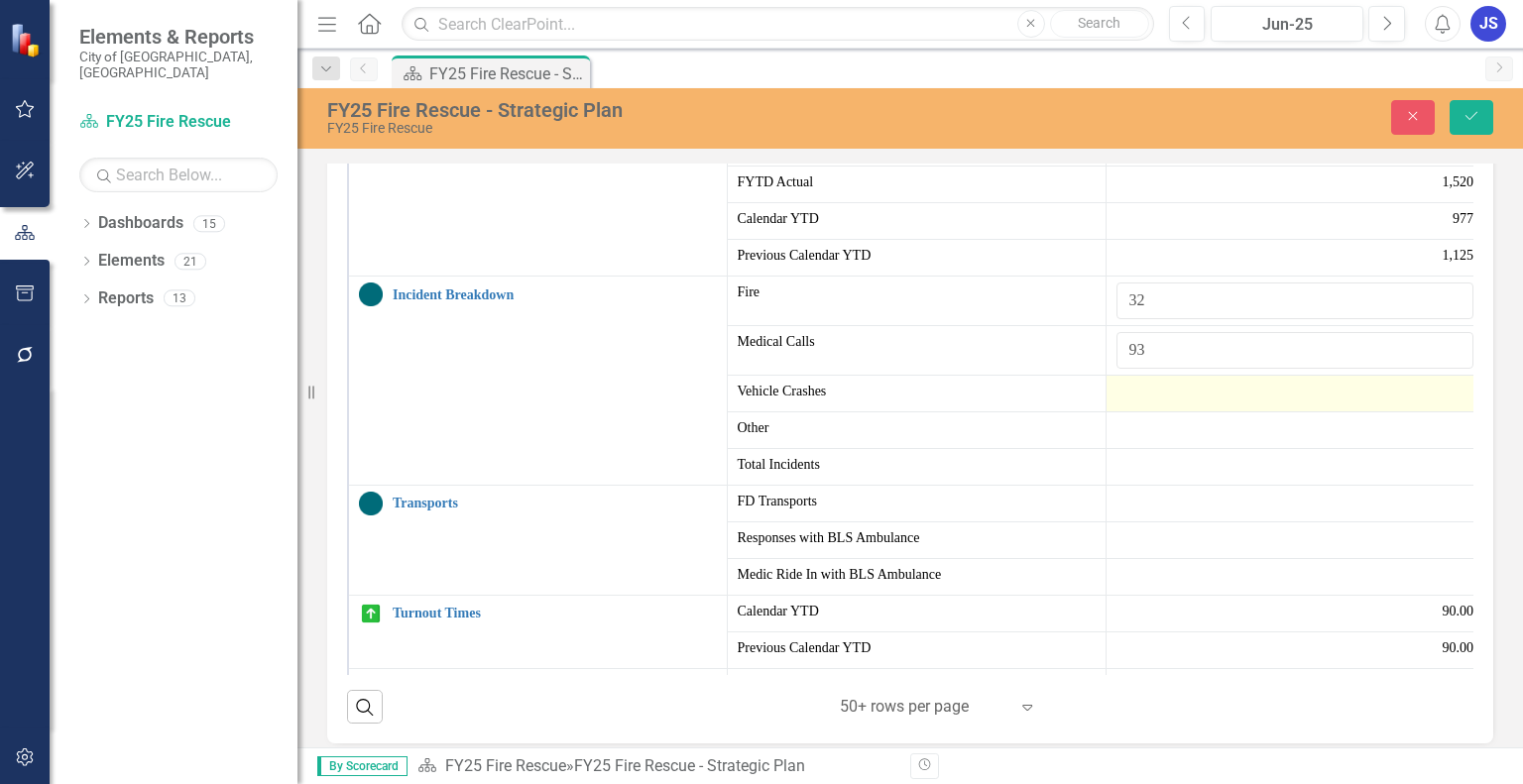 click at bounding box center [1295, 393] 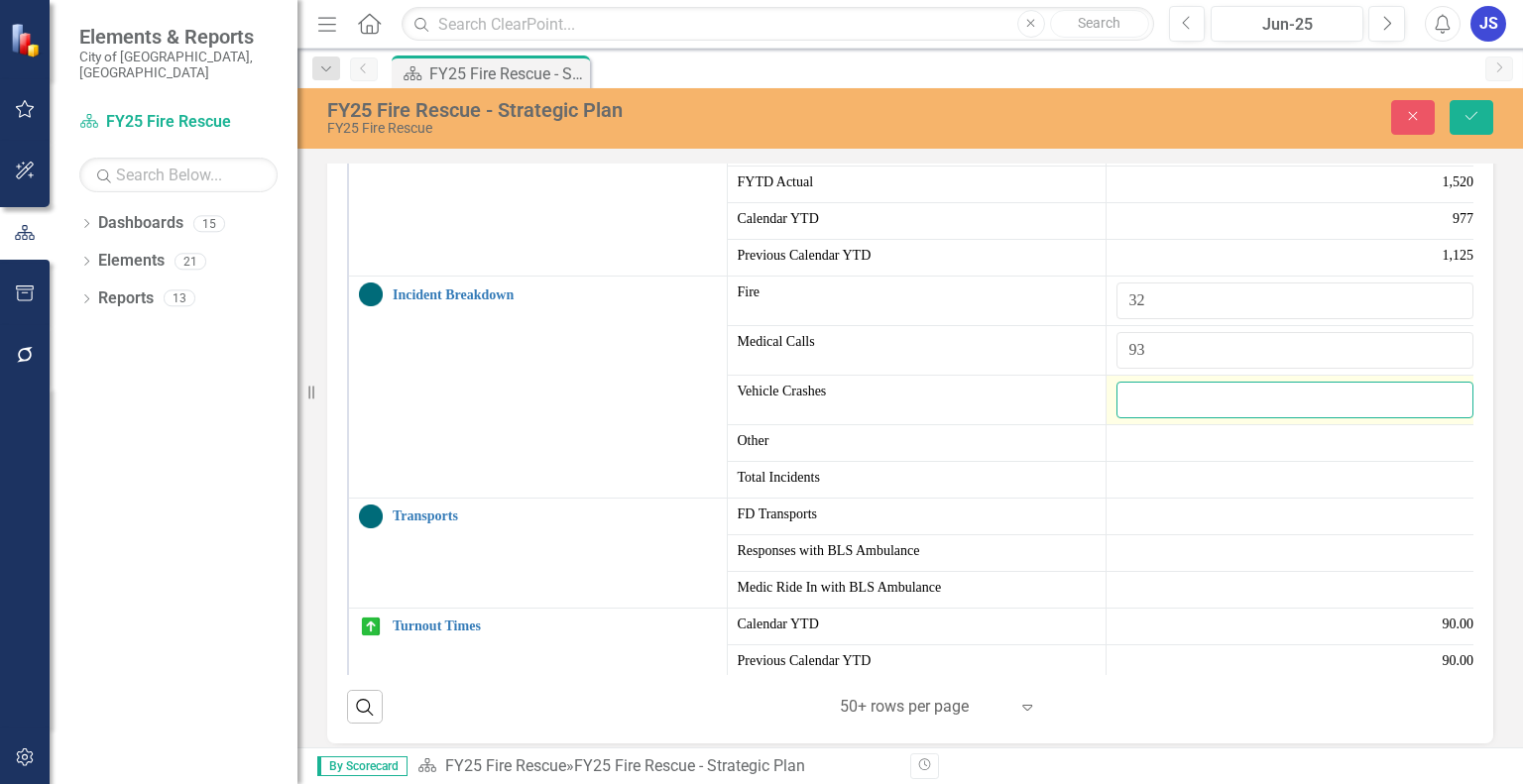 click at bounding box center (1295, 399) 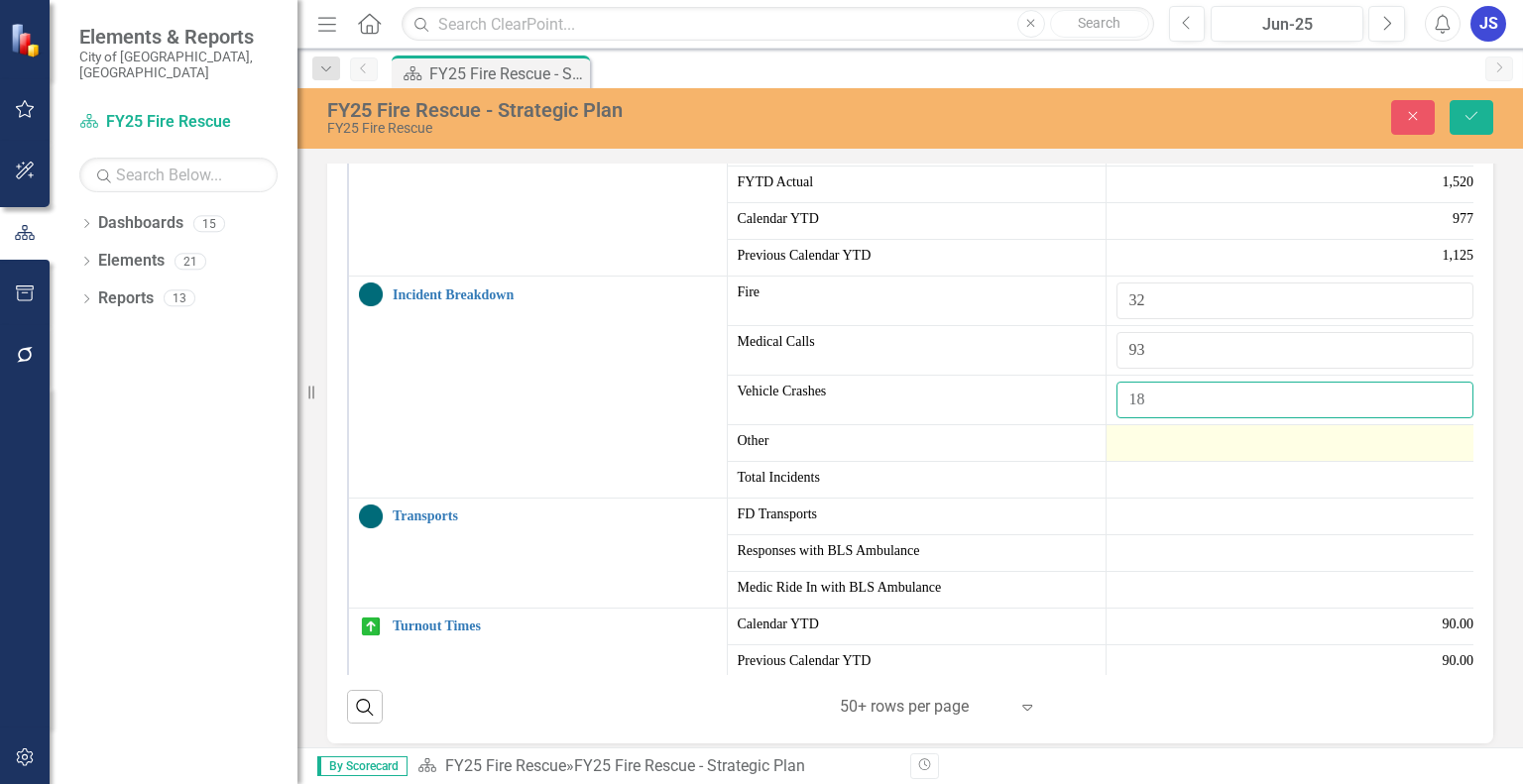 type on "18" 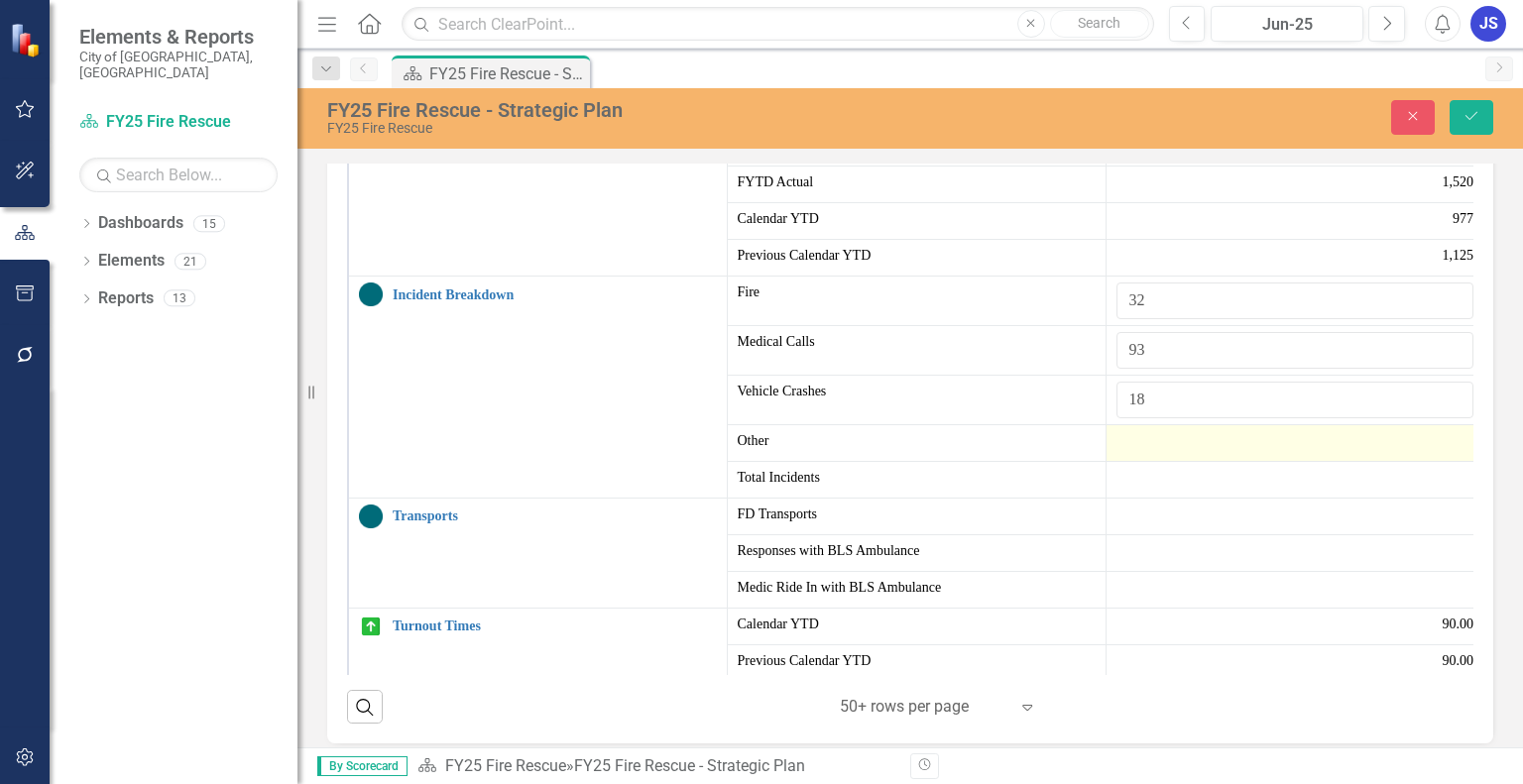 click at bounding box center [1295, 443] 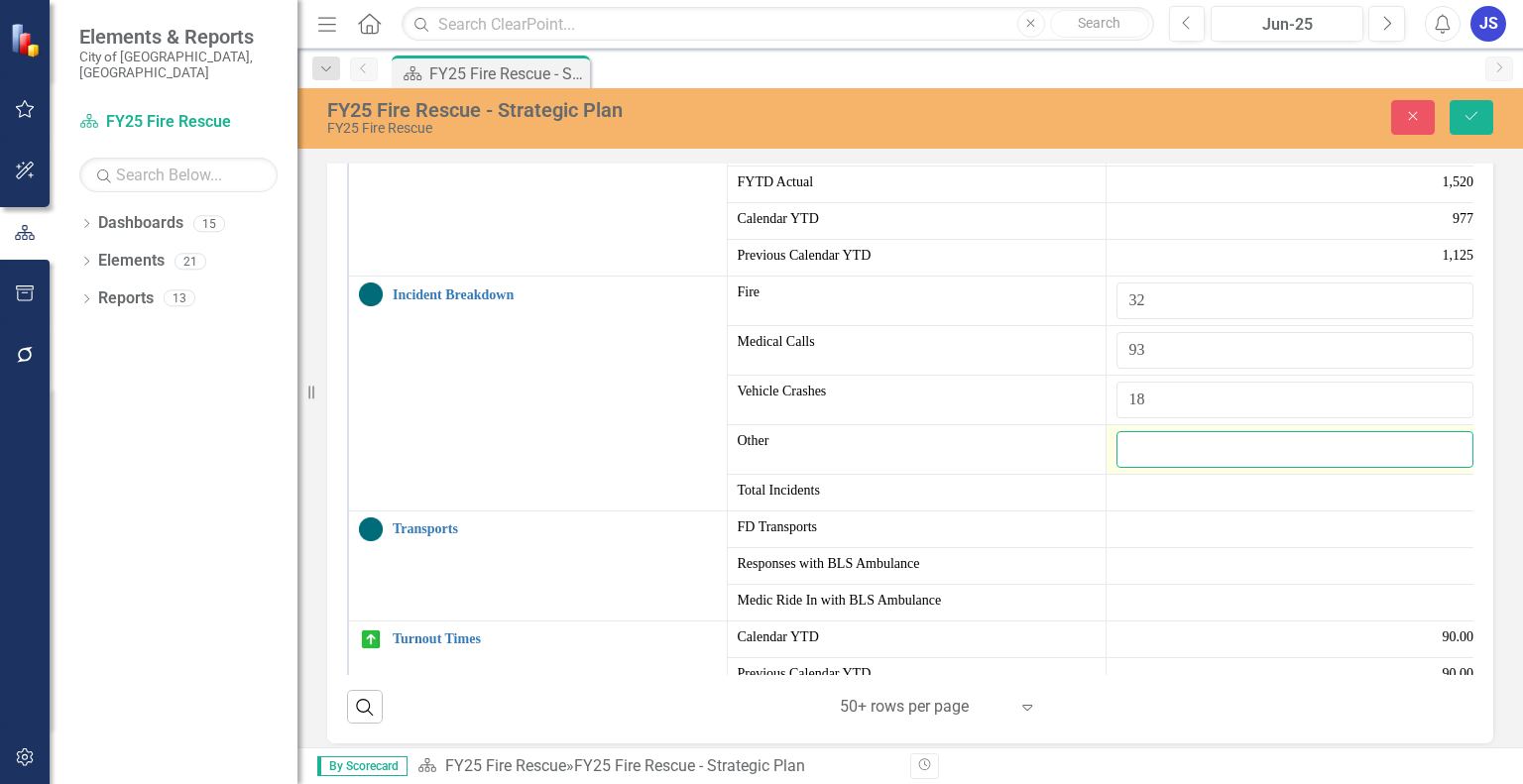 click at bounding box center [1295, 449] 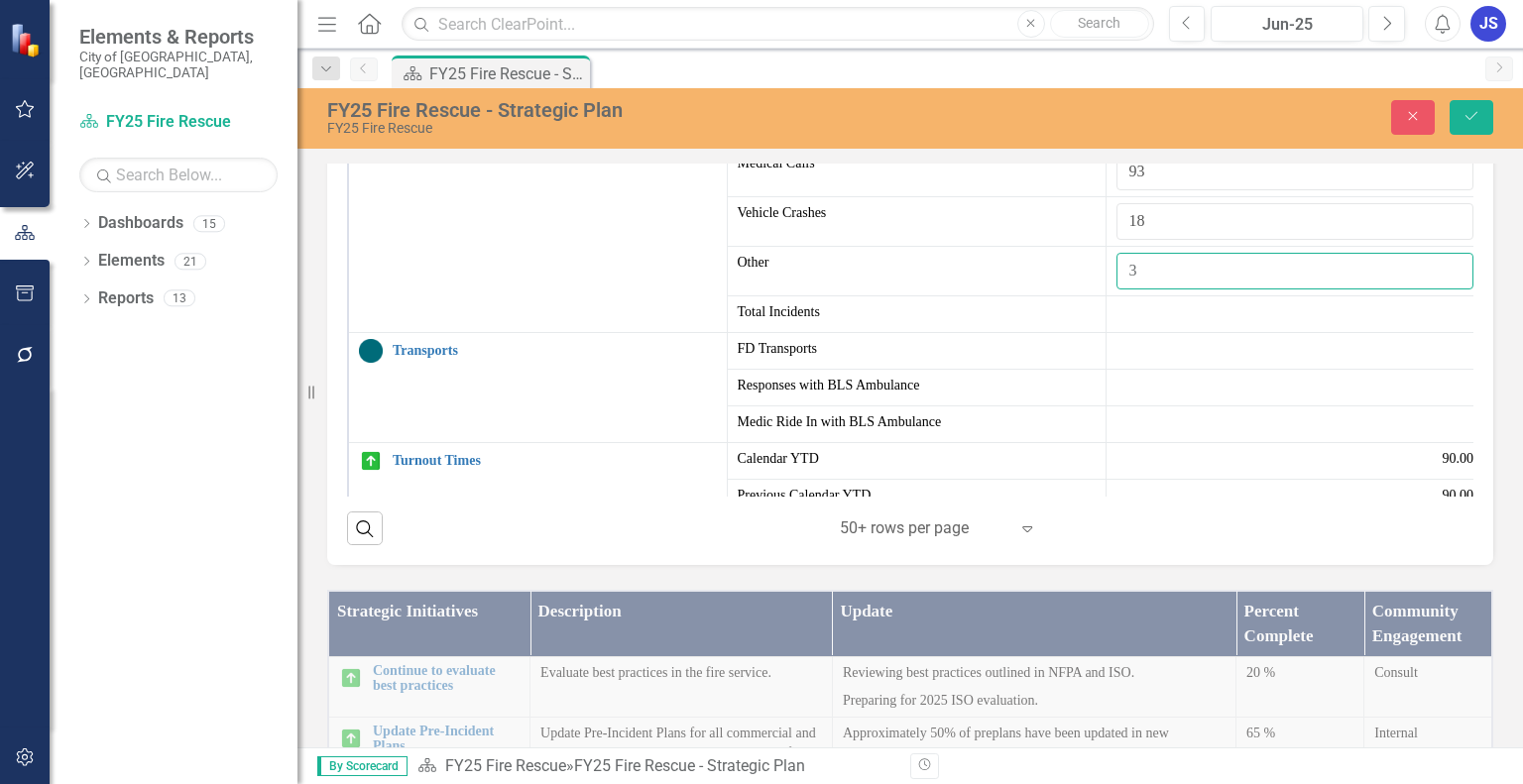scroll, scrollTop: 793, scrollLeft: 0, axis: vertical 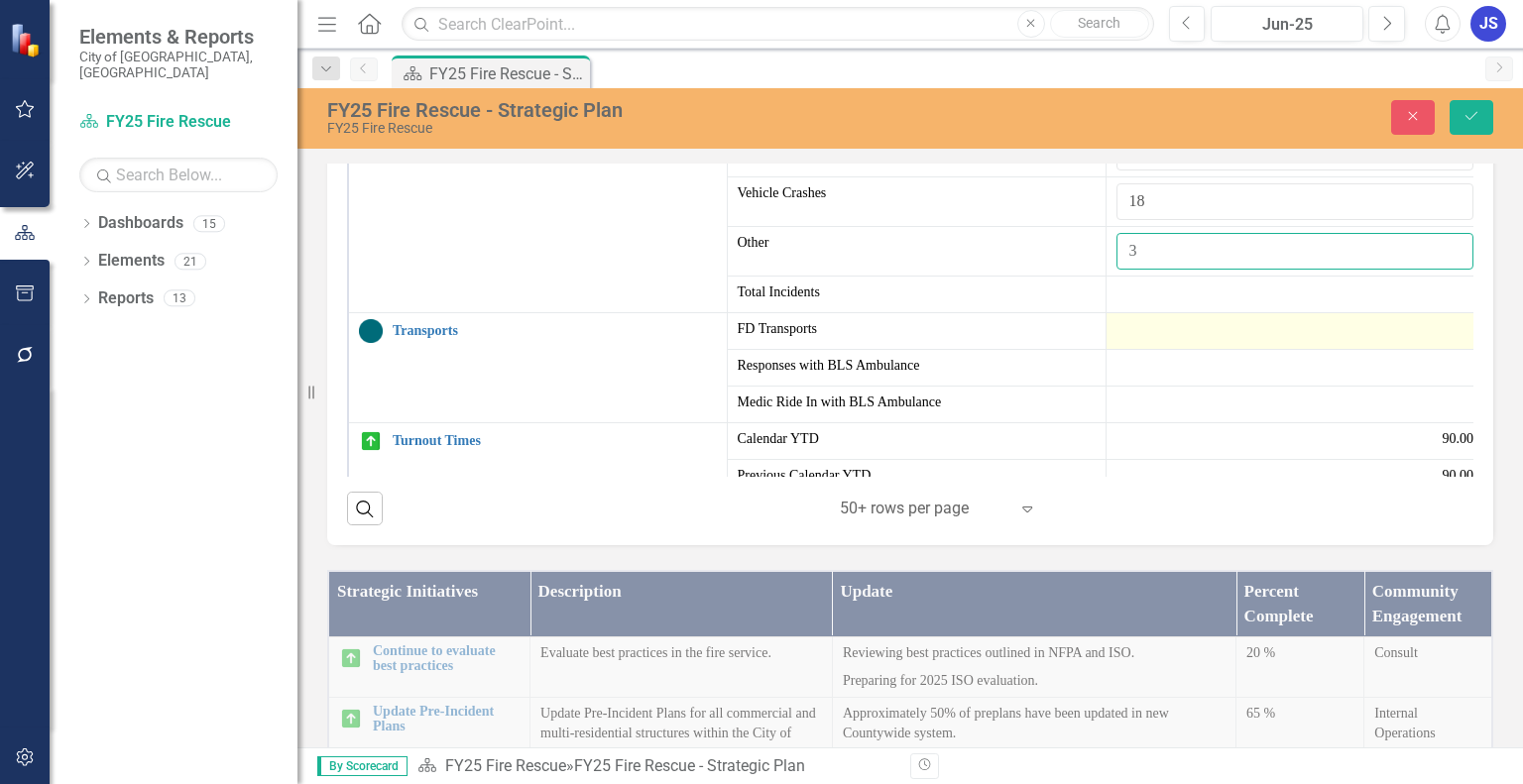 type on "3" 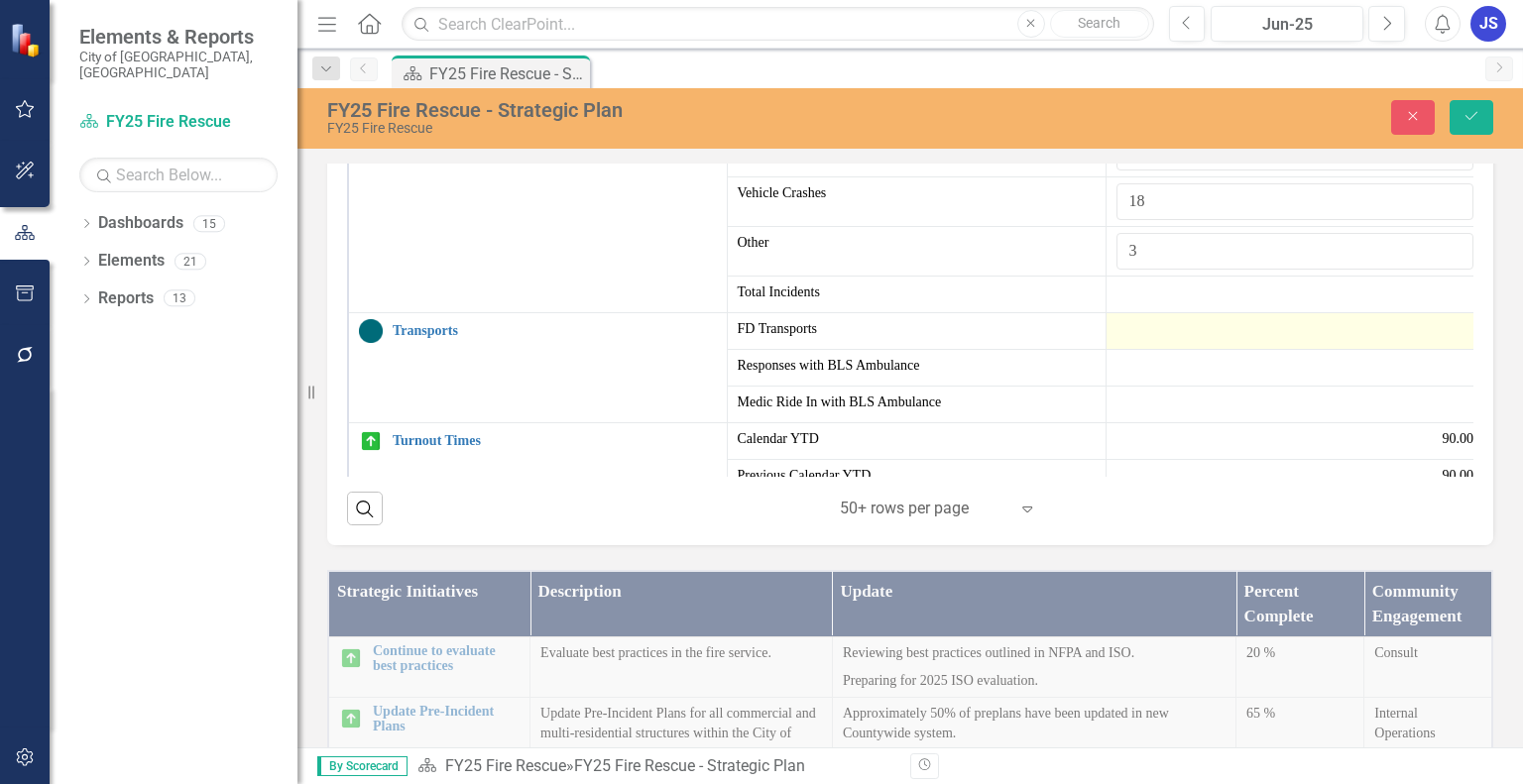 click at bounding box center [1295, 330] 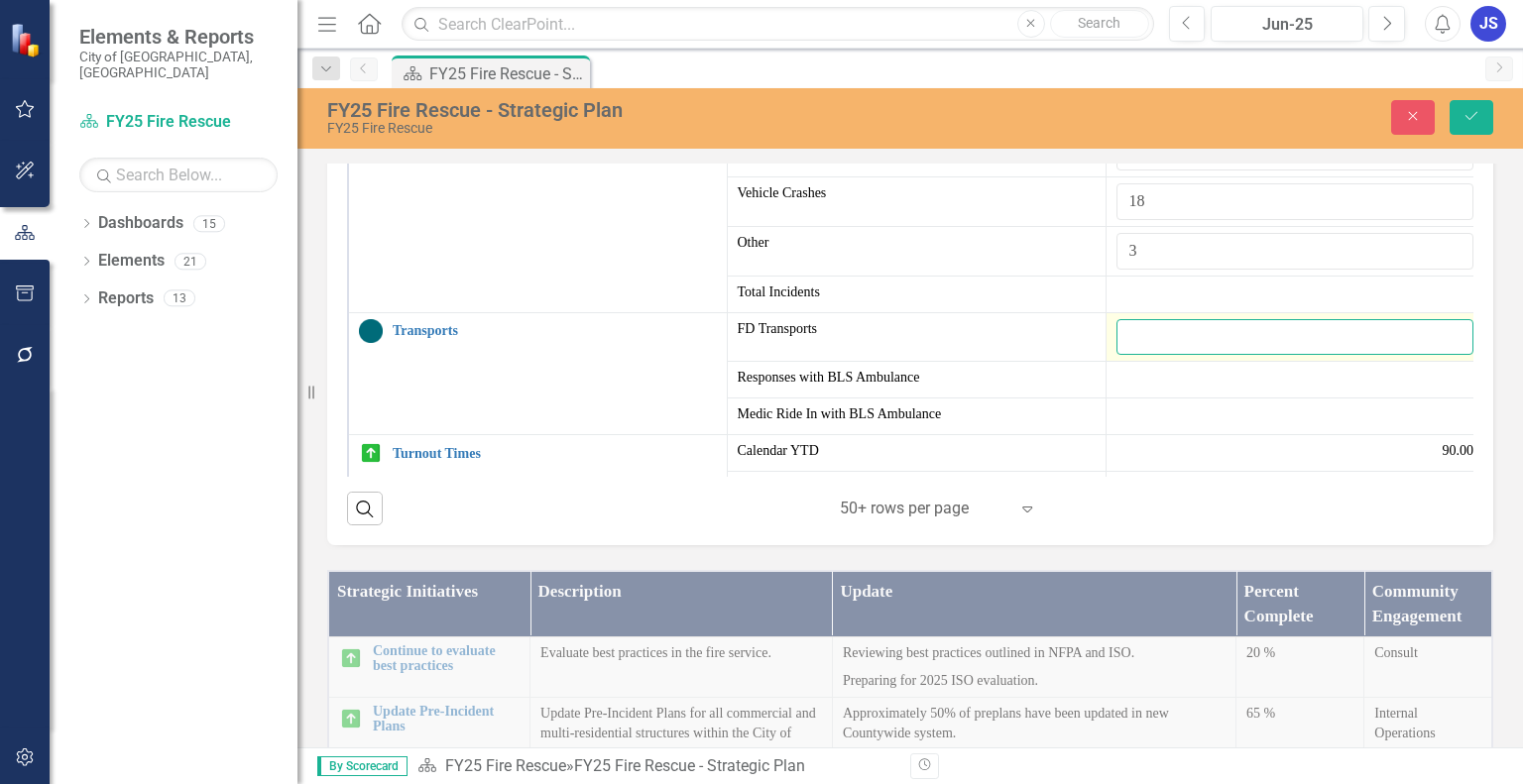click at bounding box center [1295, 337] 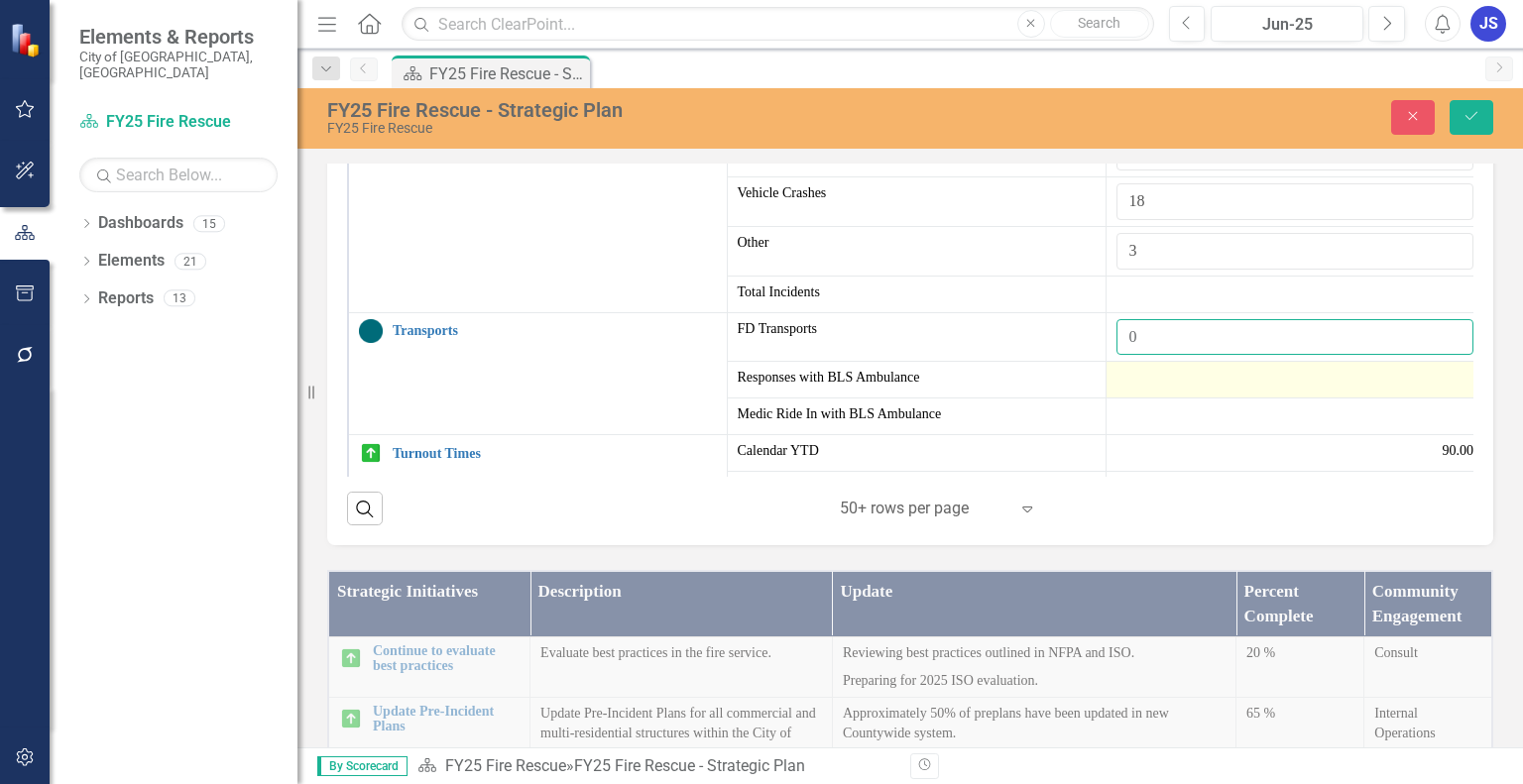 type on "0" 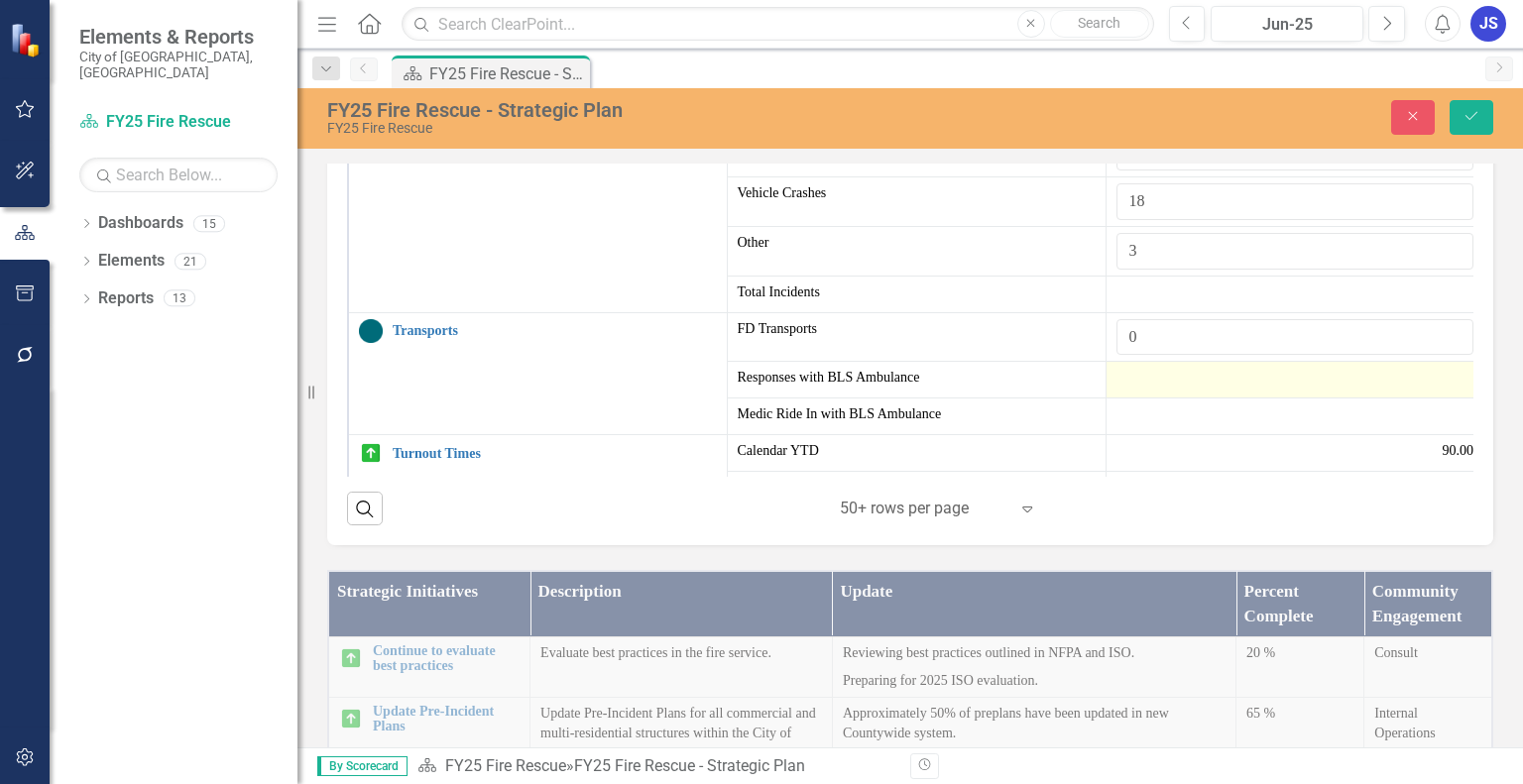 click at bounding box center [1295, 380] 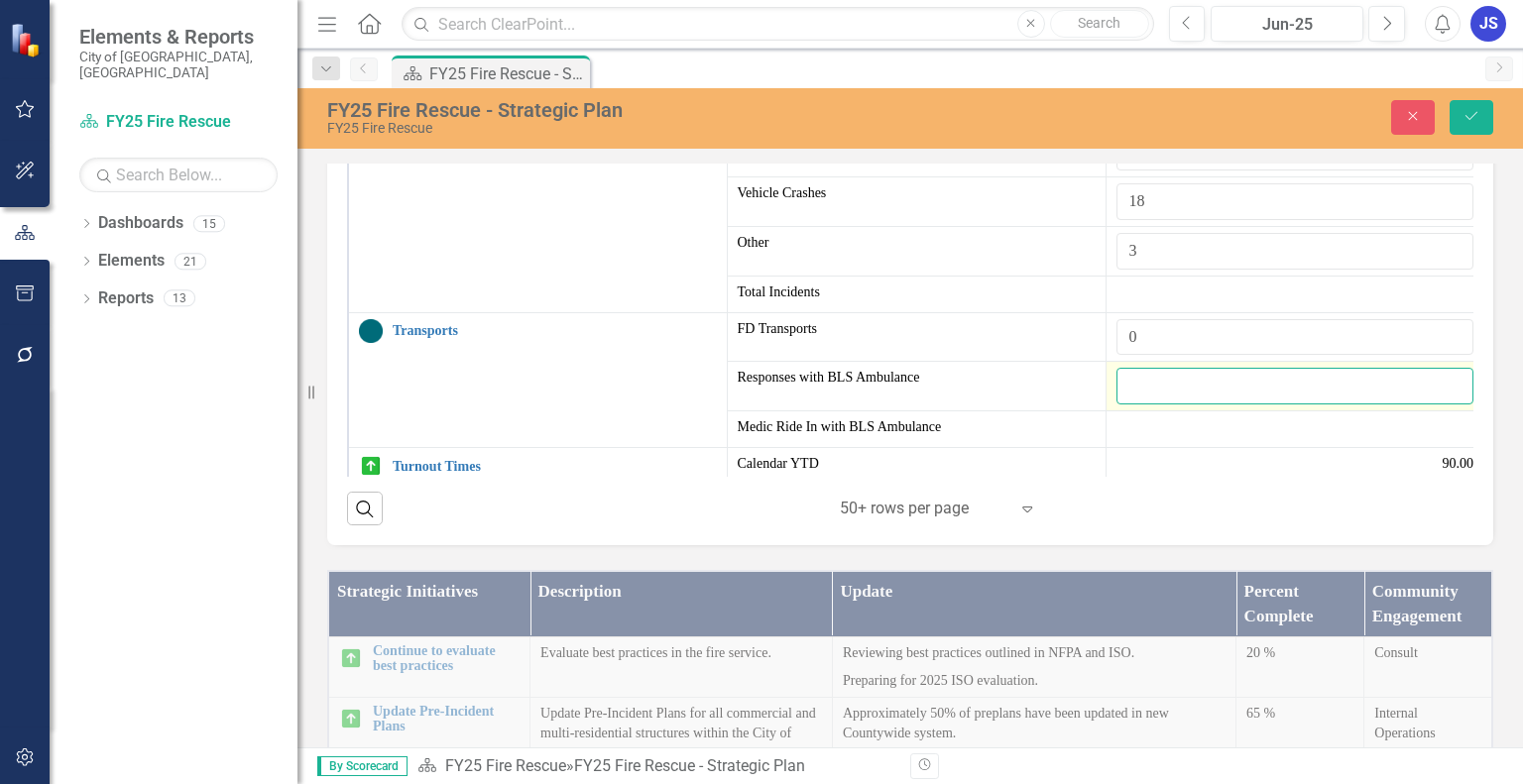 click at bounding box center (1295, 386) 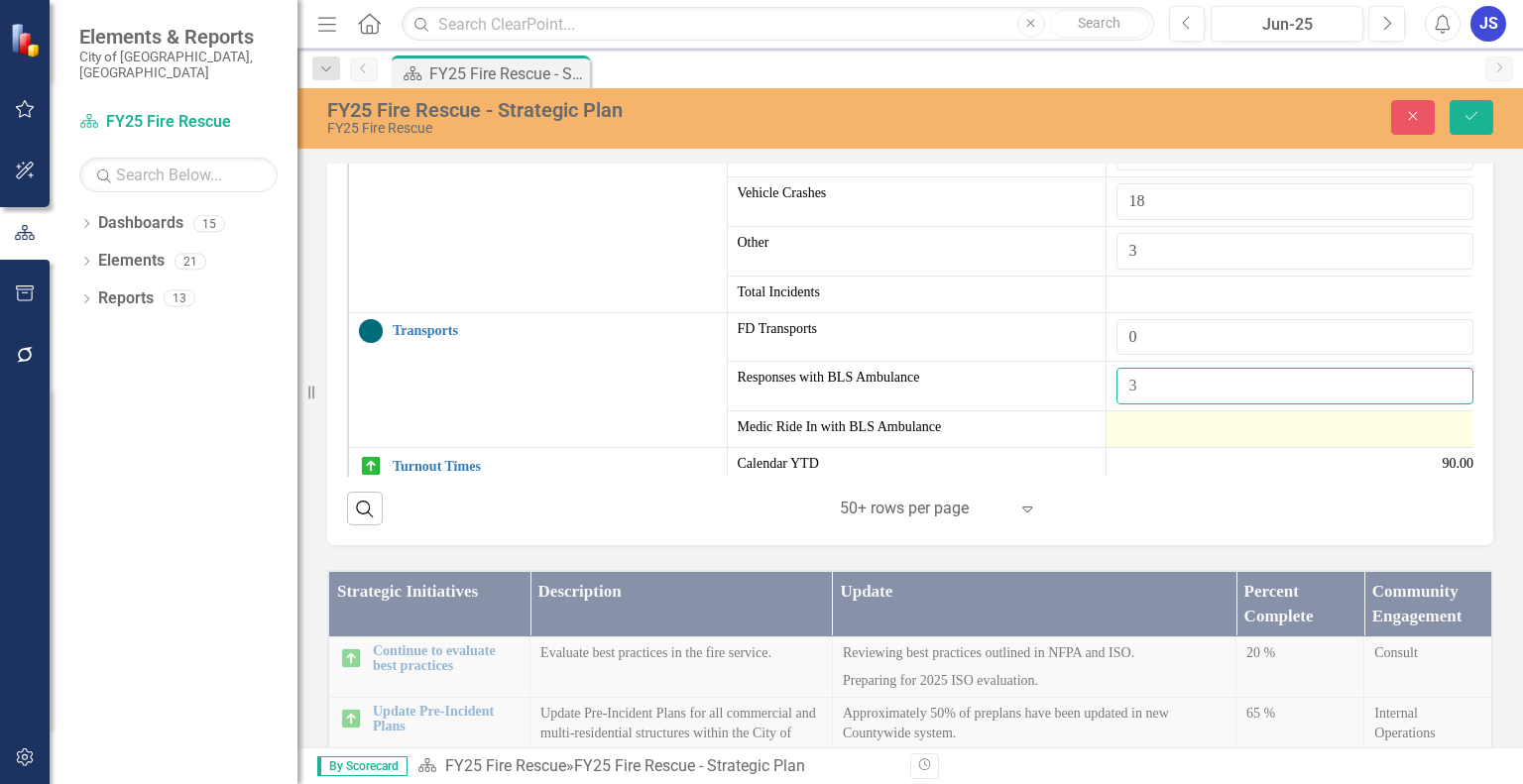 type on "3" 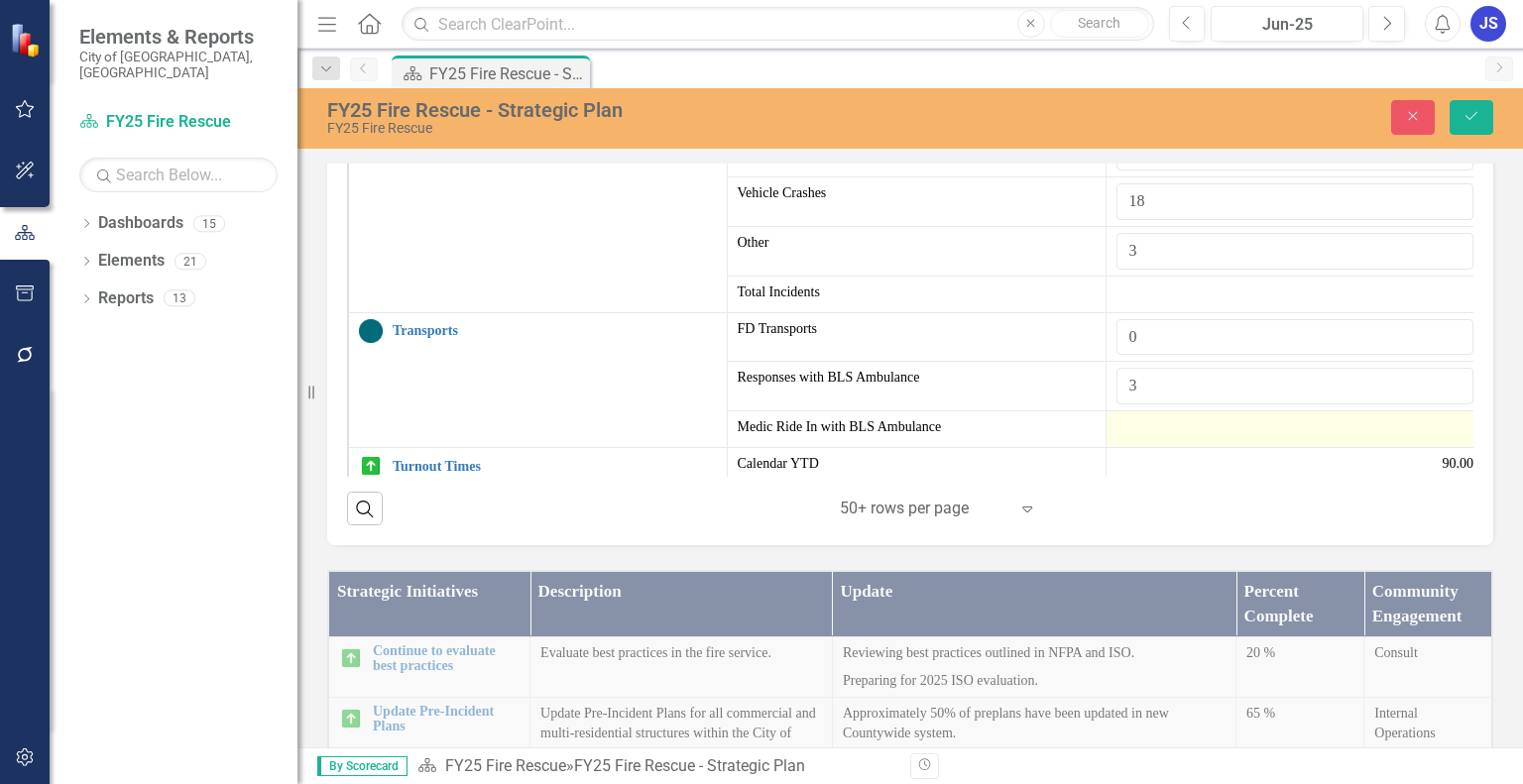 click at bounding box center (1295, 429) 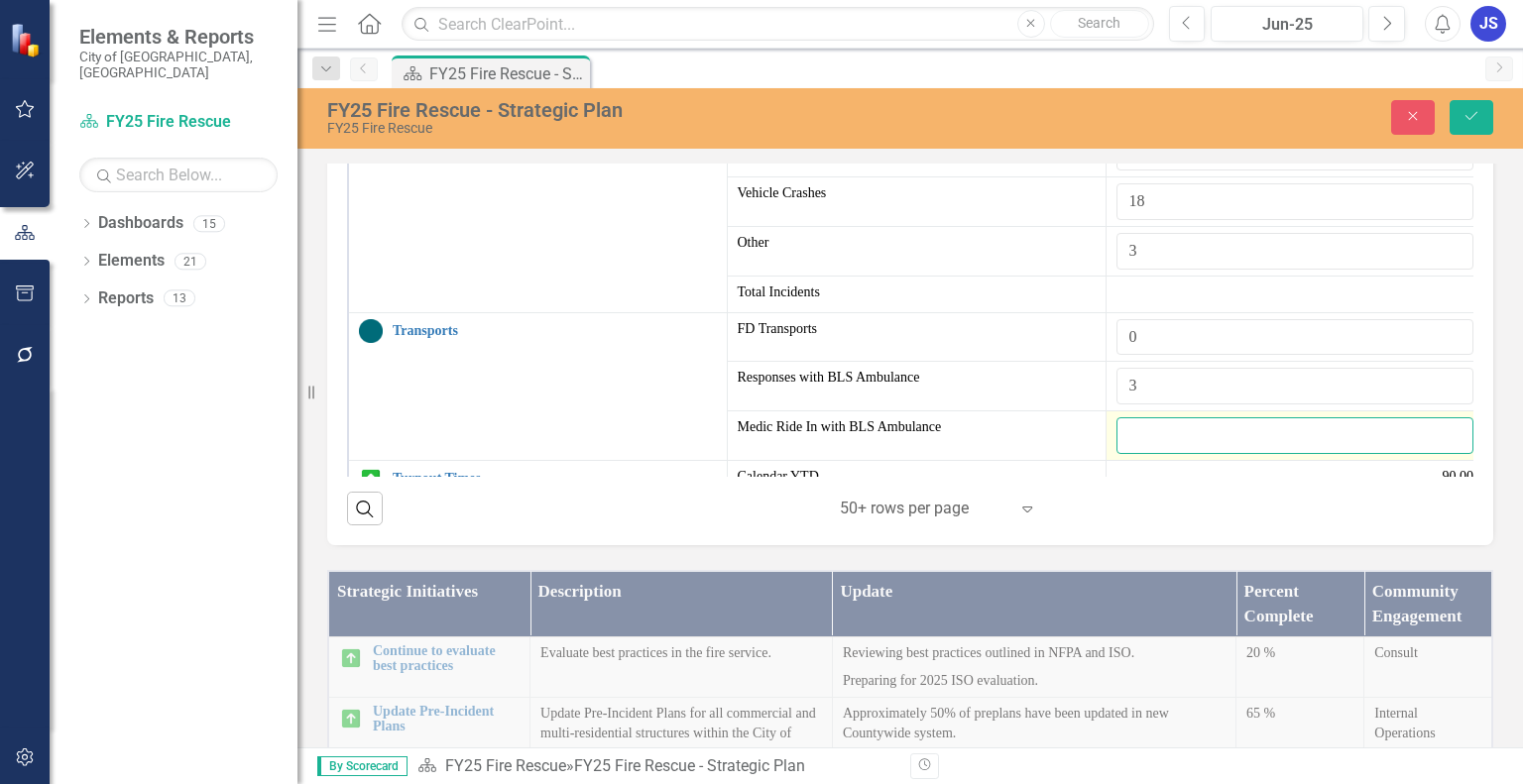 click at bounding box center (1295, 435) 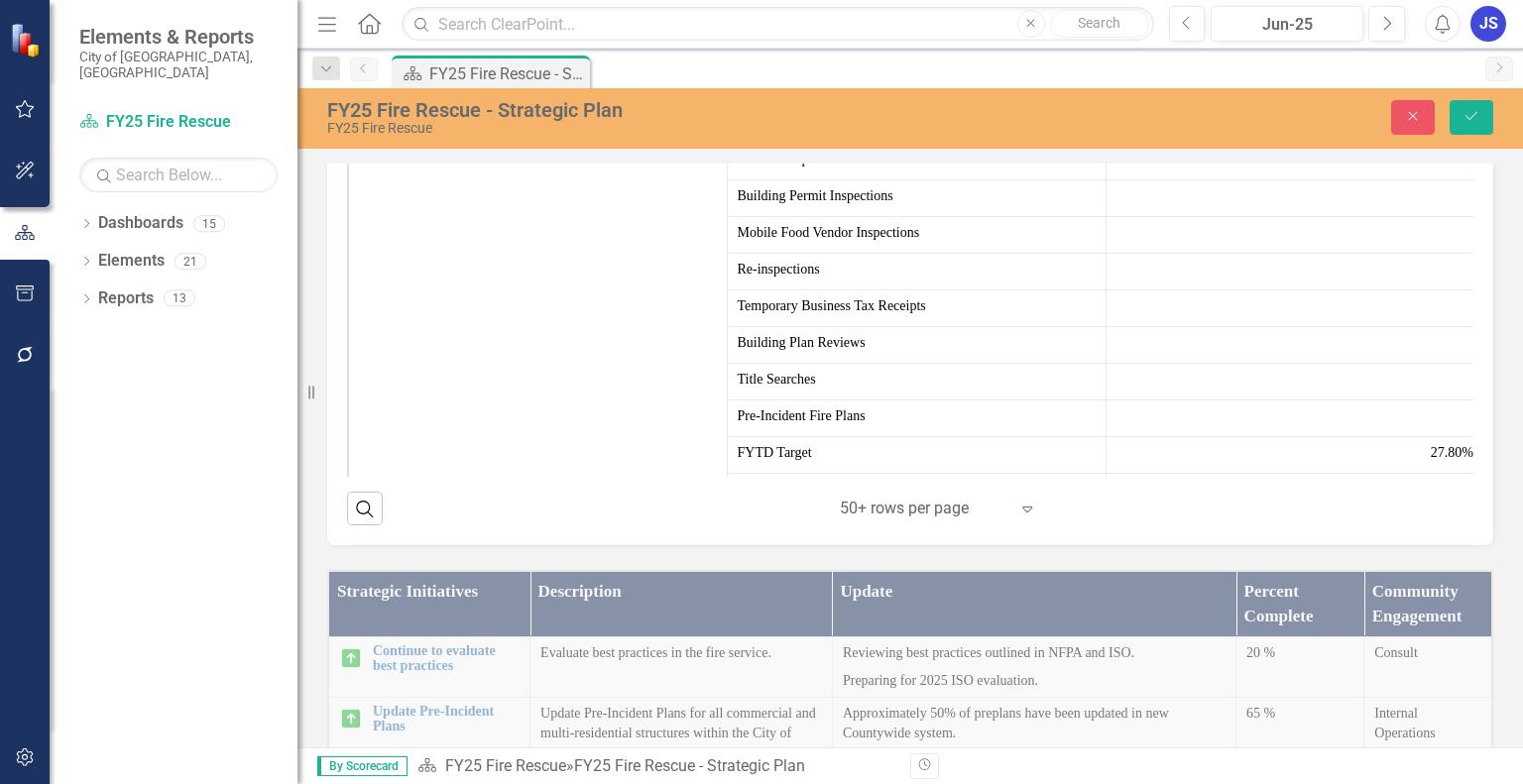 scroll, scrollTop: 659, scrollLeft: 0, axis: vertical 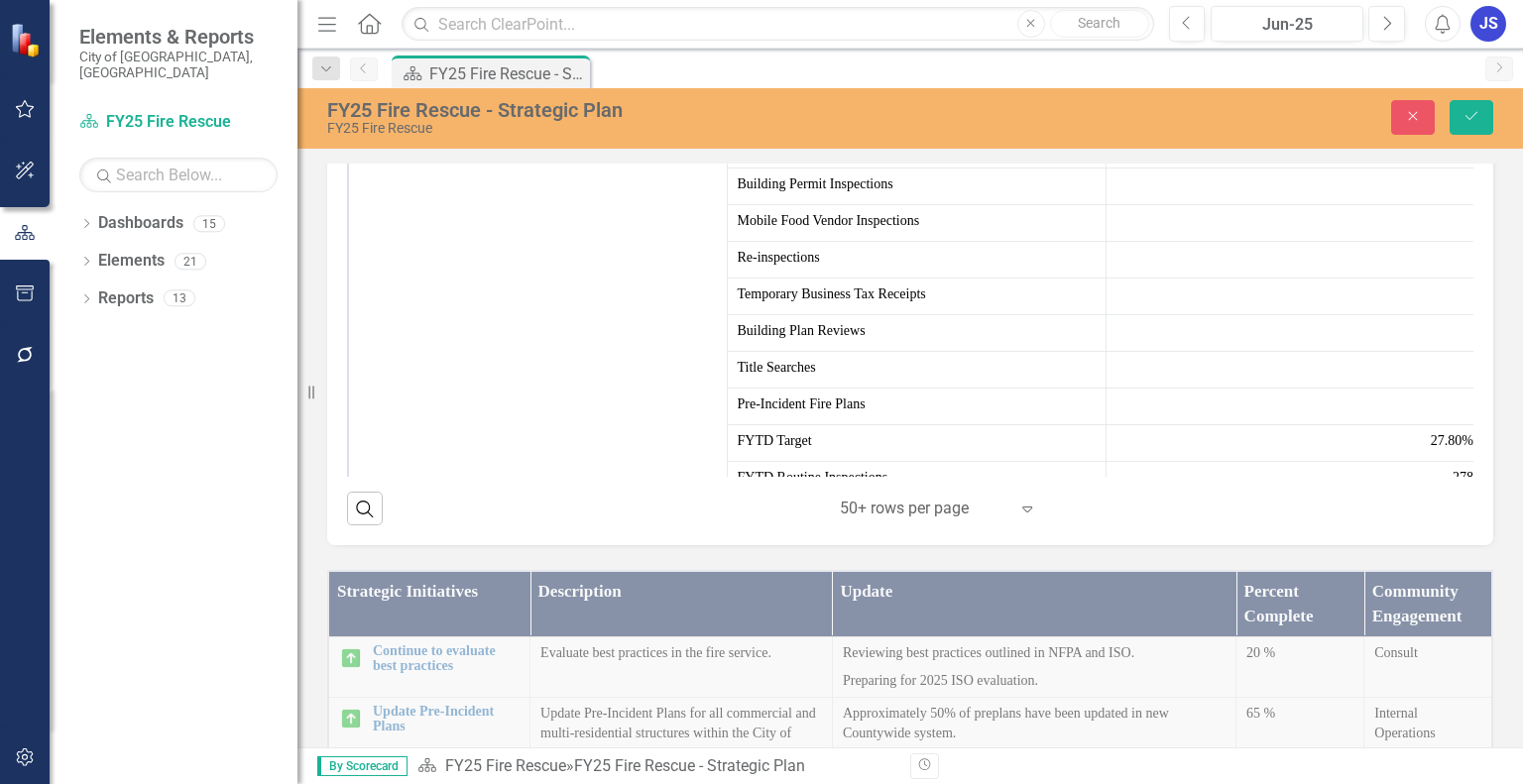 type on "3" 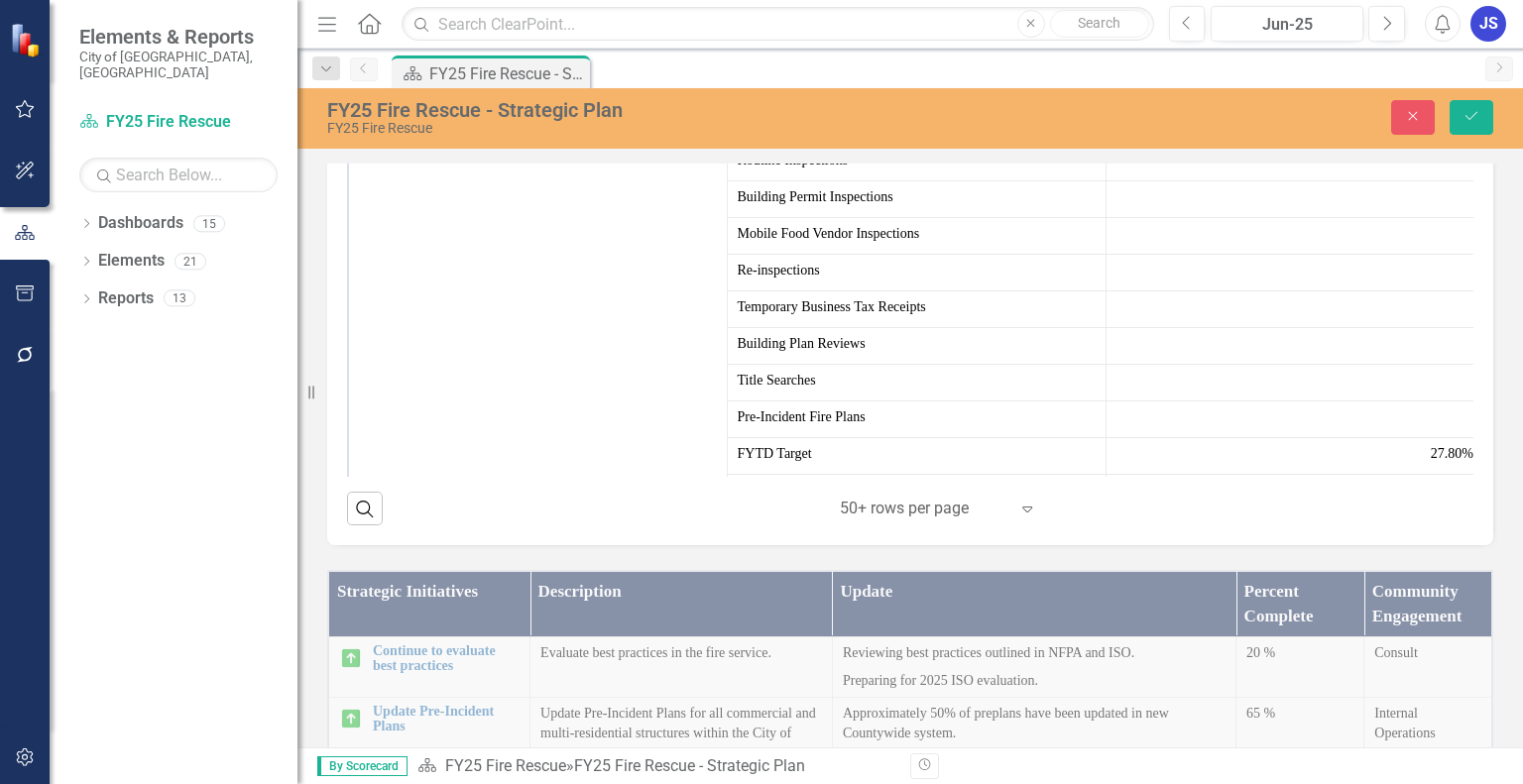 click at bounding box center [1295, 119] 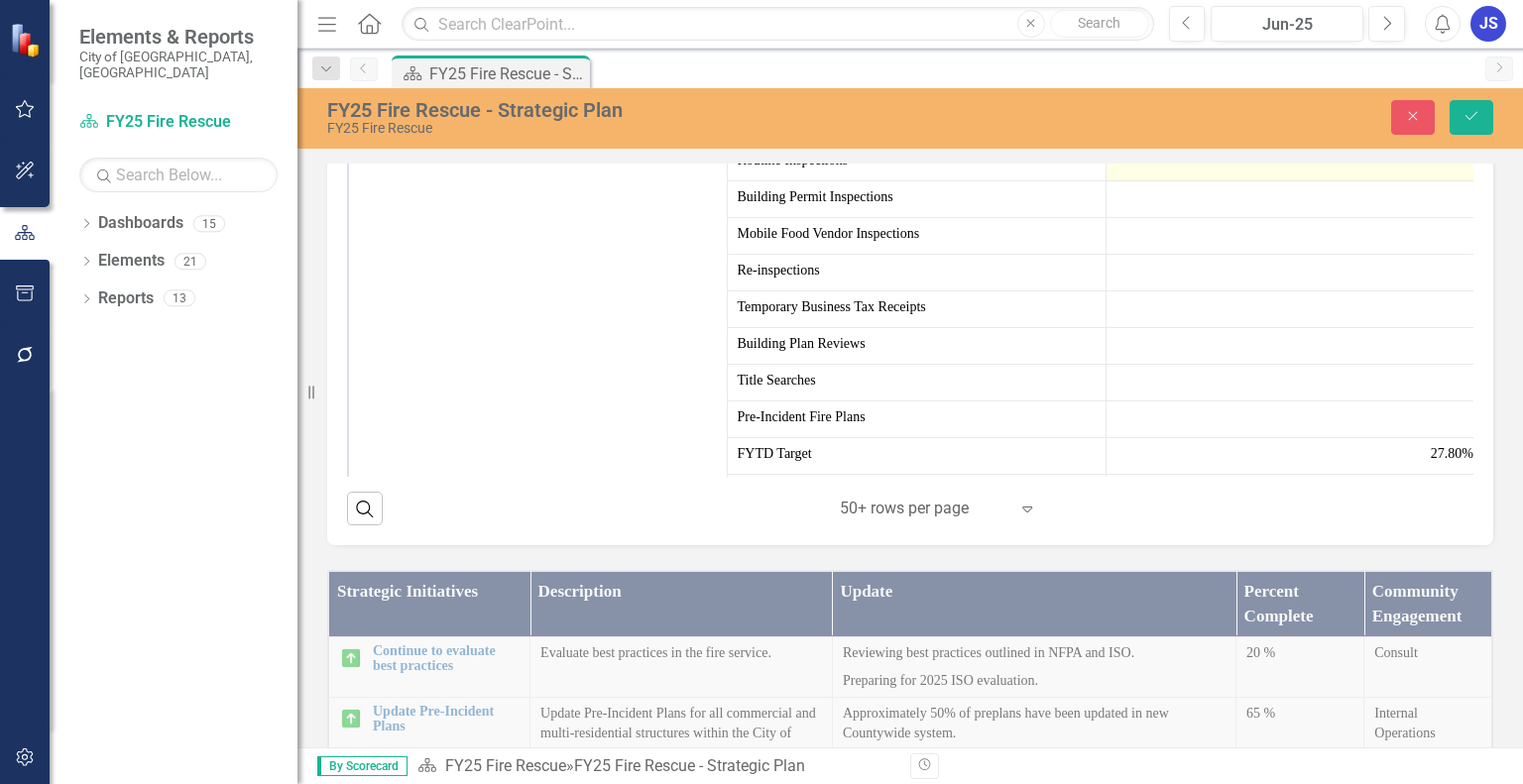 type on "73" 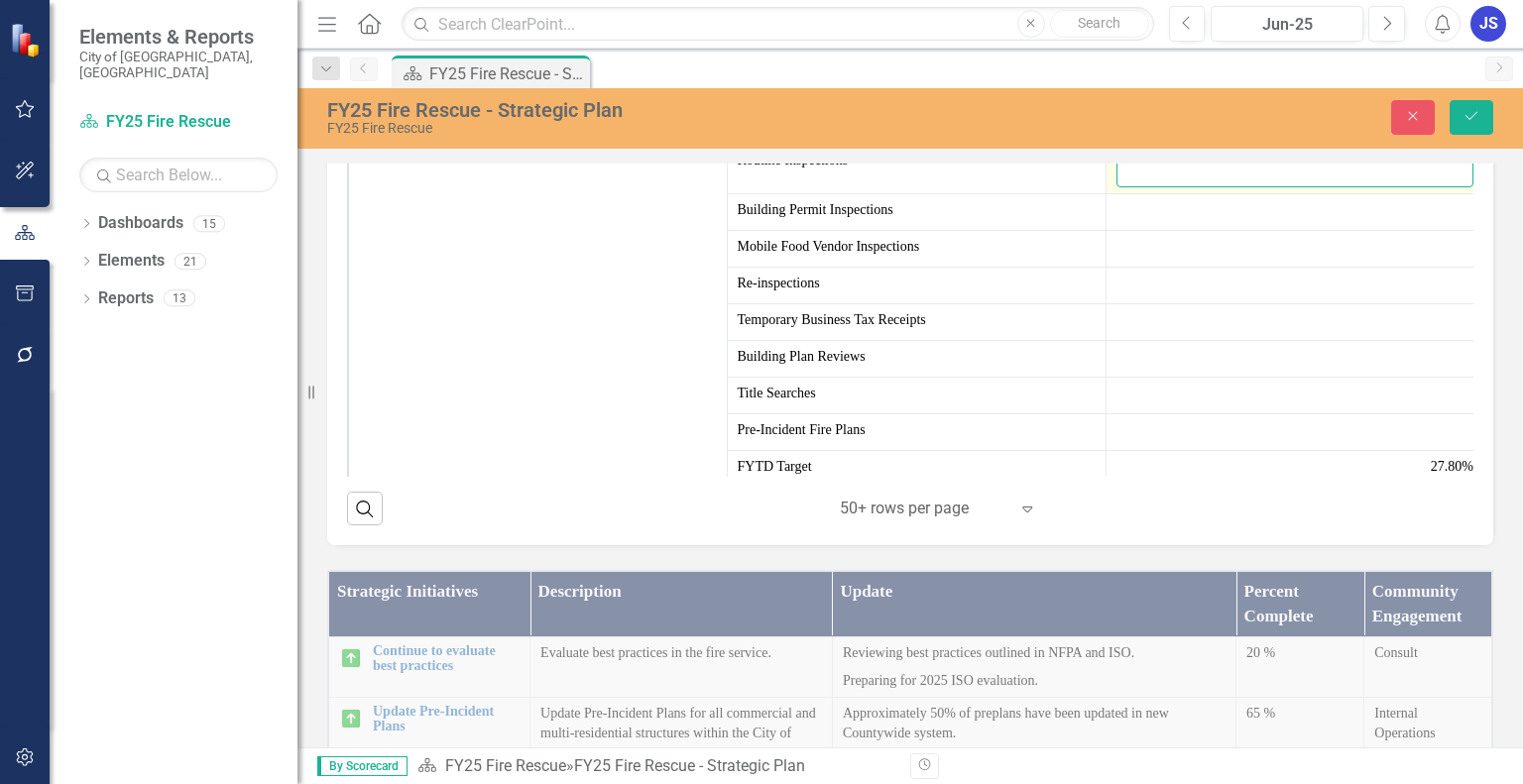click at bounding box center [1295, 168] 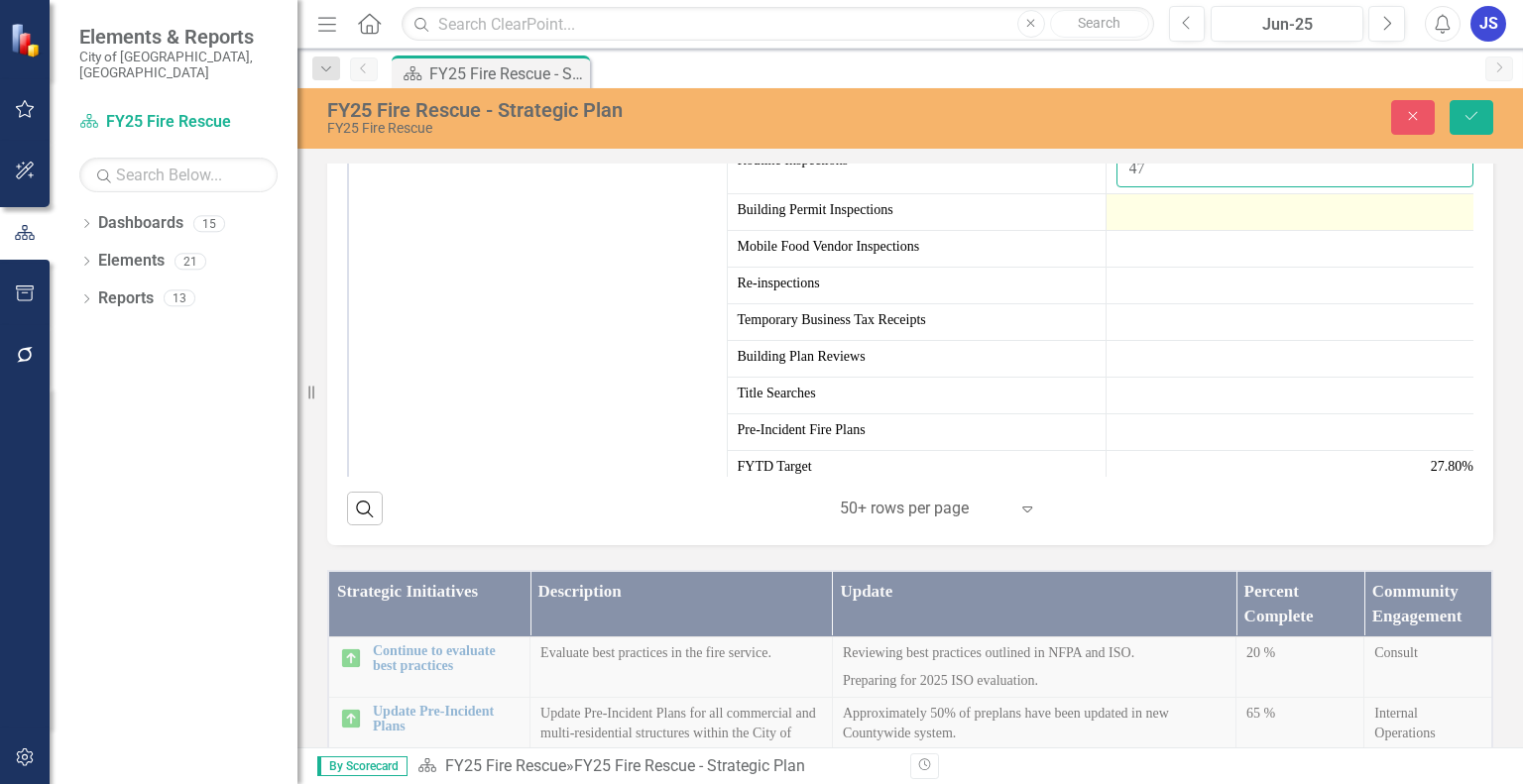 type on "47" 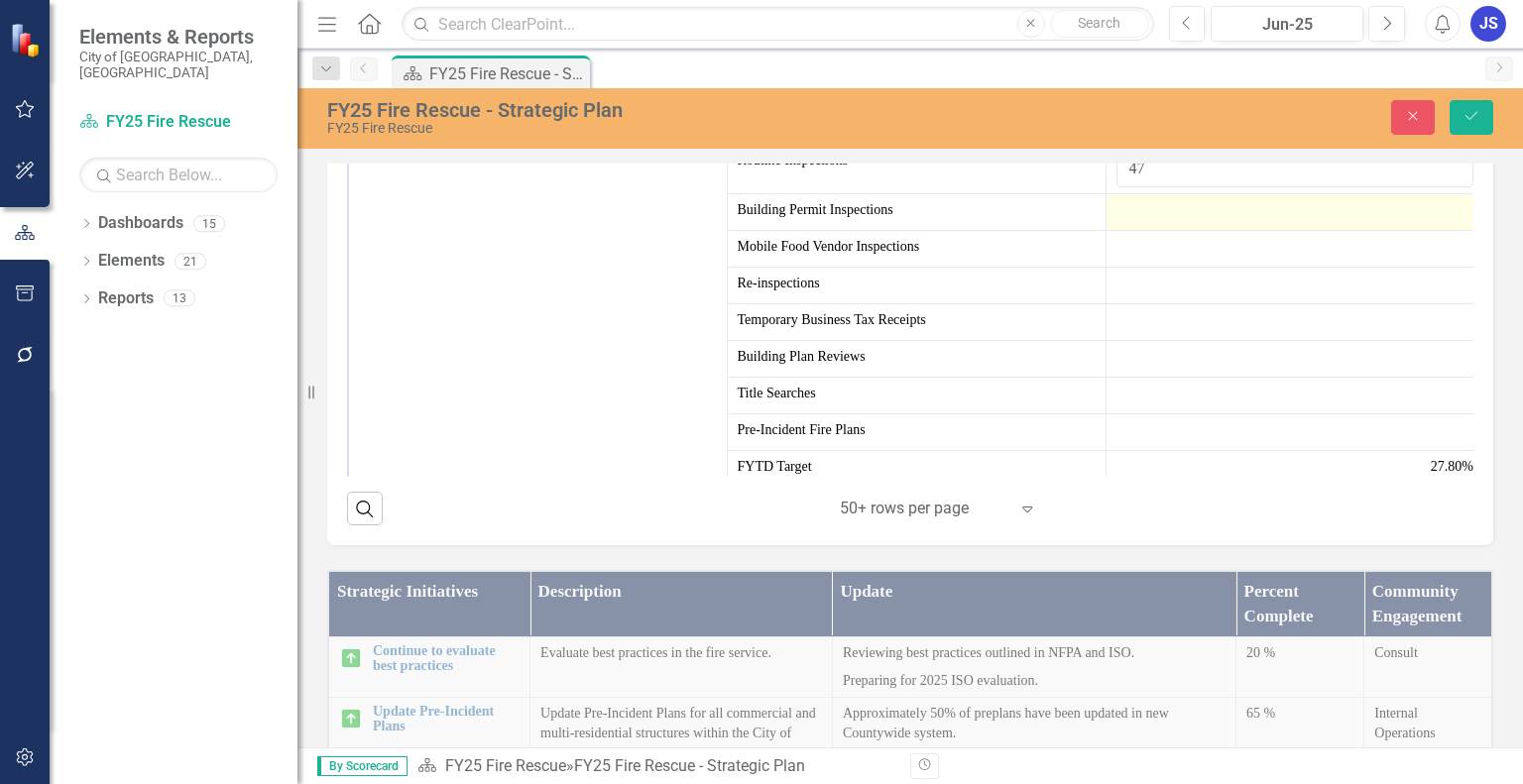 click at bounding box center (1295, 212) 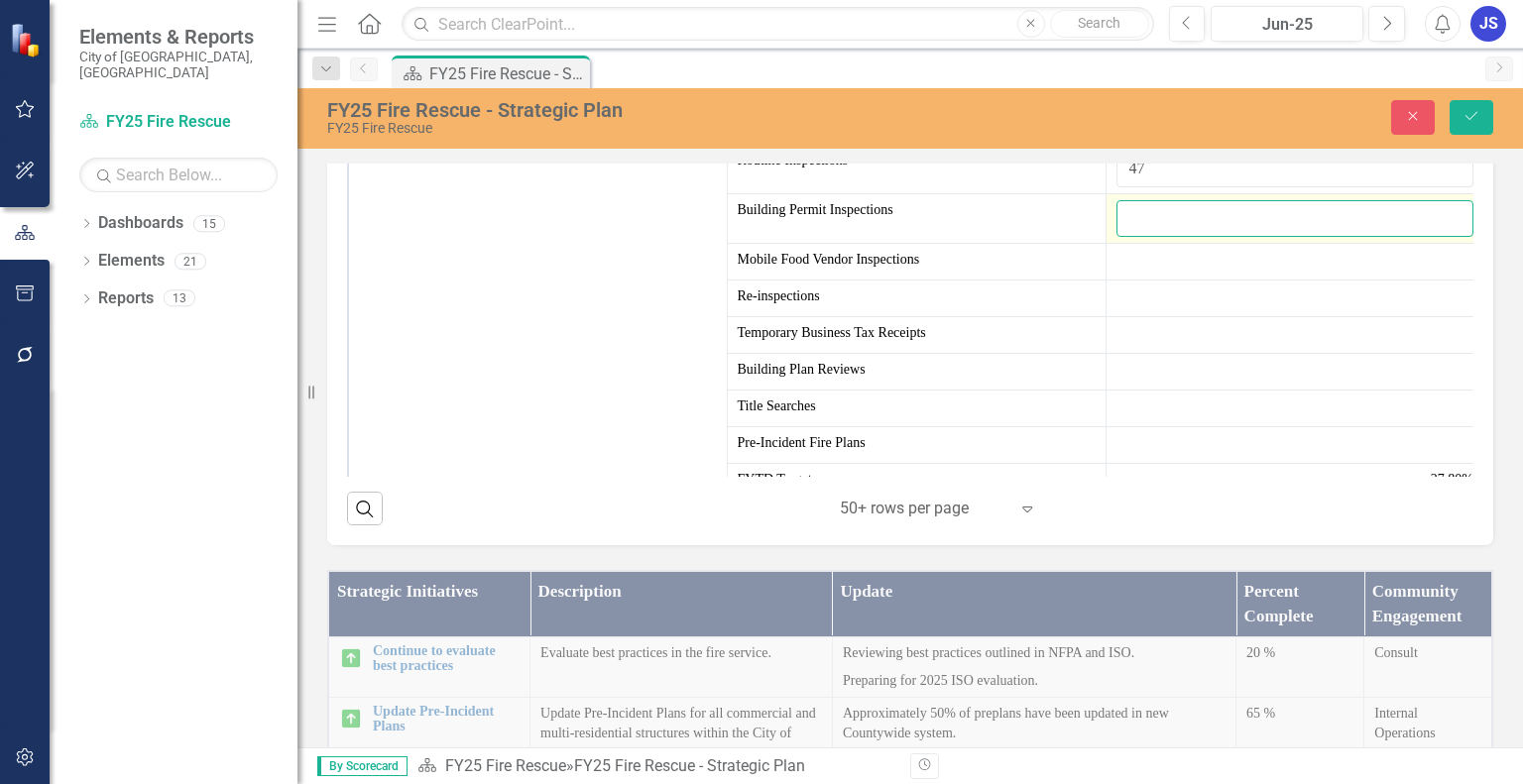 click at bounding box center (1295, 218) 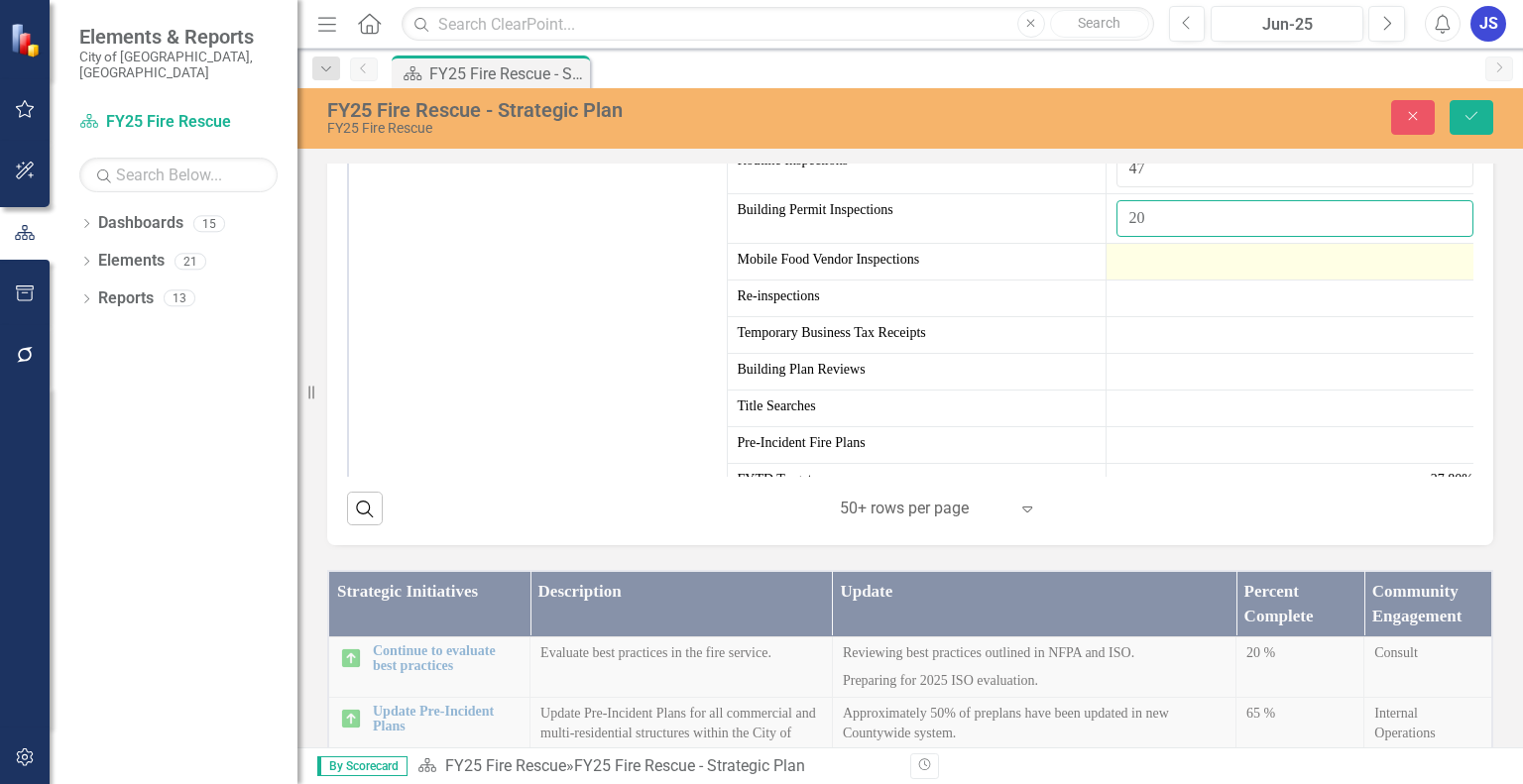 type on "20" 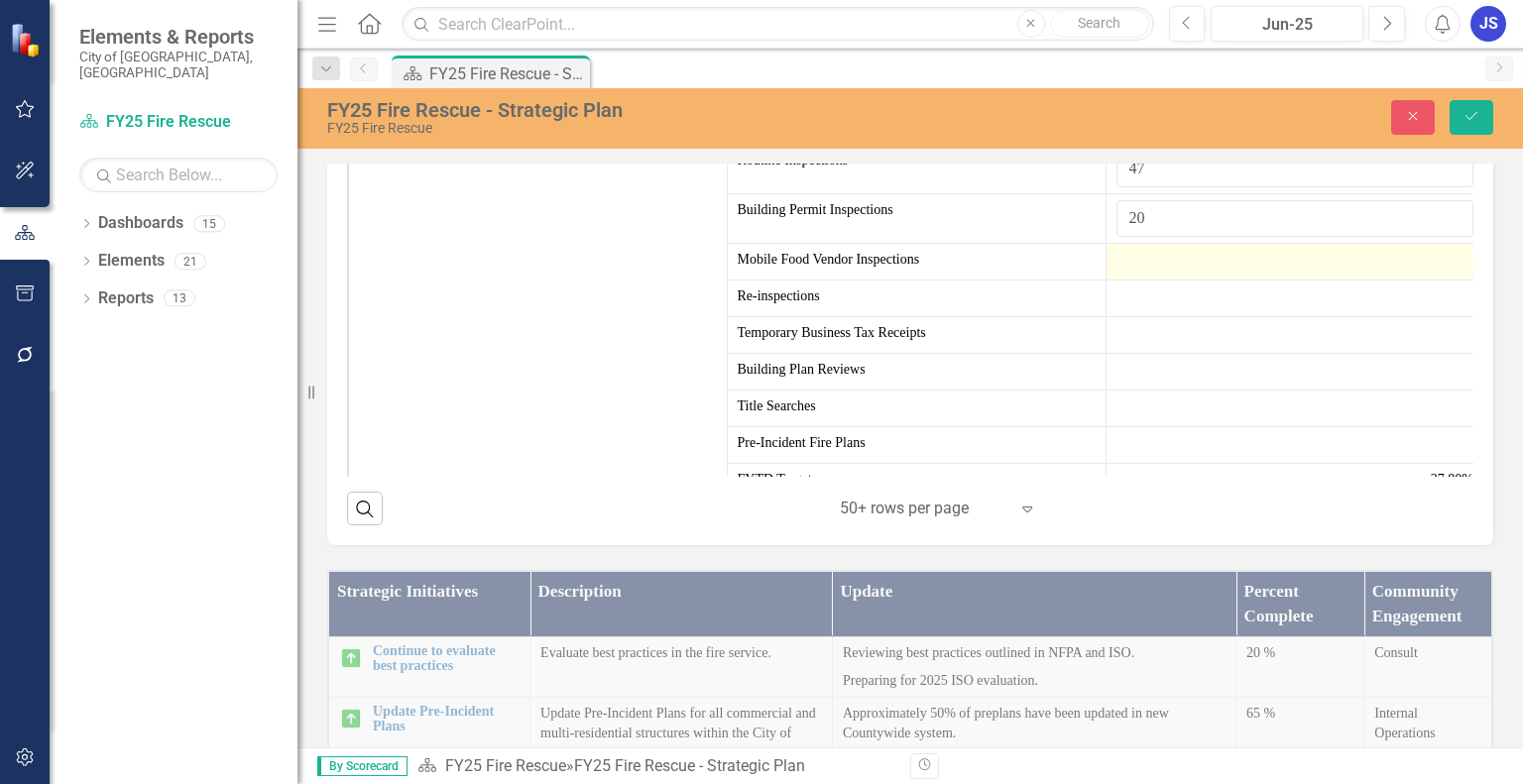 click at bounding box center [1295, 262] 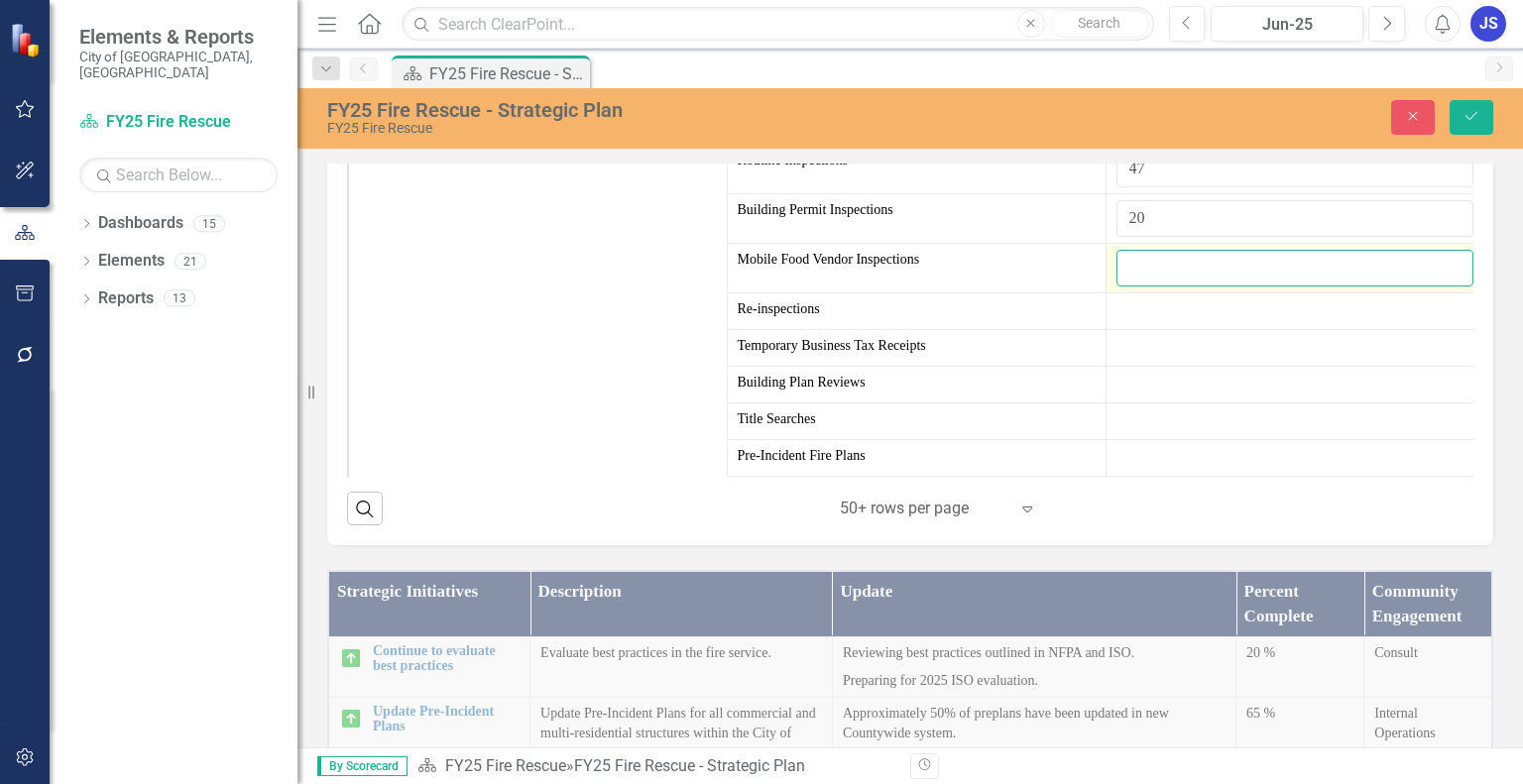 click at bounding box center [1295, 268] 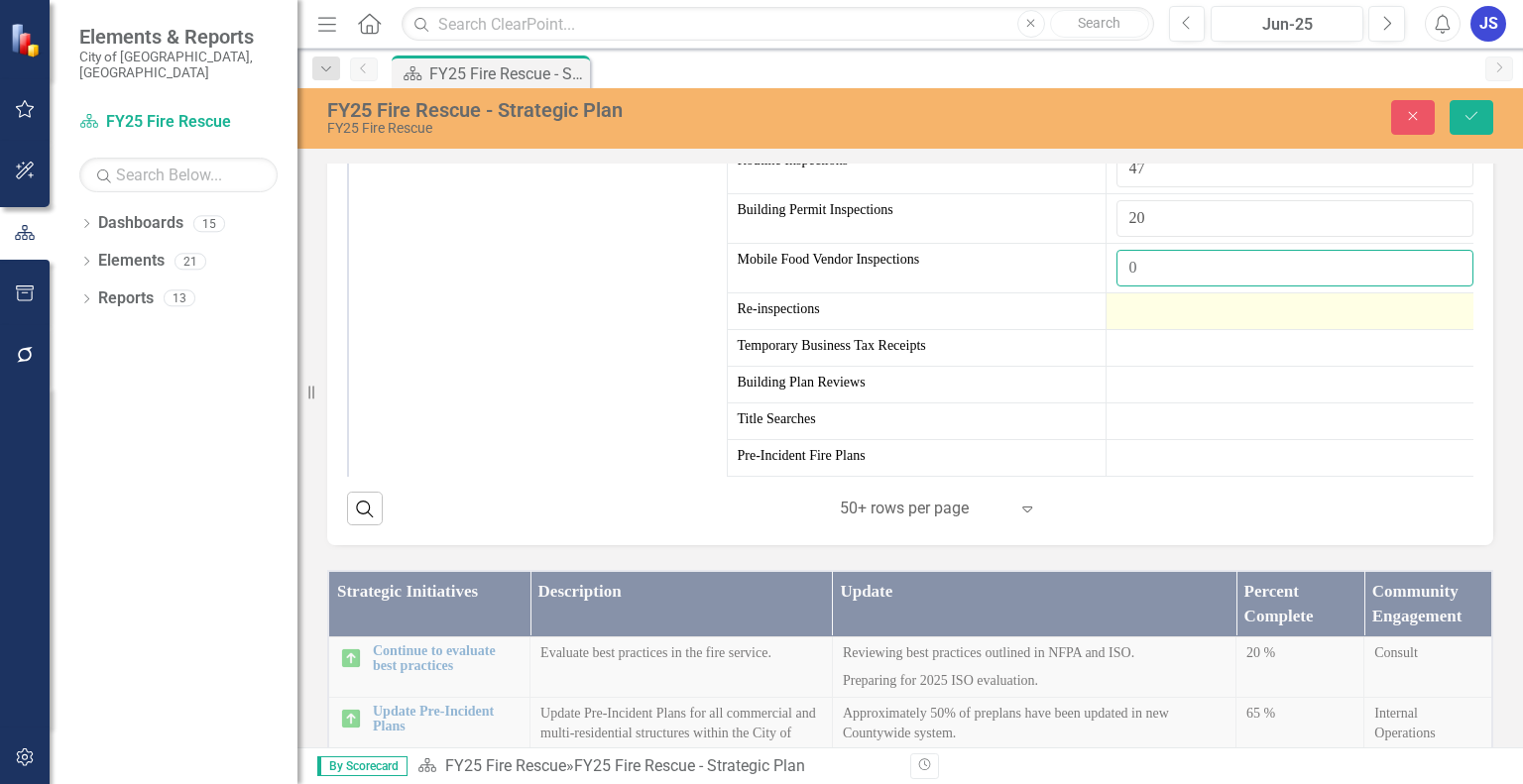 type on "0" 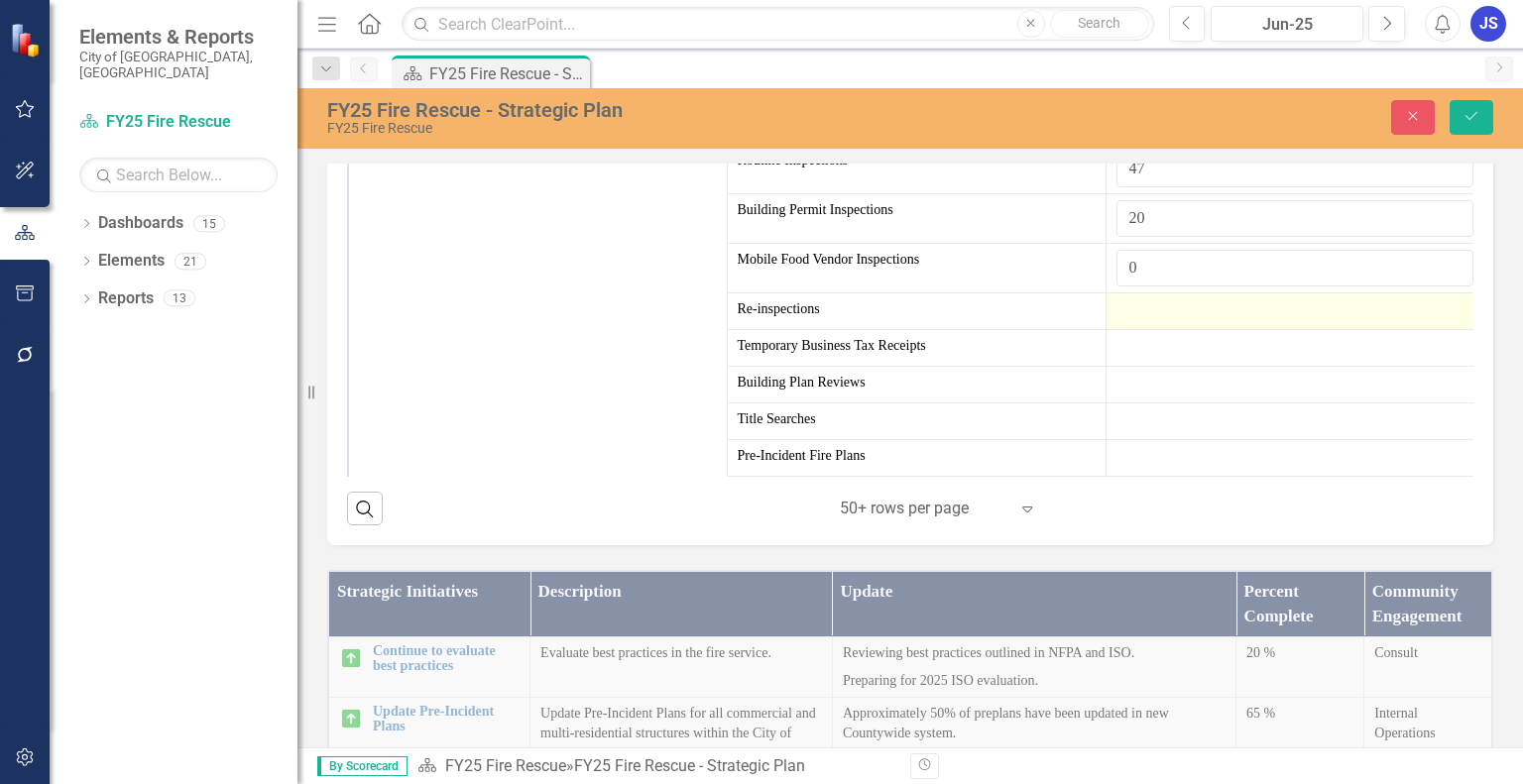 click at bounding box center [1295, 311] 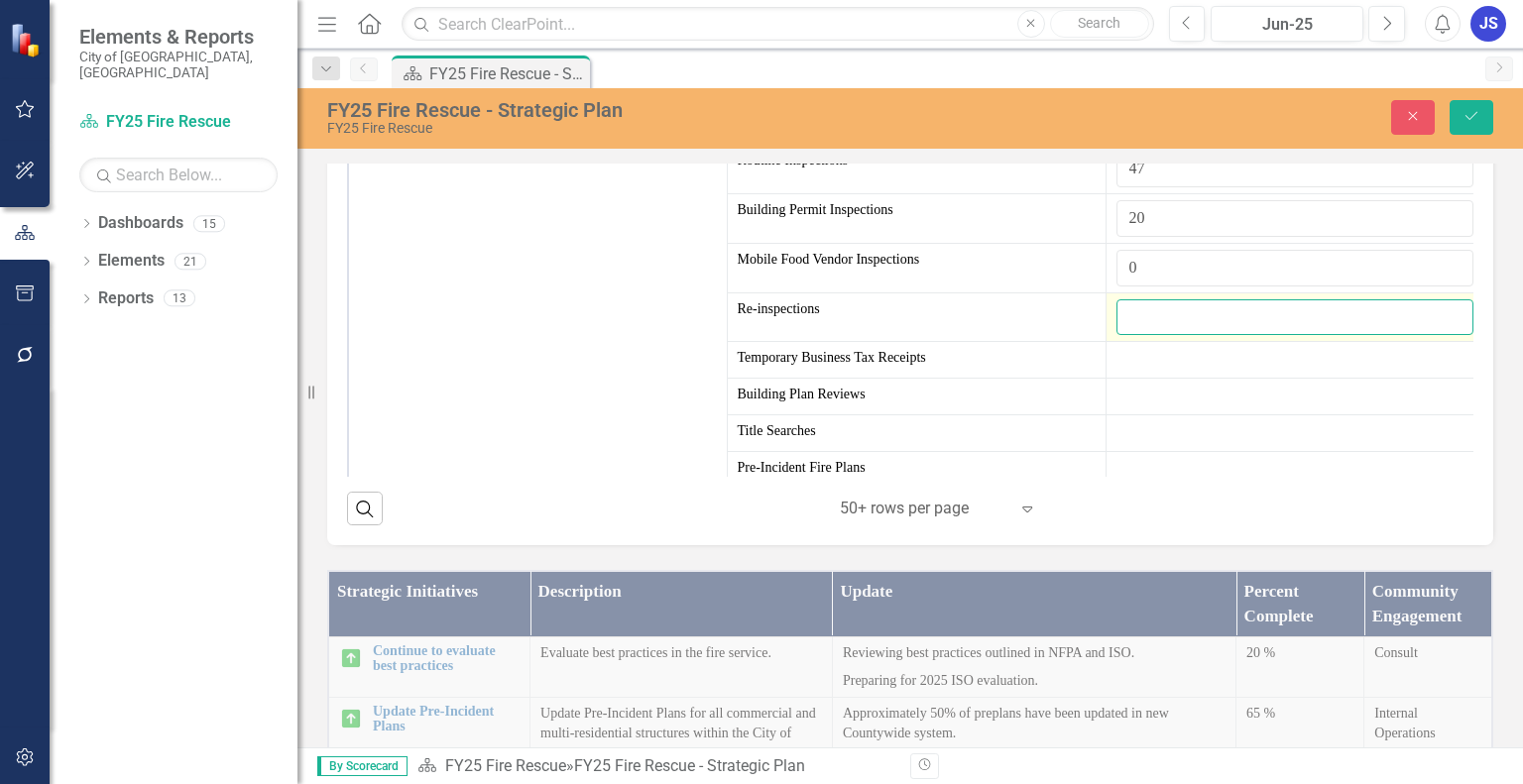 click at bounding box center [1295, 317] 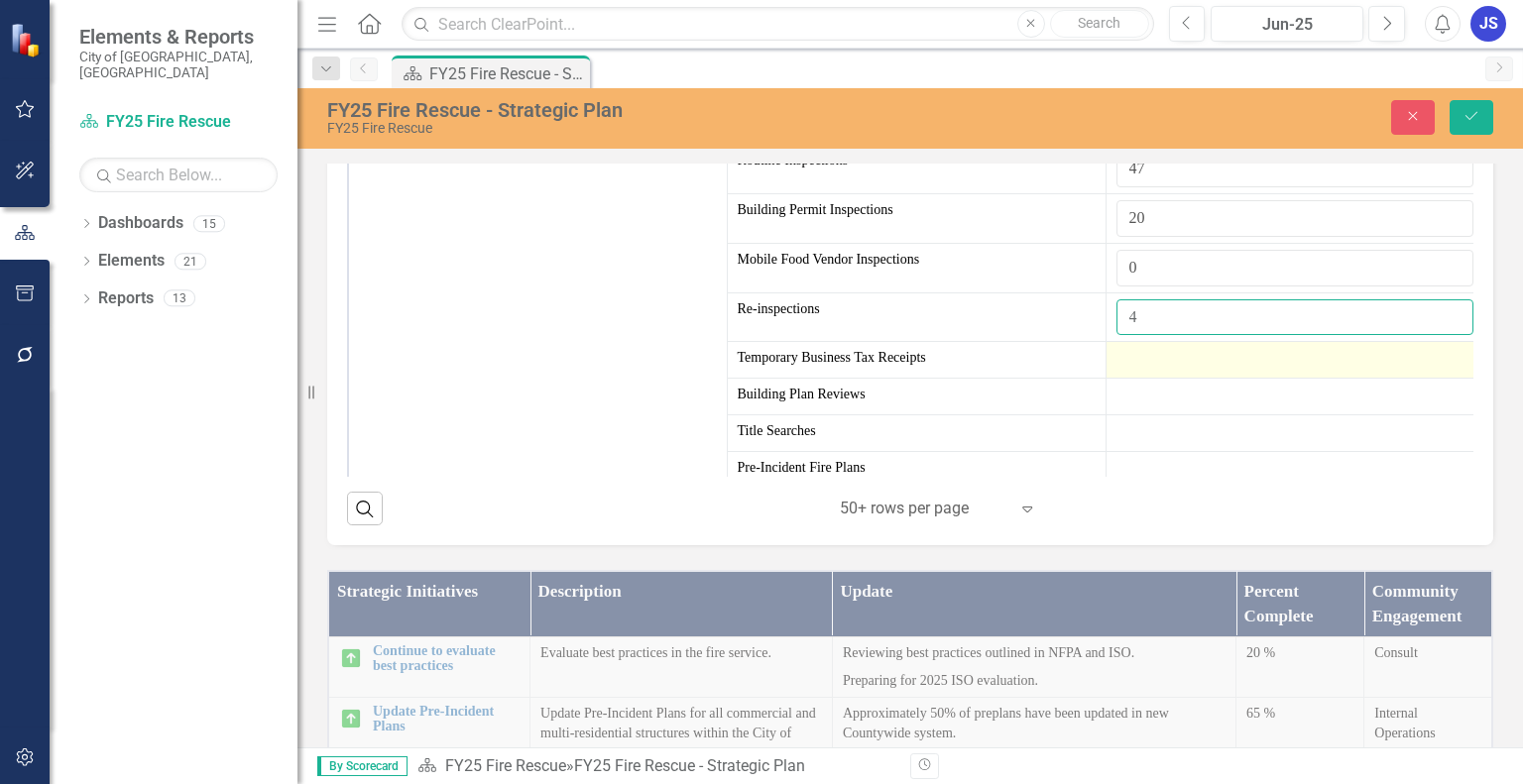 type on "4" 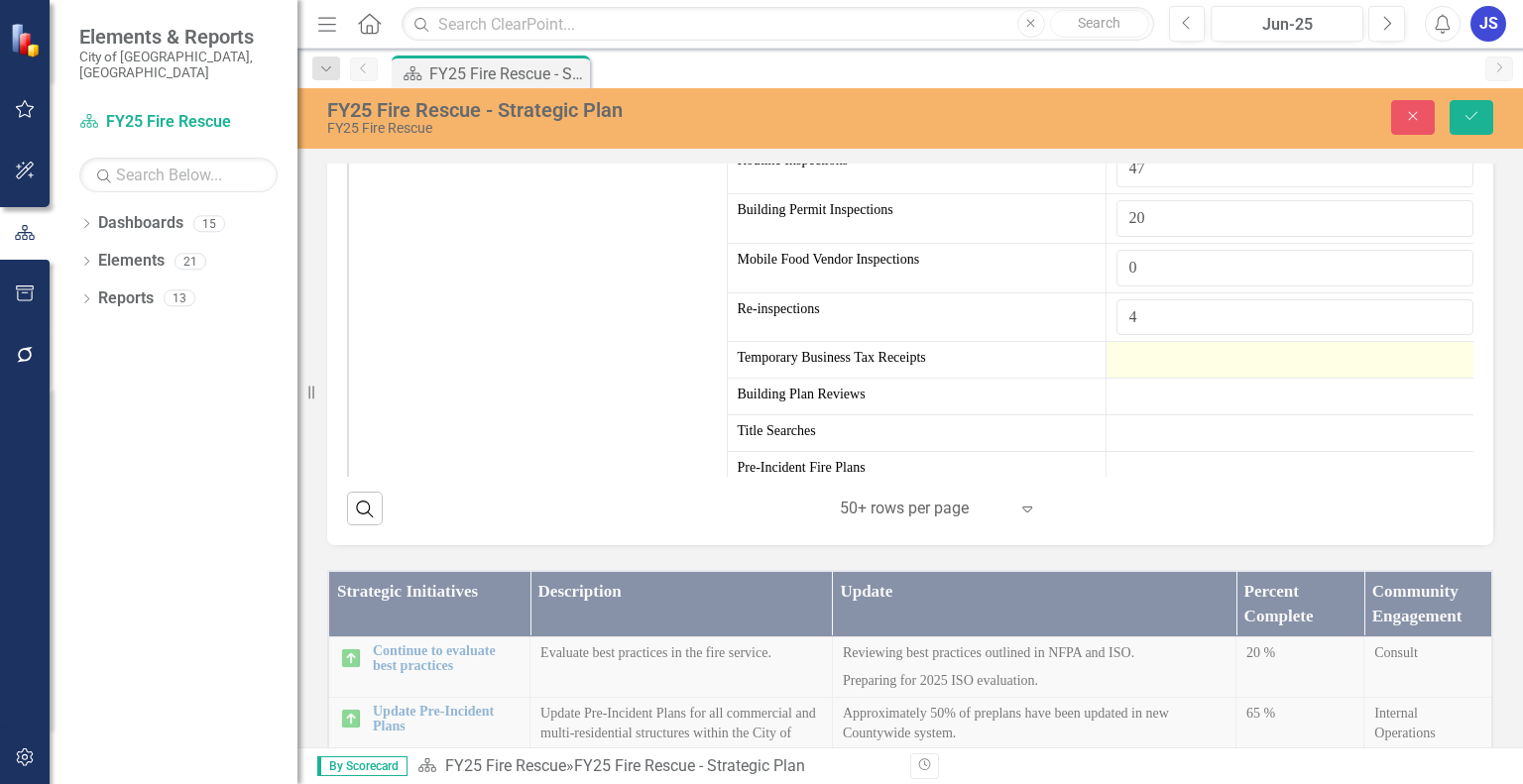 click at bounding box center [1295, 360] 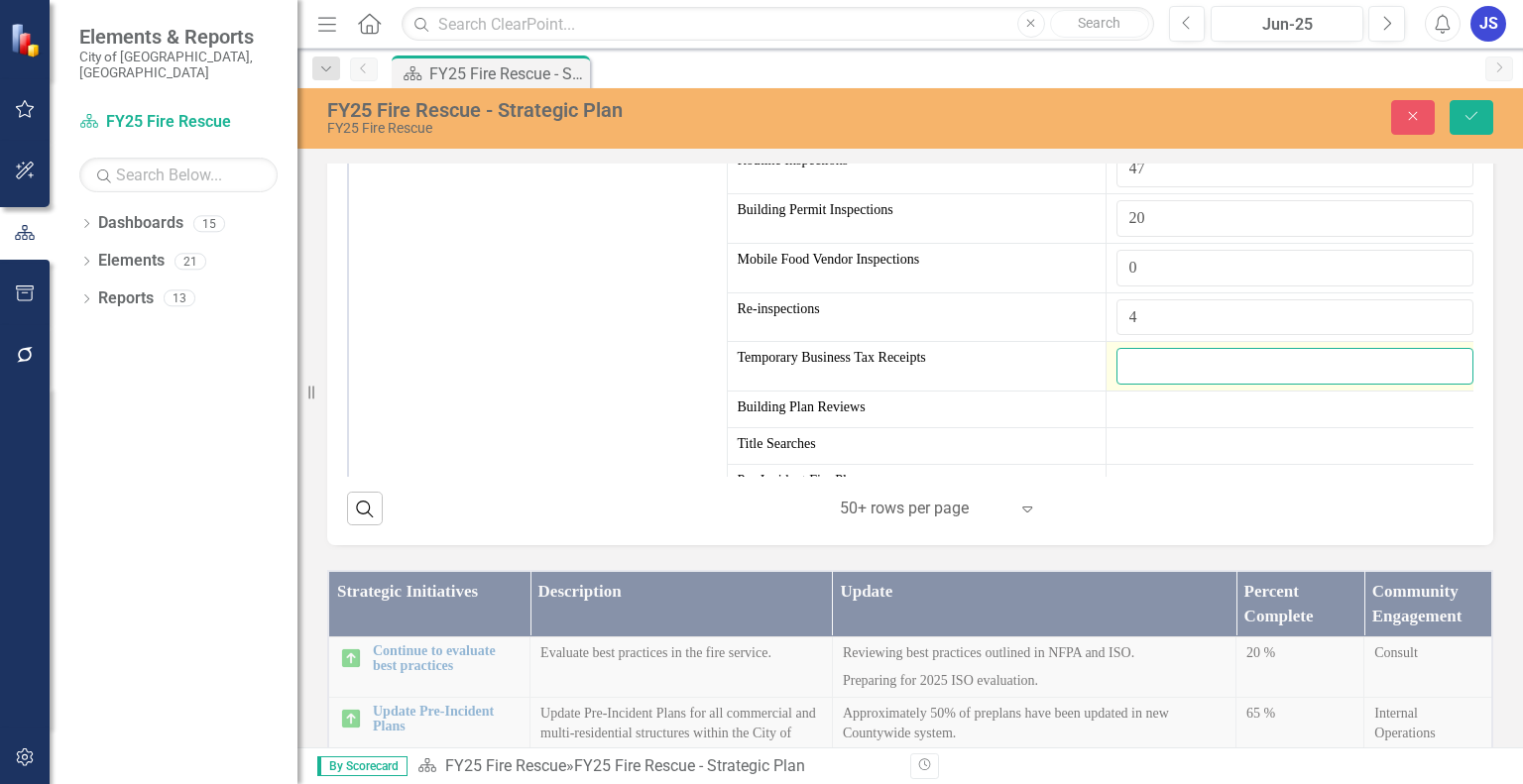 click at bounding box center (1295, 366) 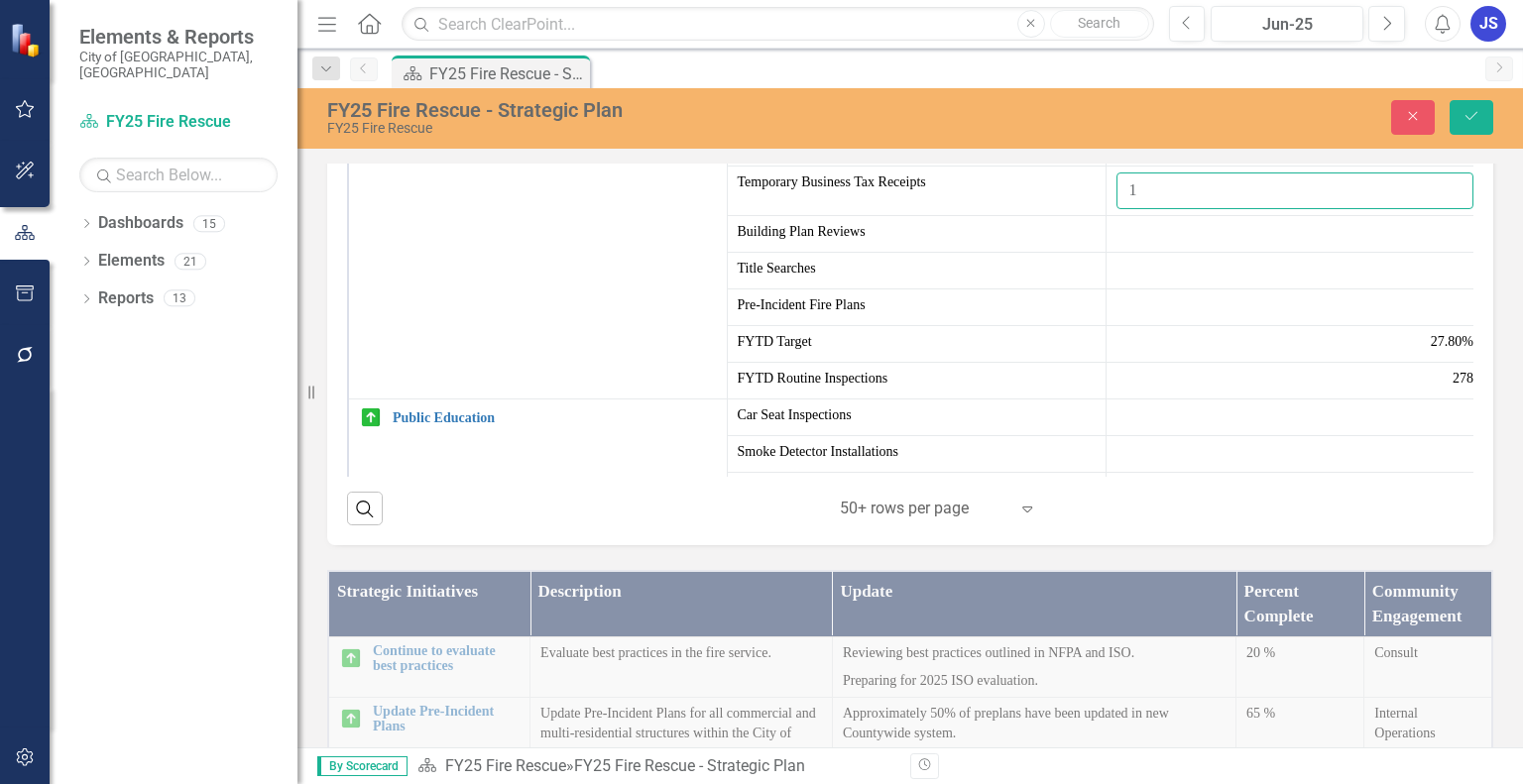 scroll, scrollTop: 837, scrollLeft: 0, axis: vertical 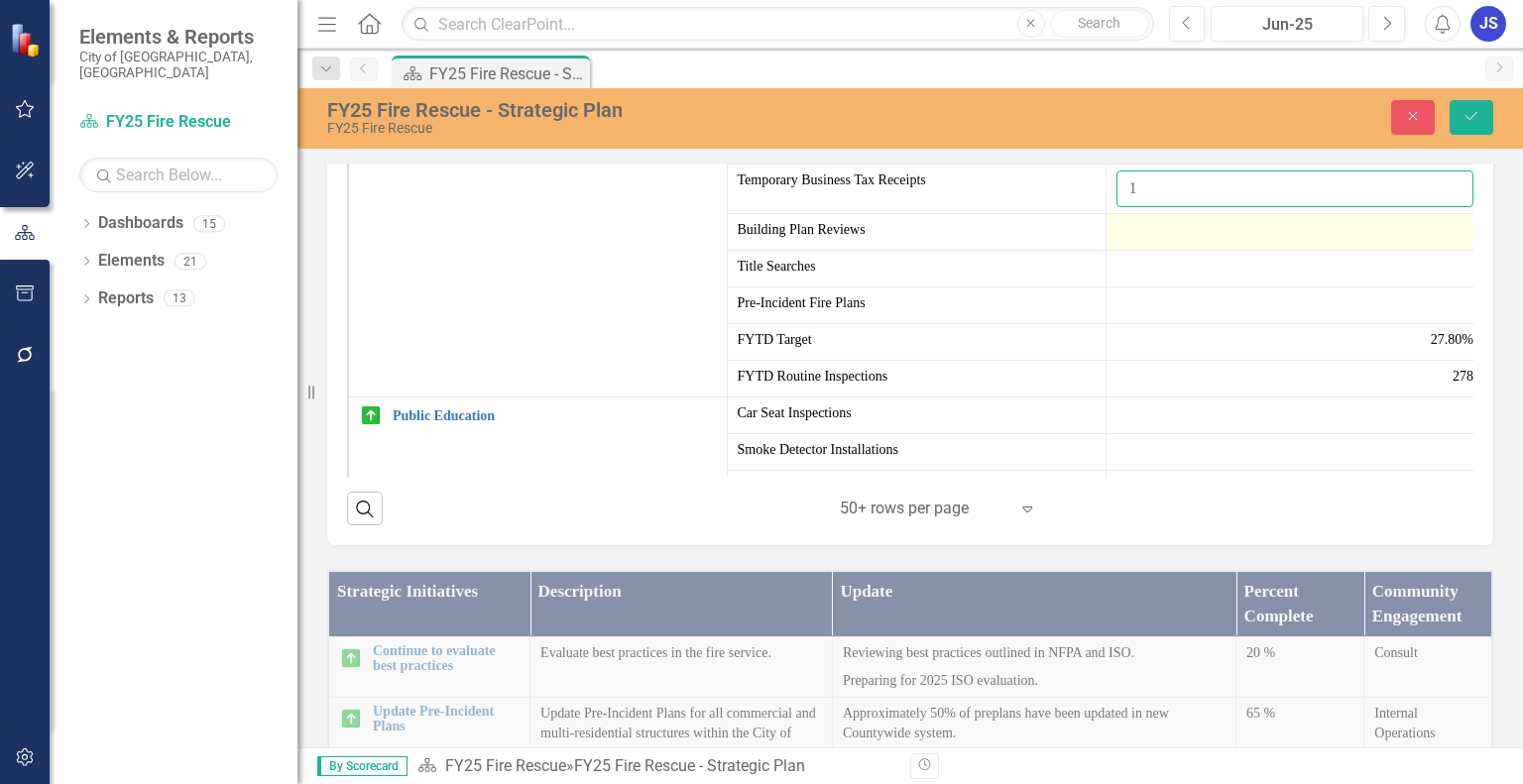 type on "1" 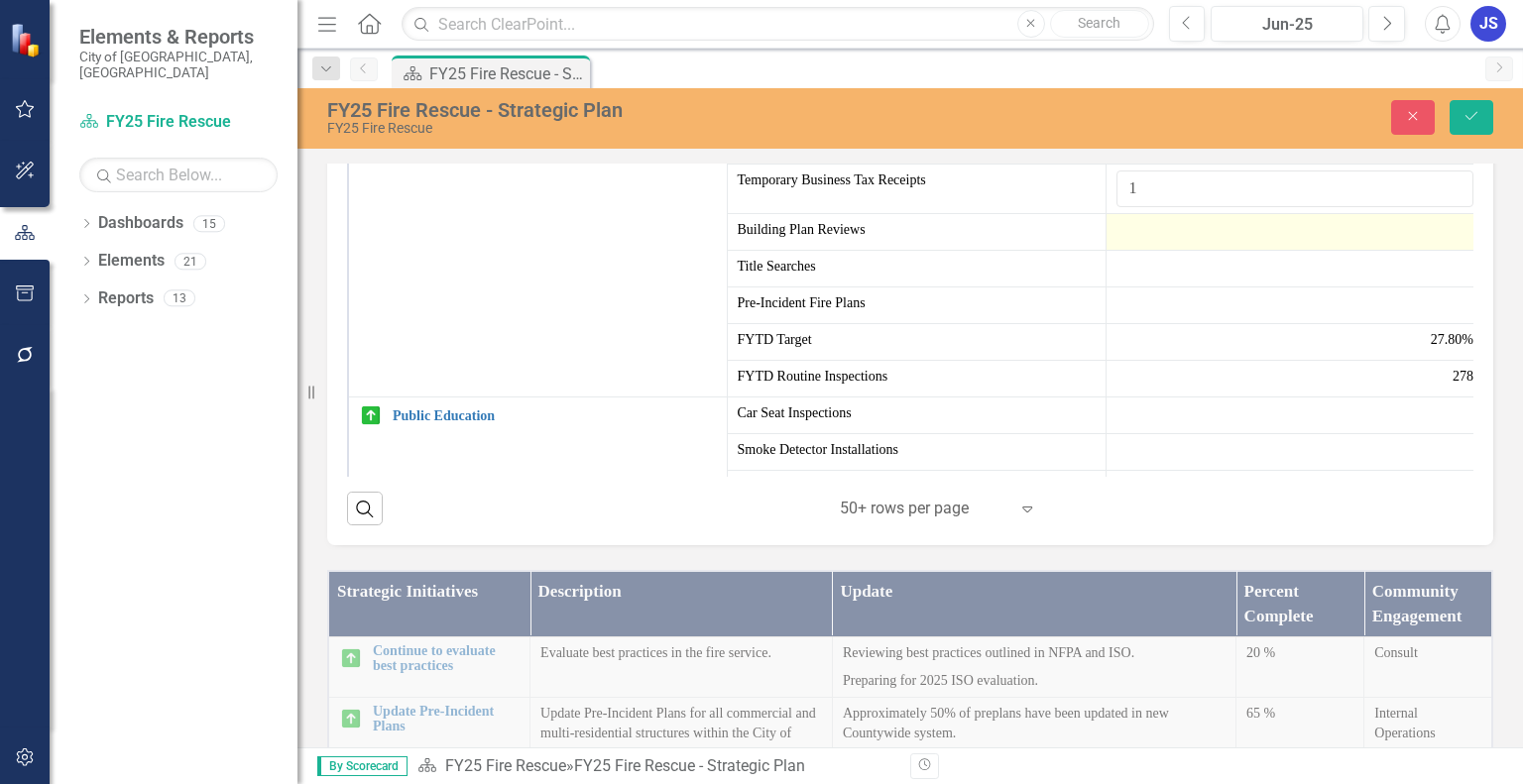 click at bounding box center (1295, 232) 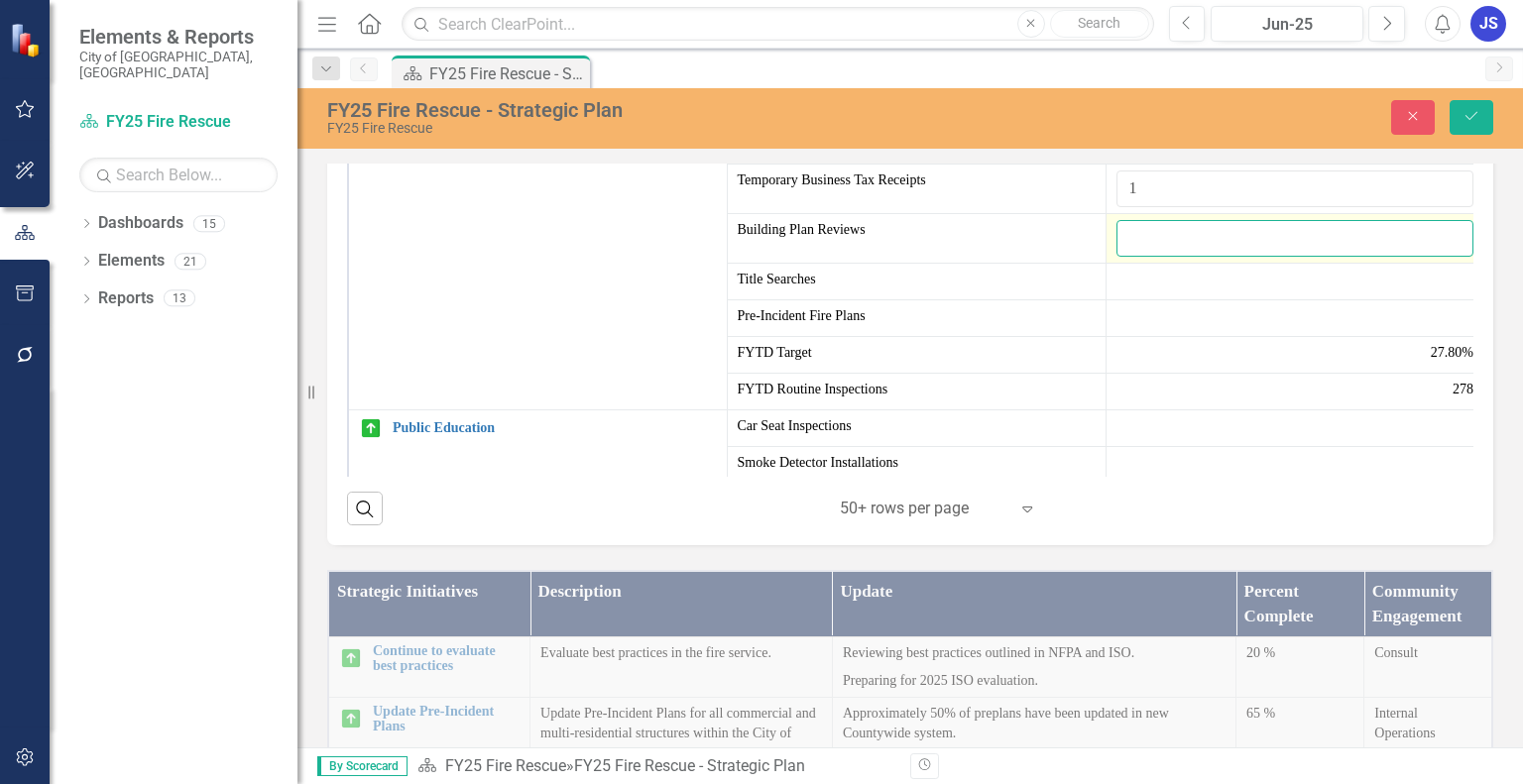 click at bounding box center [1295, 238] 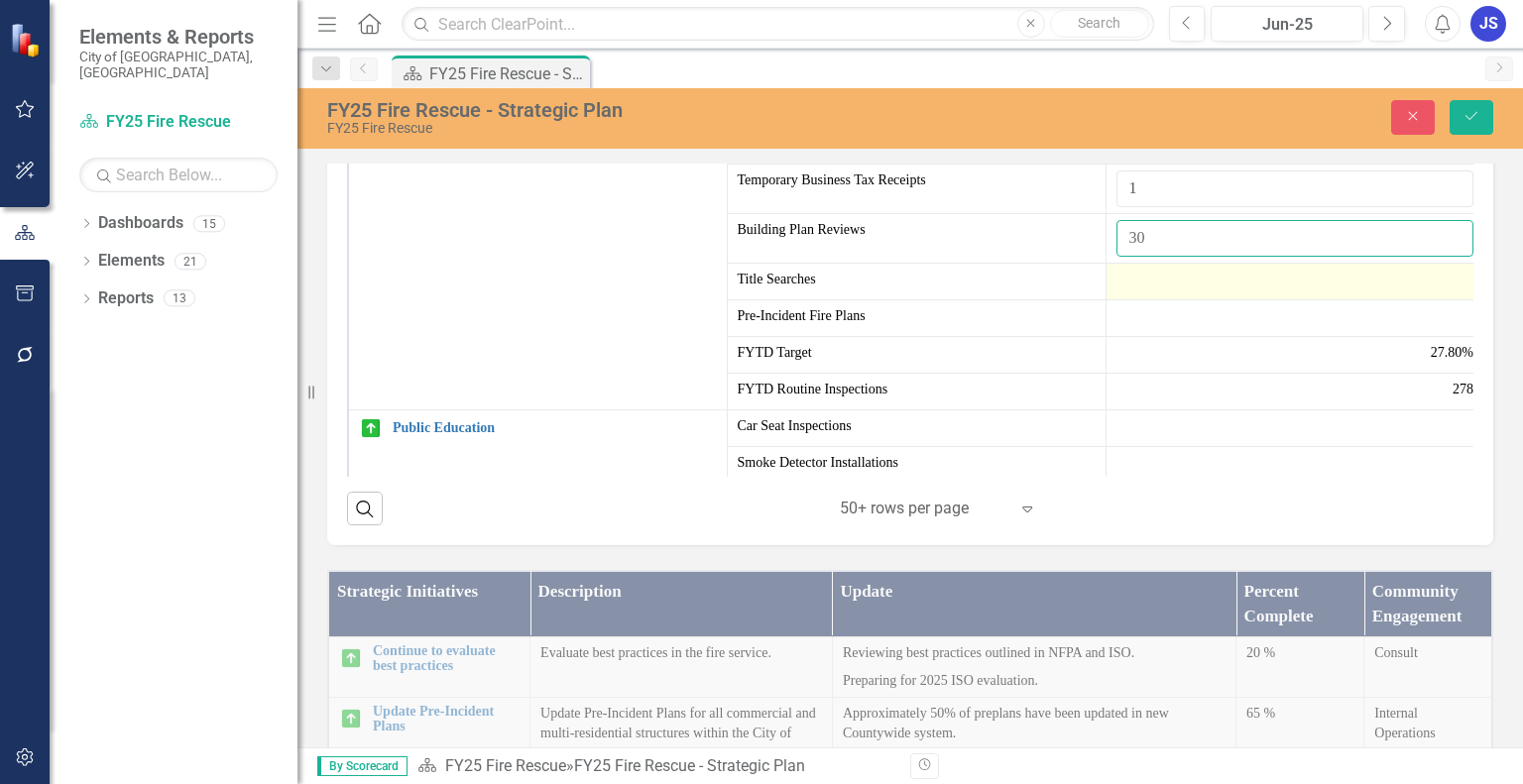 type on "30" 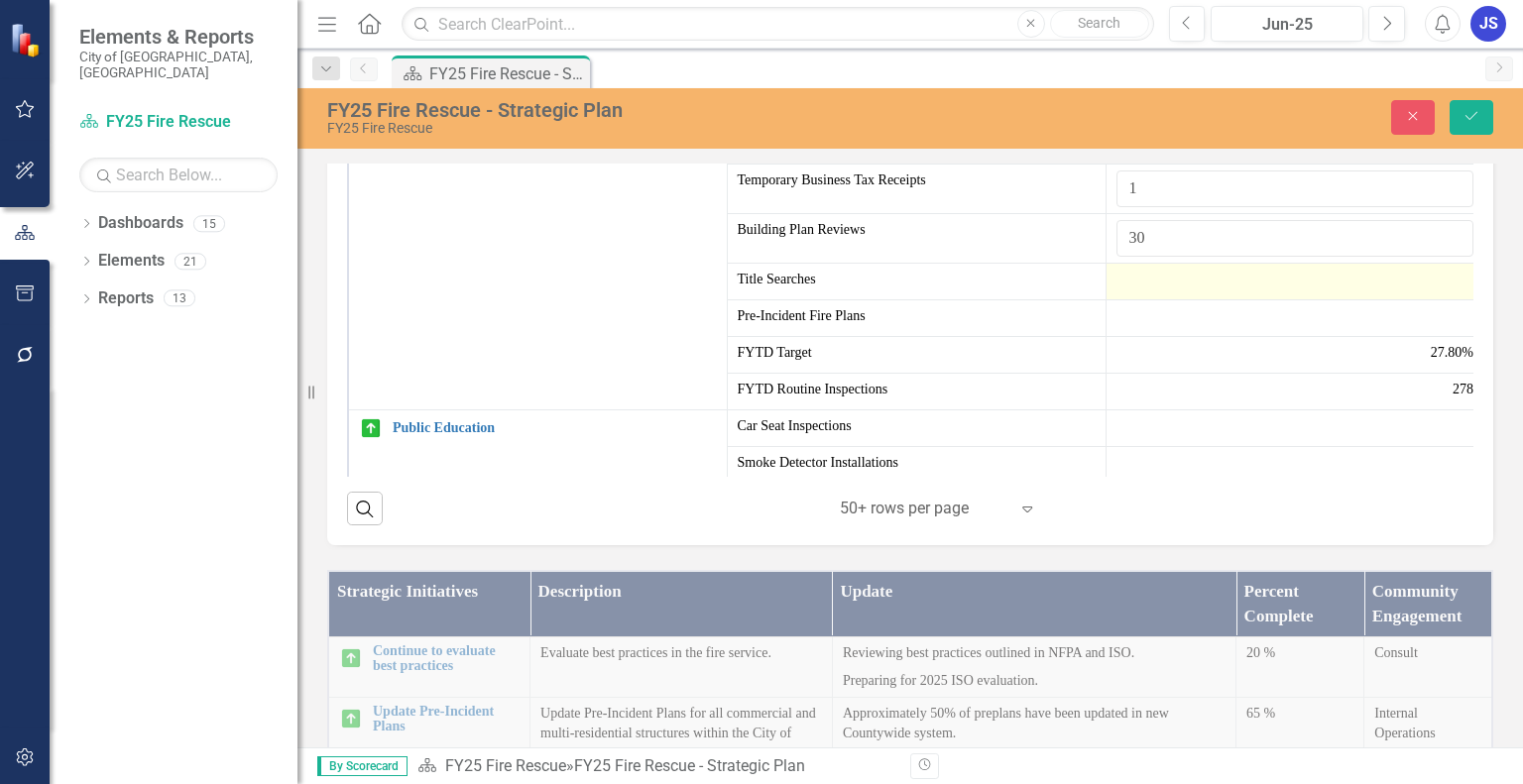 click at bounding box center [1295, 281] 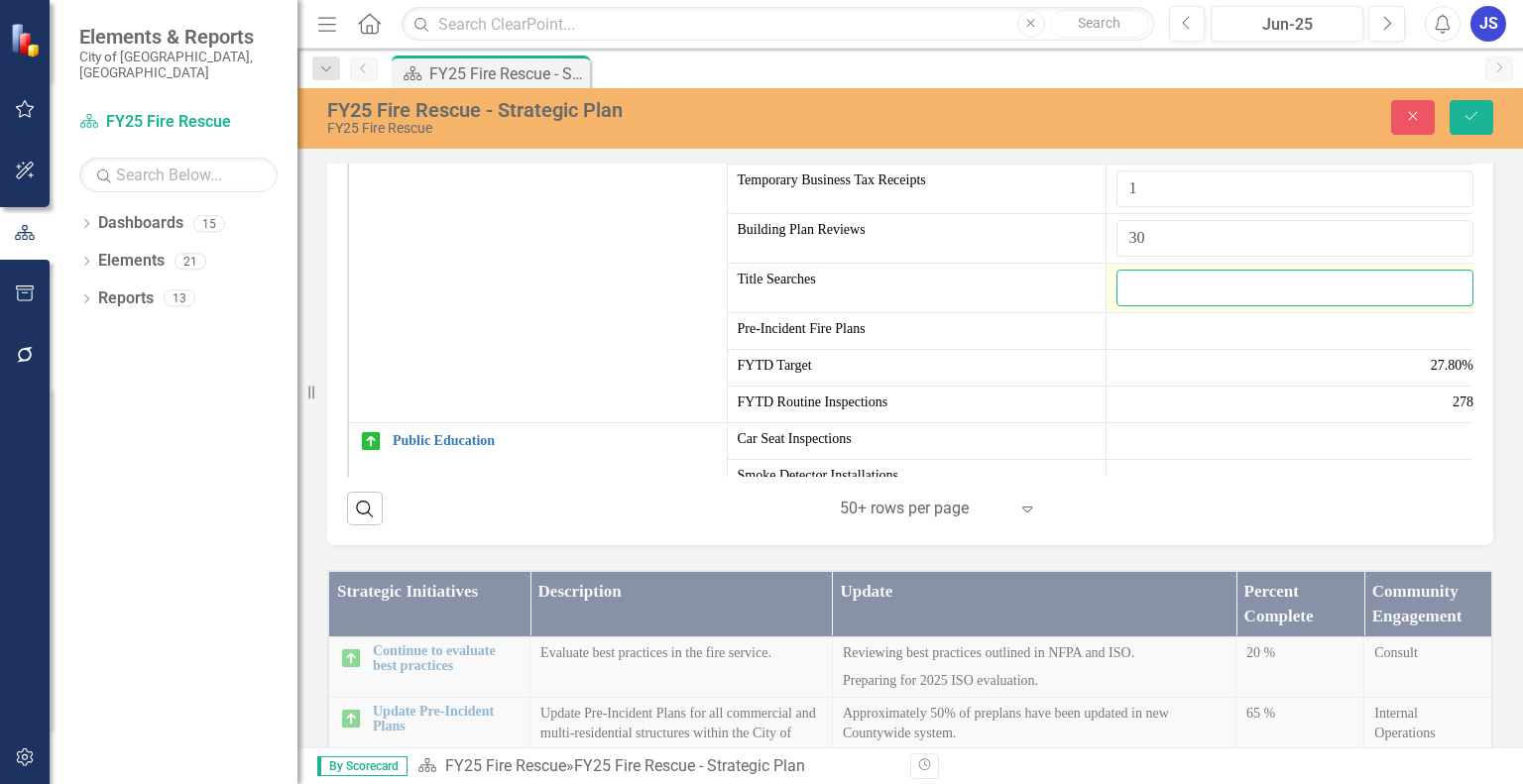 click at bounding box center [1295, 287] 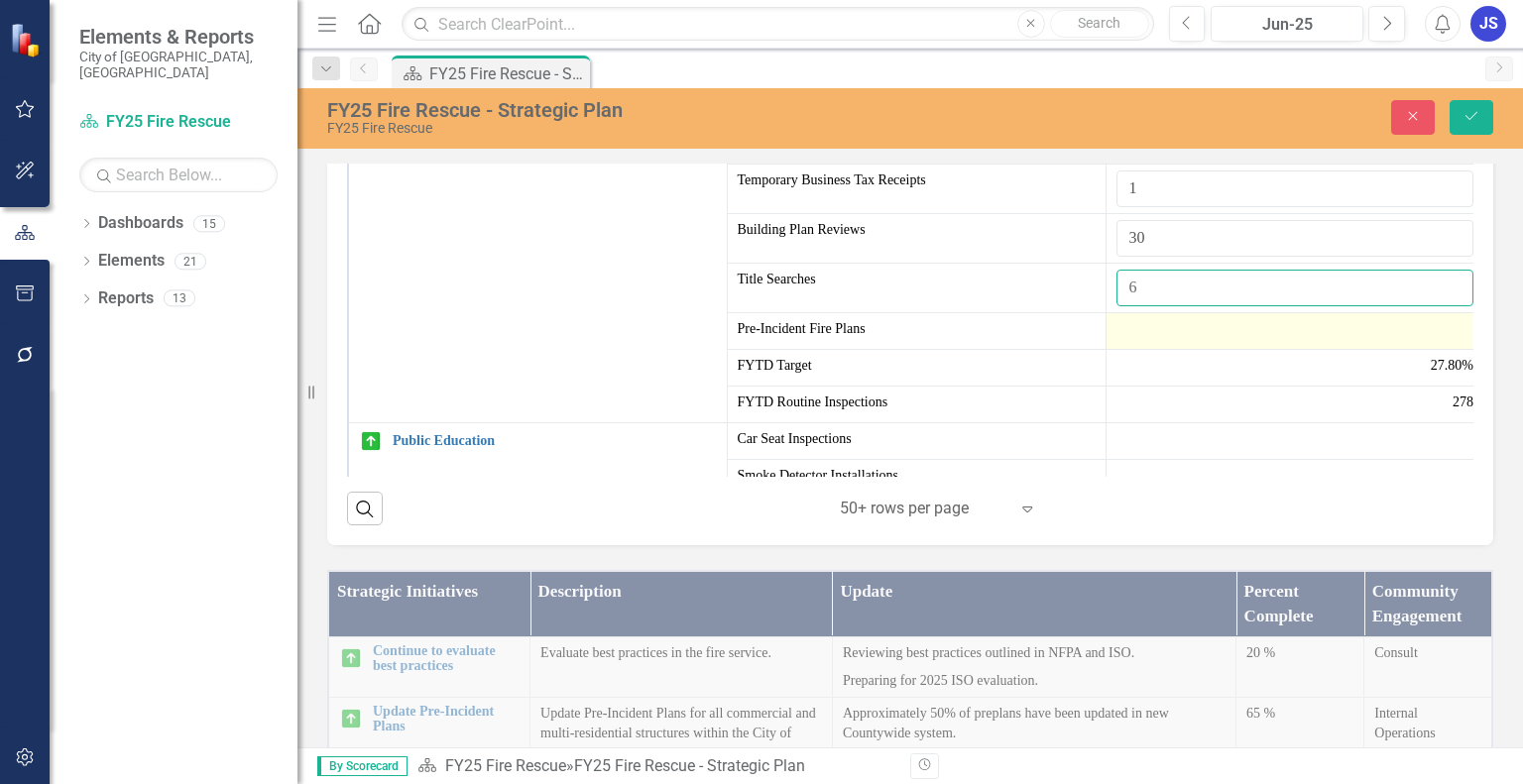 type on "6" 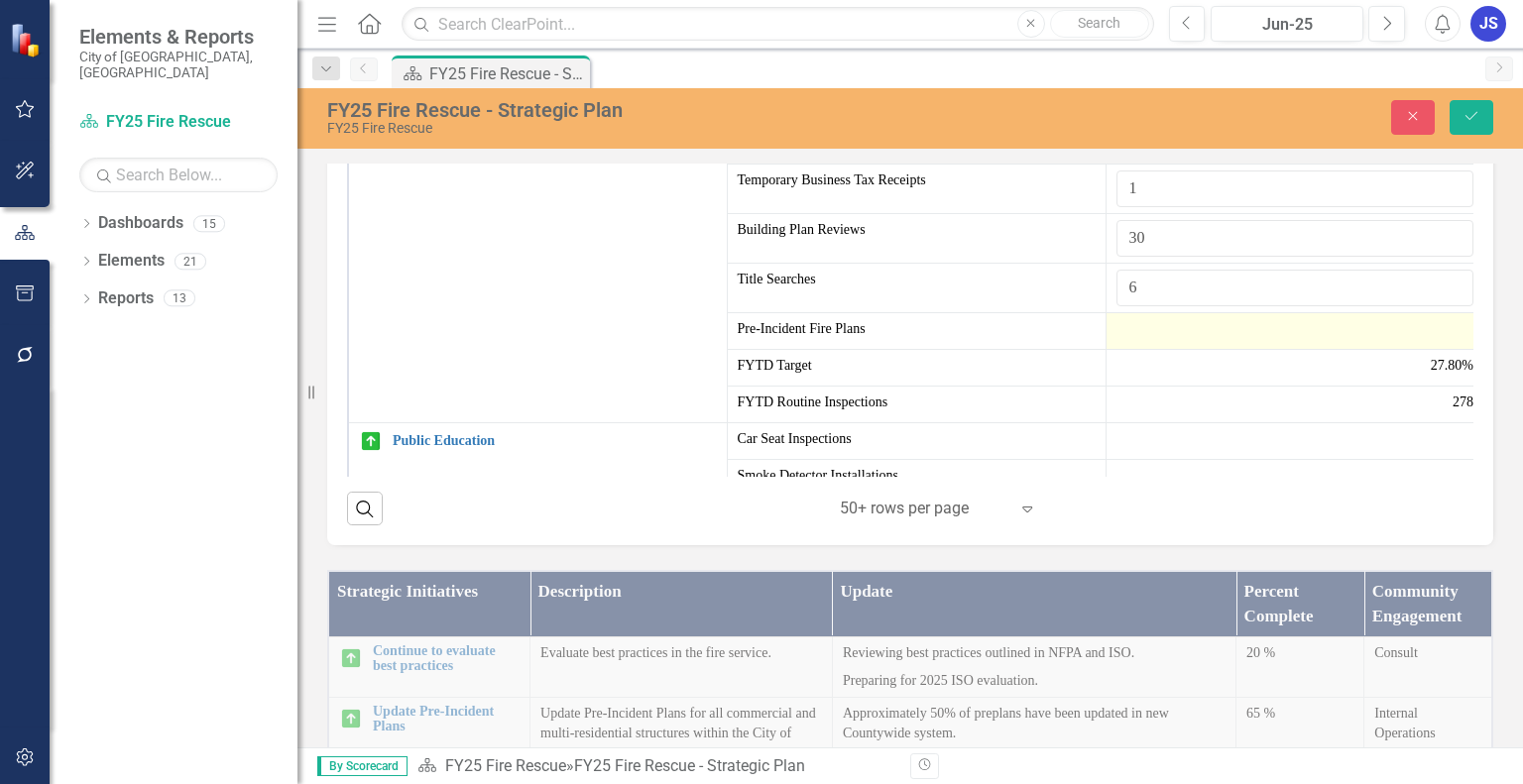 click at bounding box center [1295, 331] 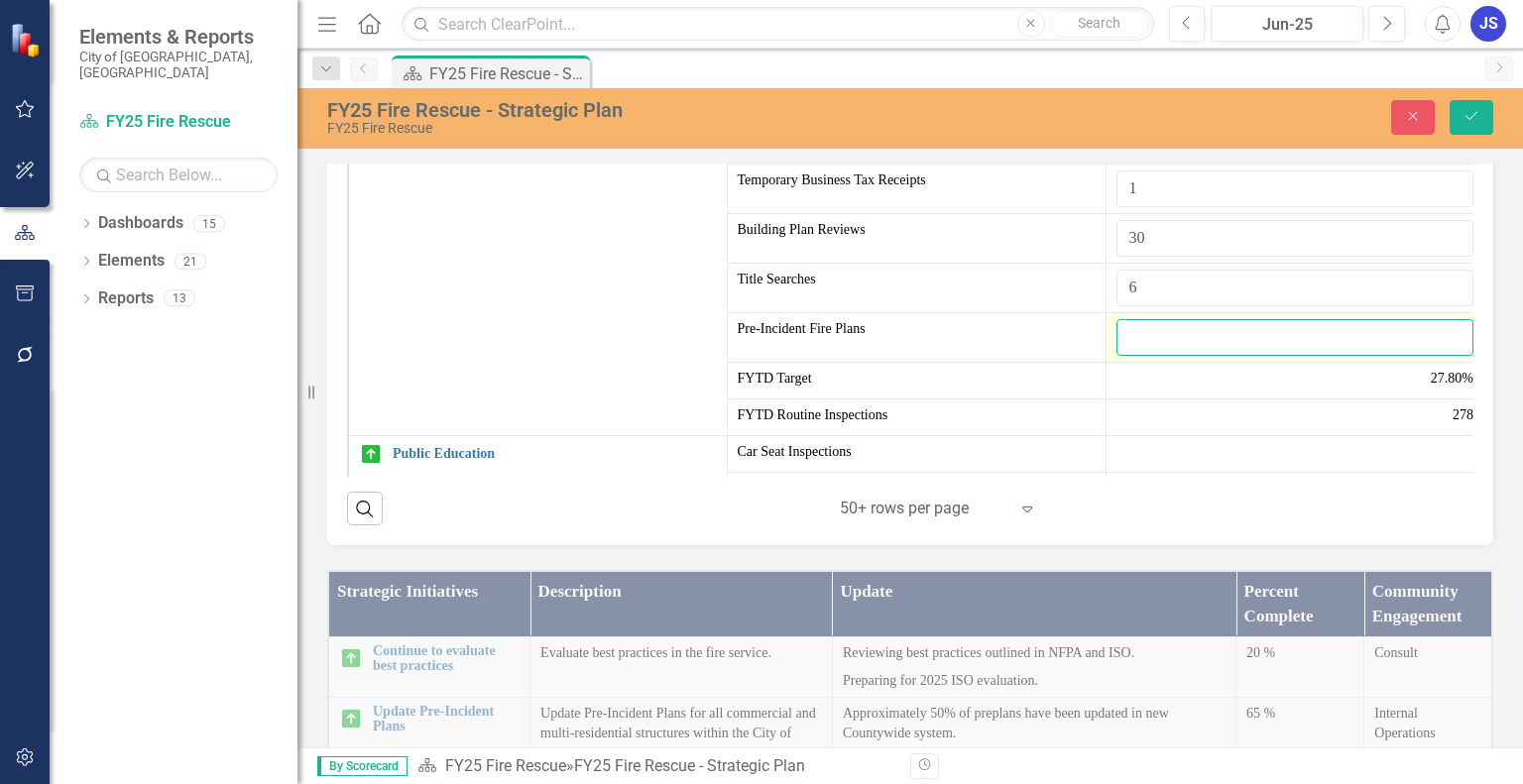 click at bounding box center [1295, 337] 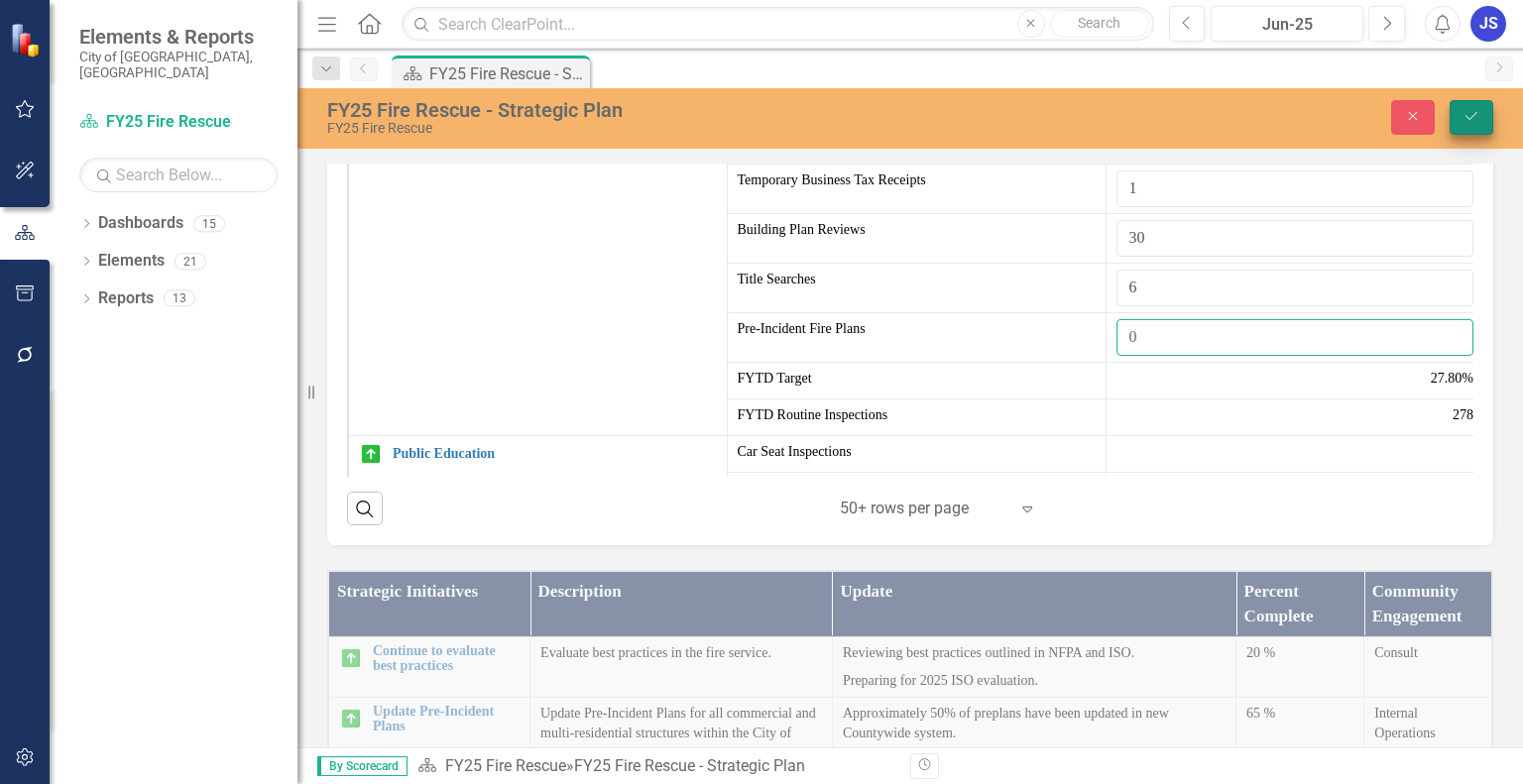 type on "0" 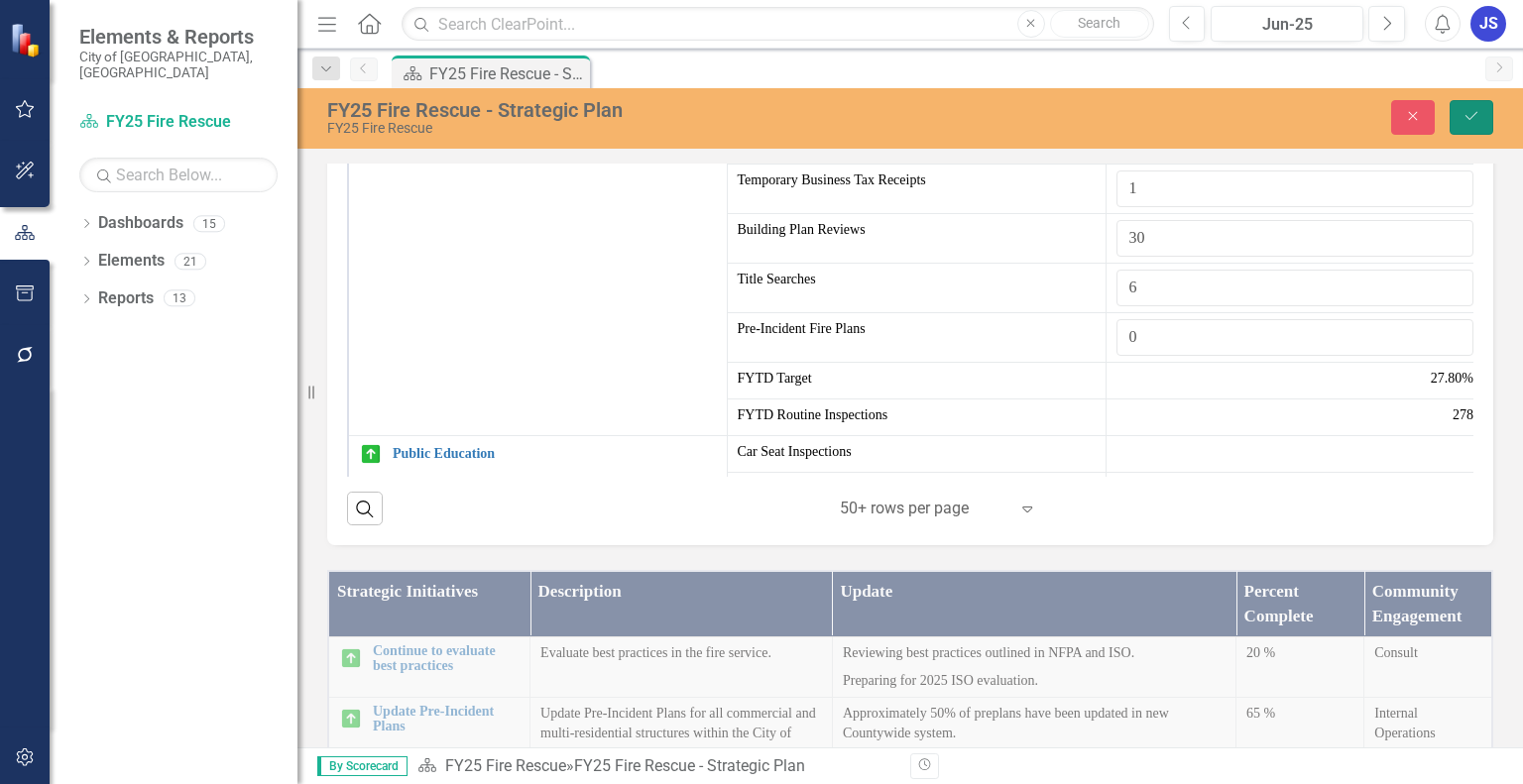 click on "Save" 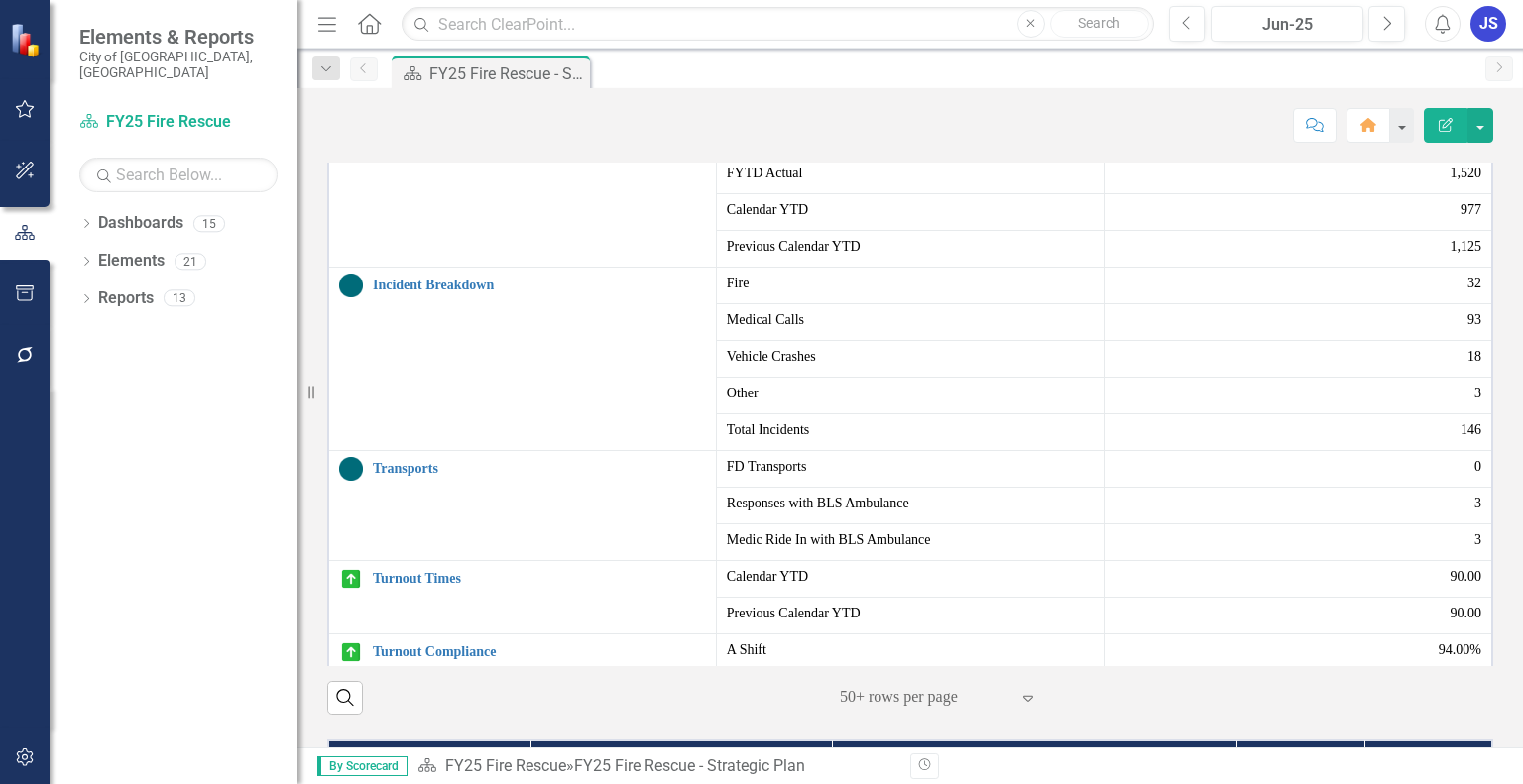 scroll, scrollTop: 525, scrollLeft: 0, axis: vertical 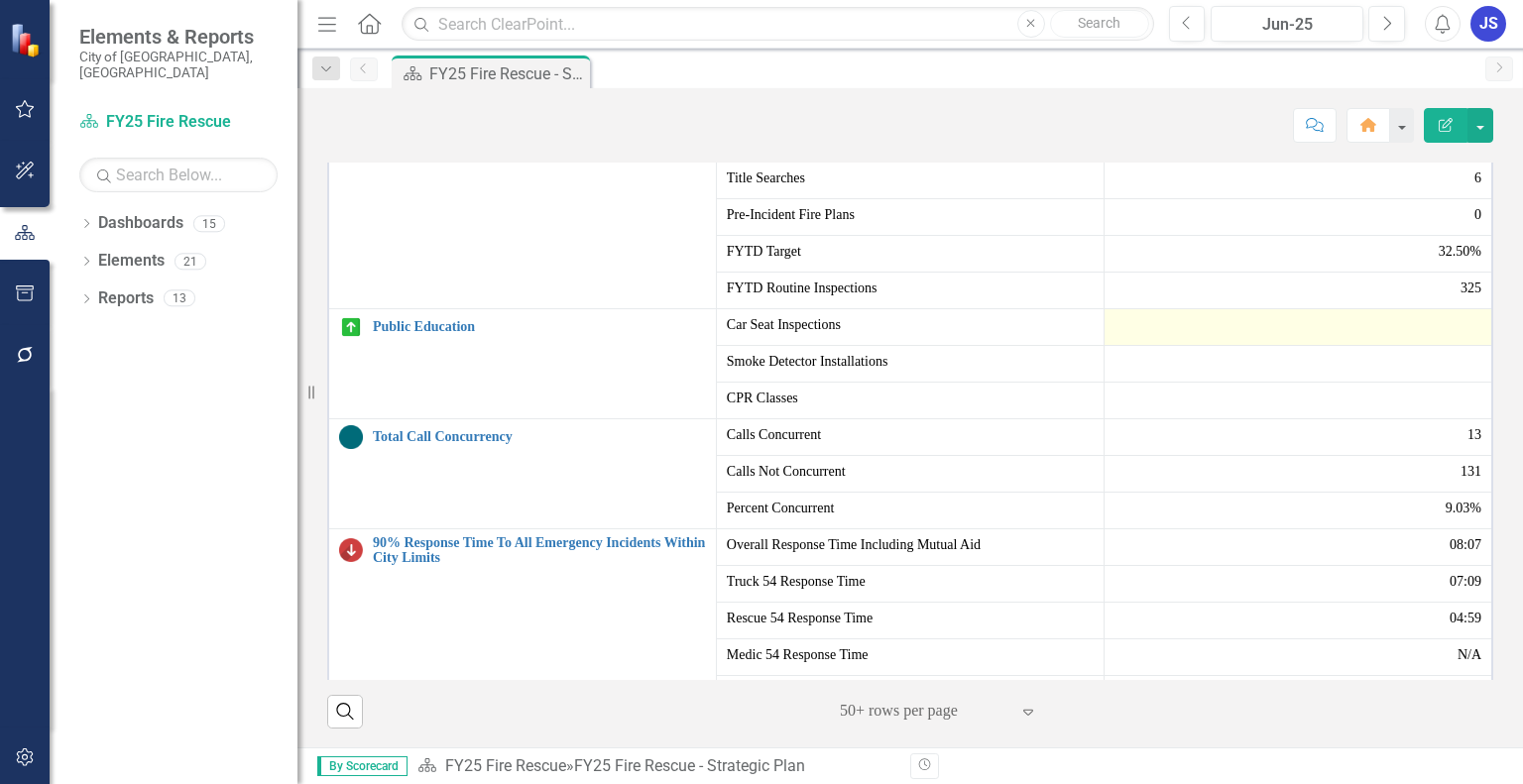 click at bounding box center (1298, 327) 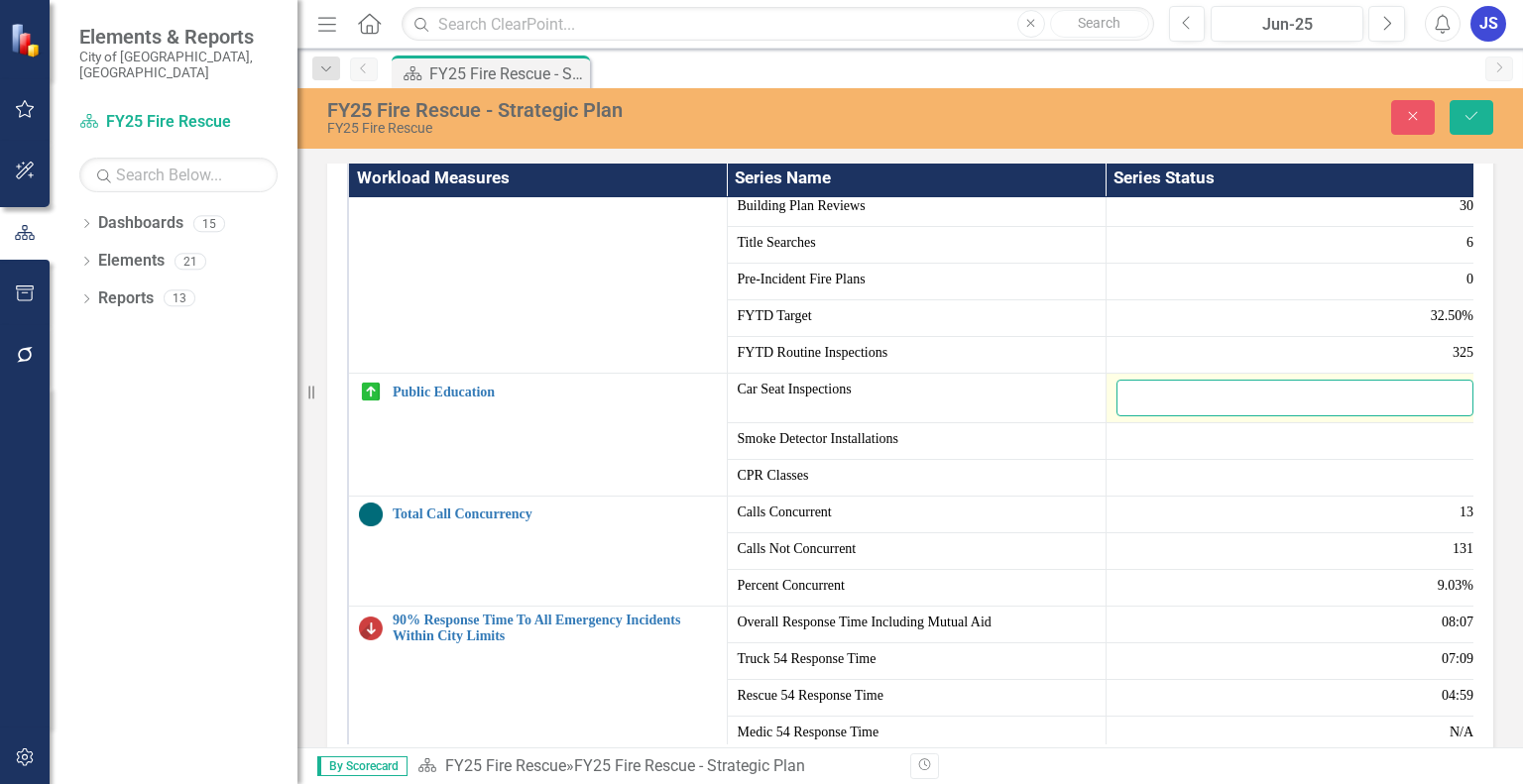 click at bounding box center (1295, 397) 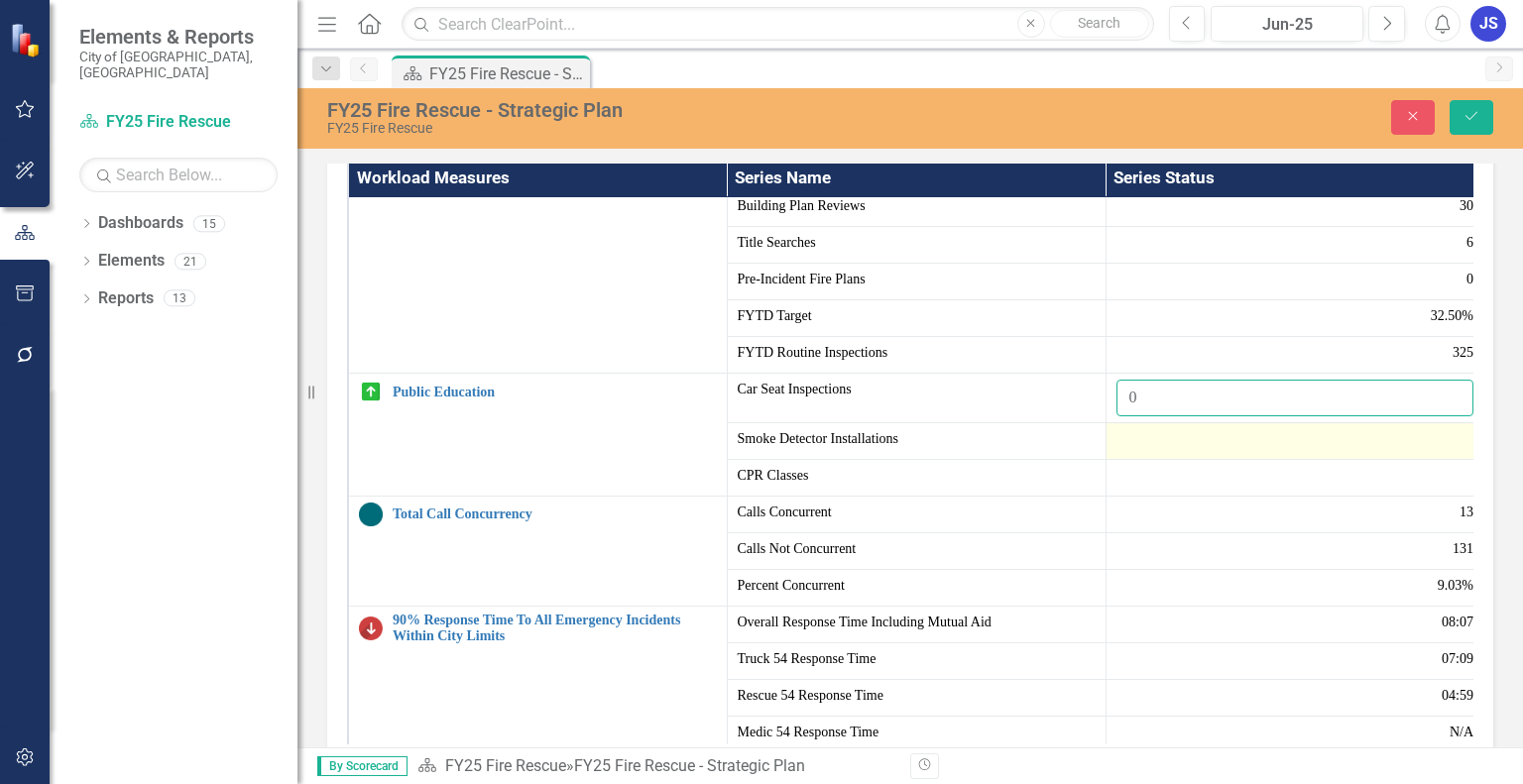 type on "0" 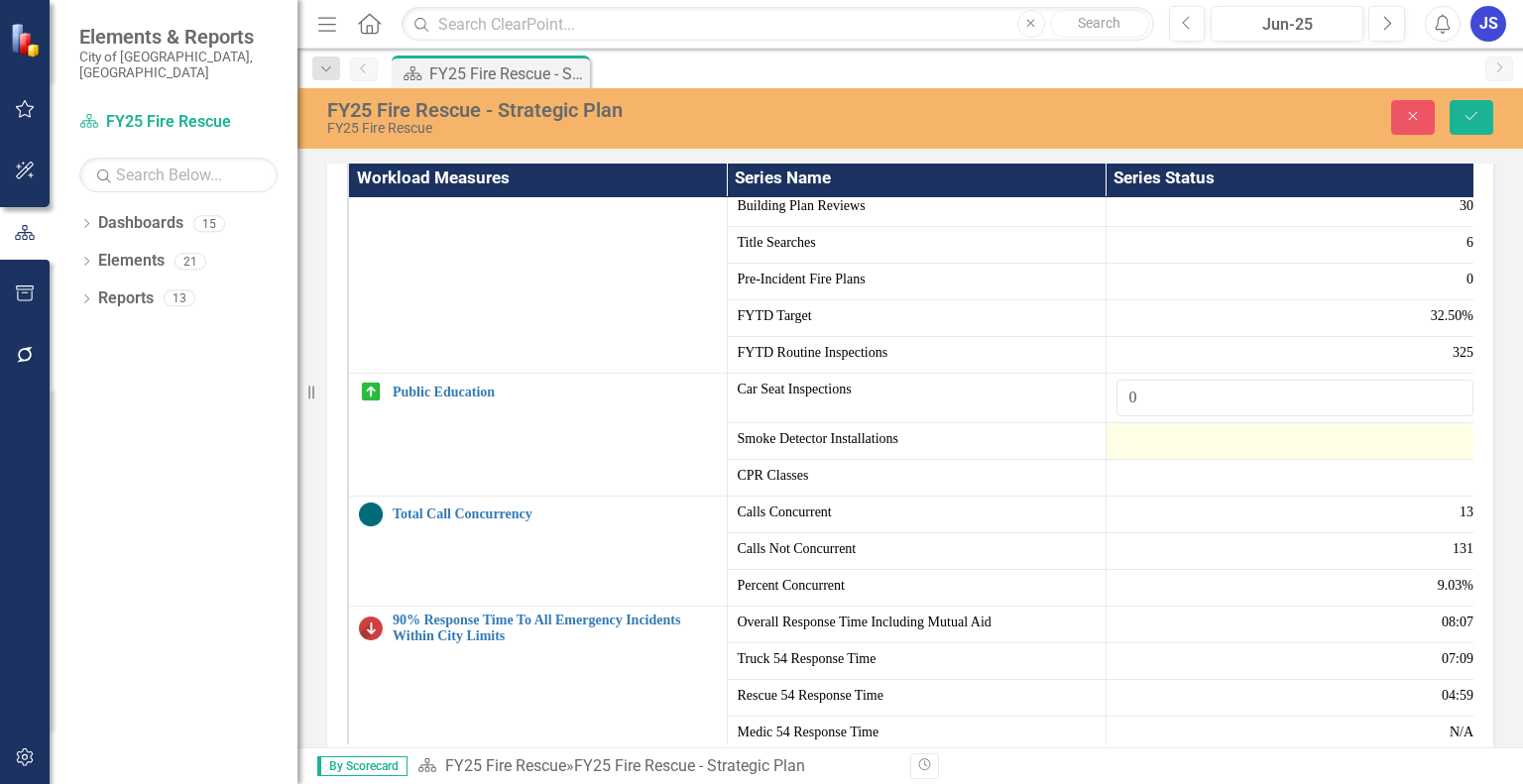 click at bounding box center (1295, 441) 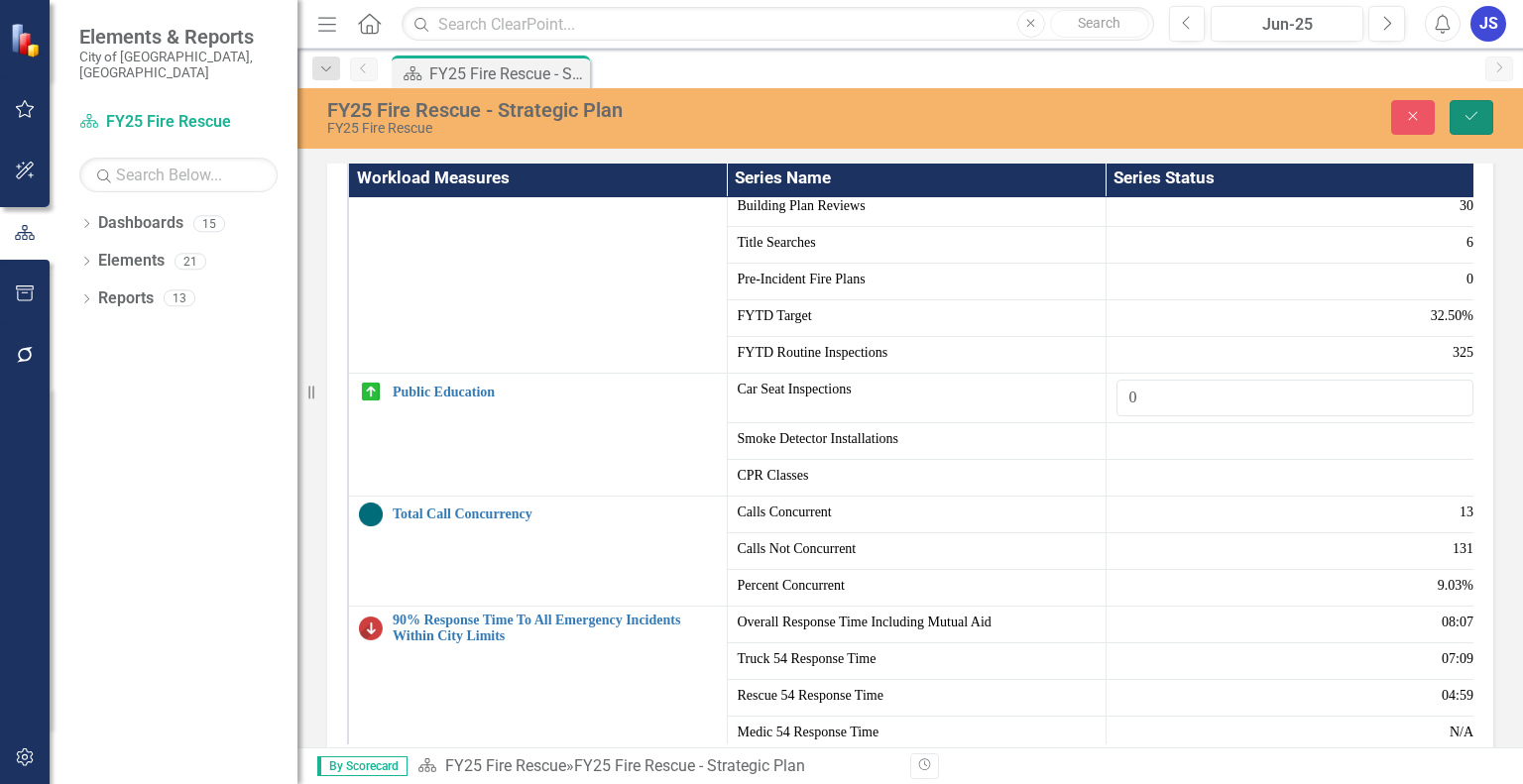 click on "Save" 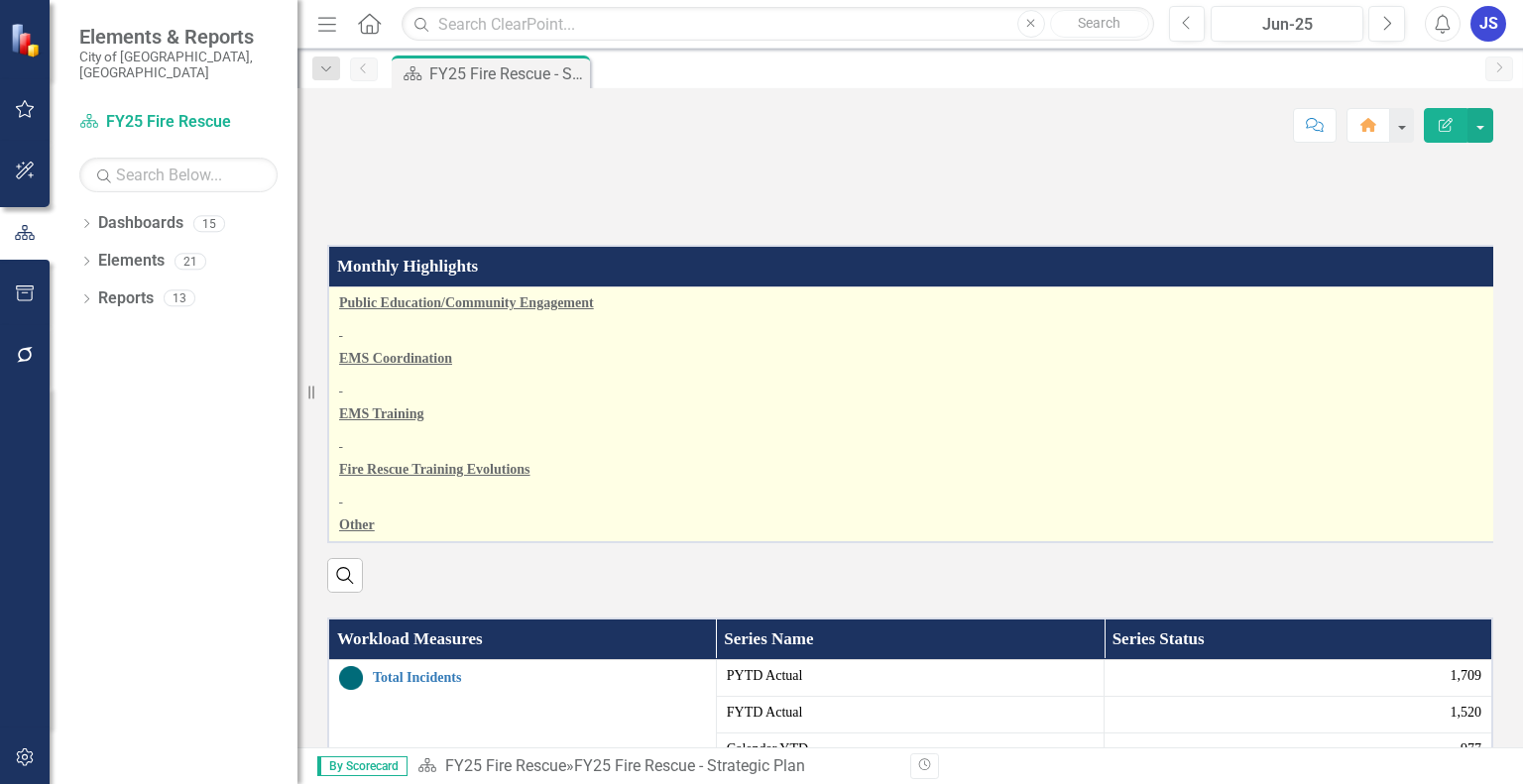 click at bounding box center [935, 387] 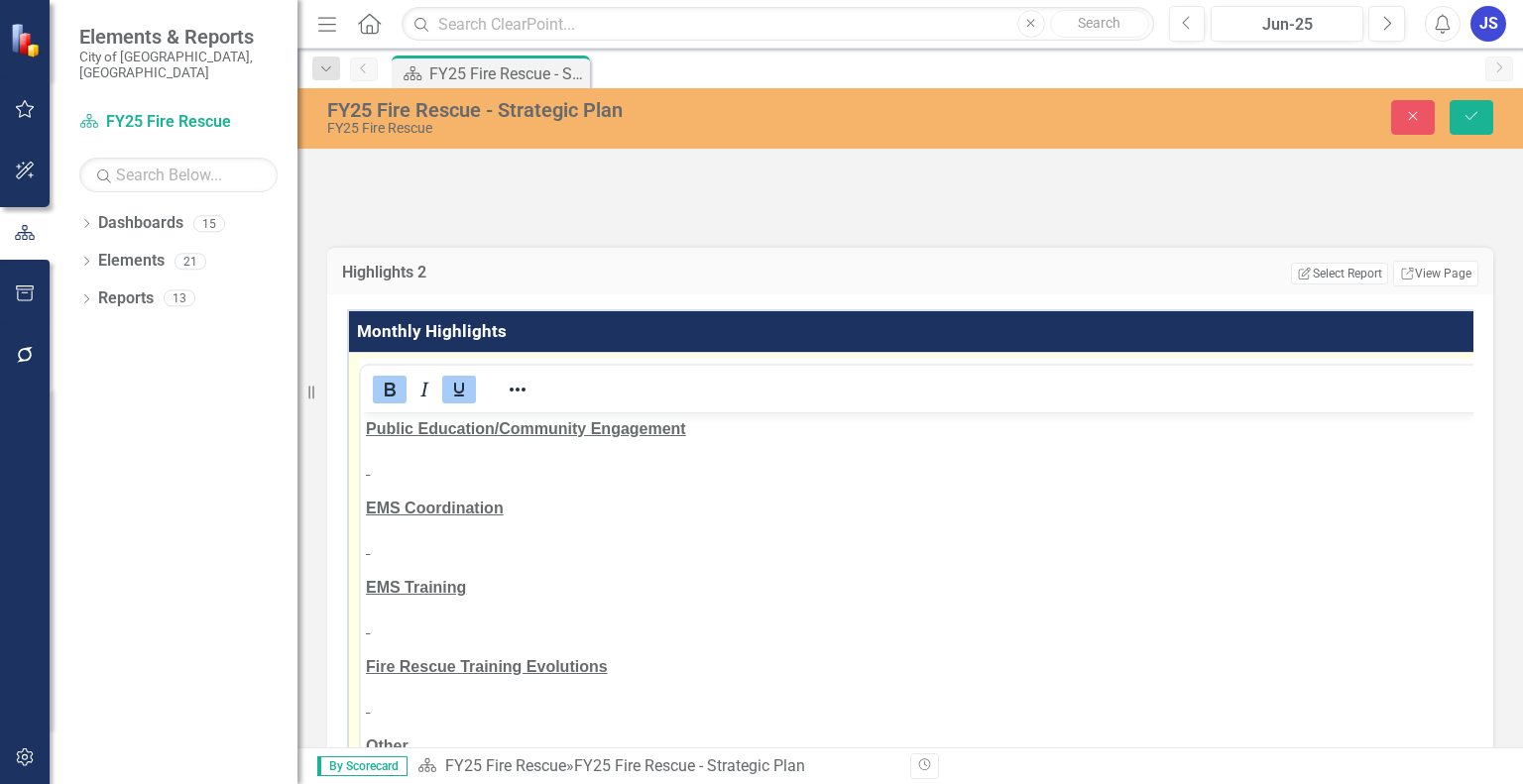 scroll, scrollTop: 0, scrollLeft: 0, axis: both 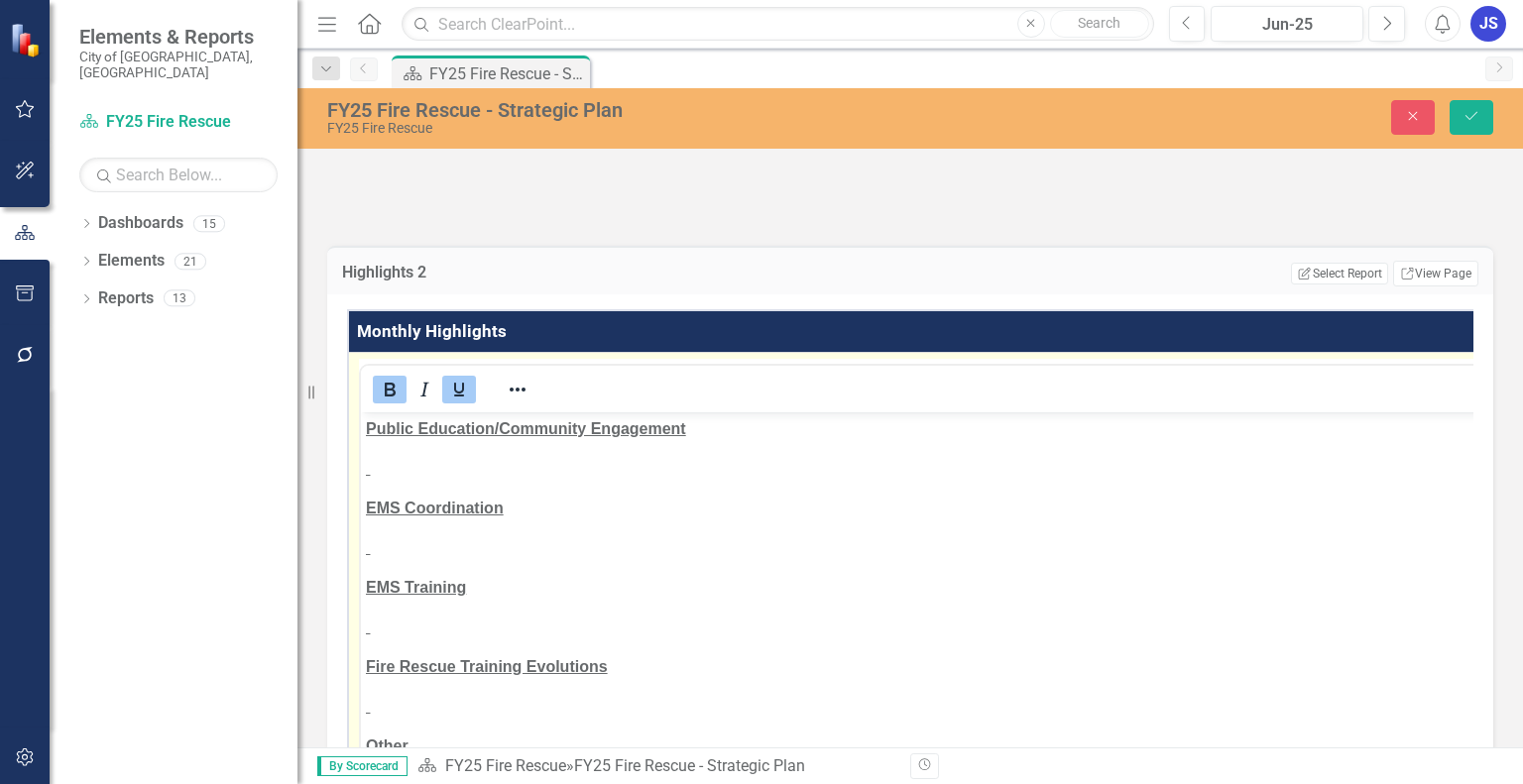 click at bounding box center (966, 468) 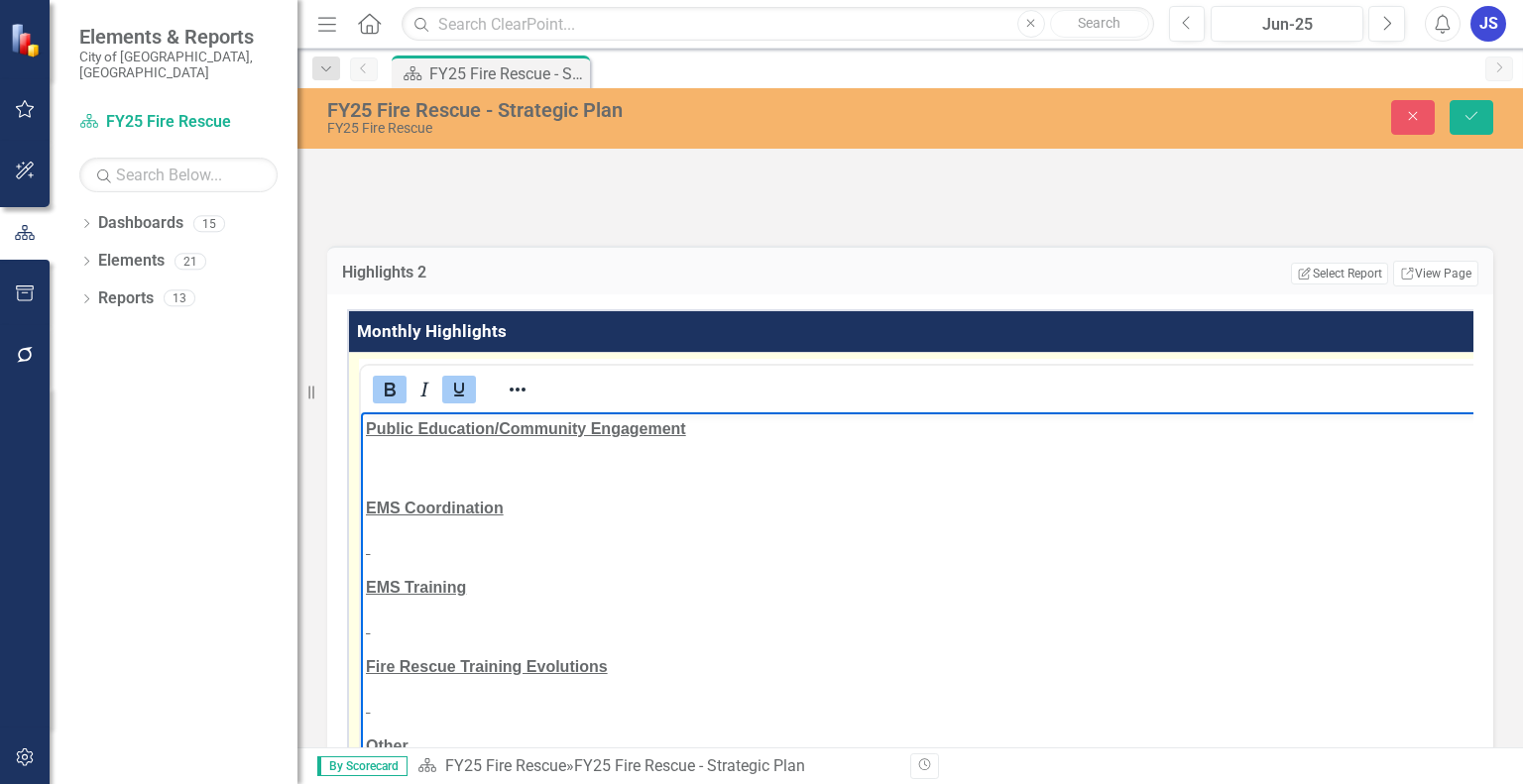 click on "Public Education/Community Engagement" at bounding box center (967, 428) 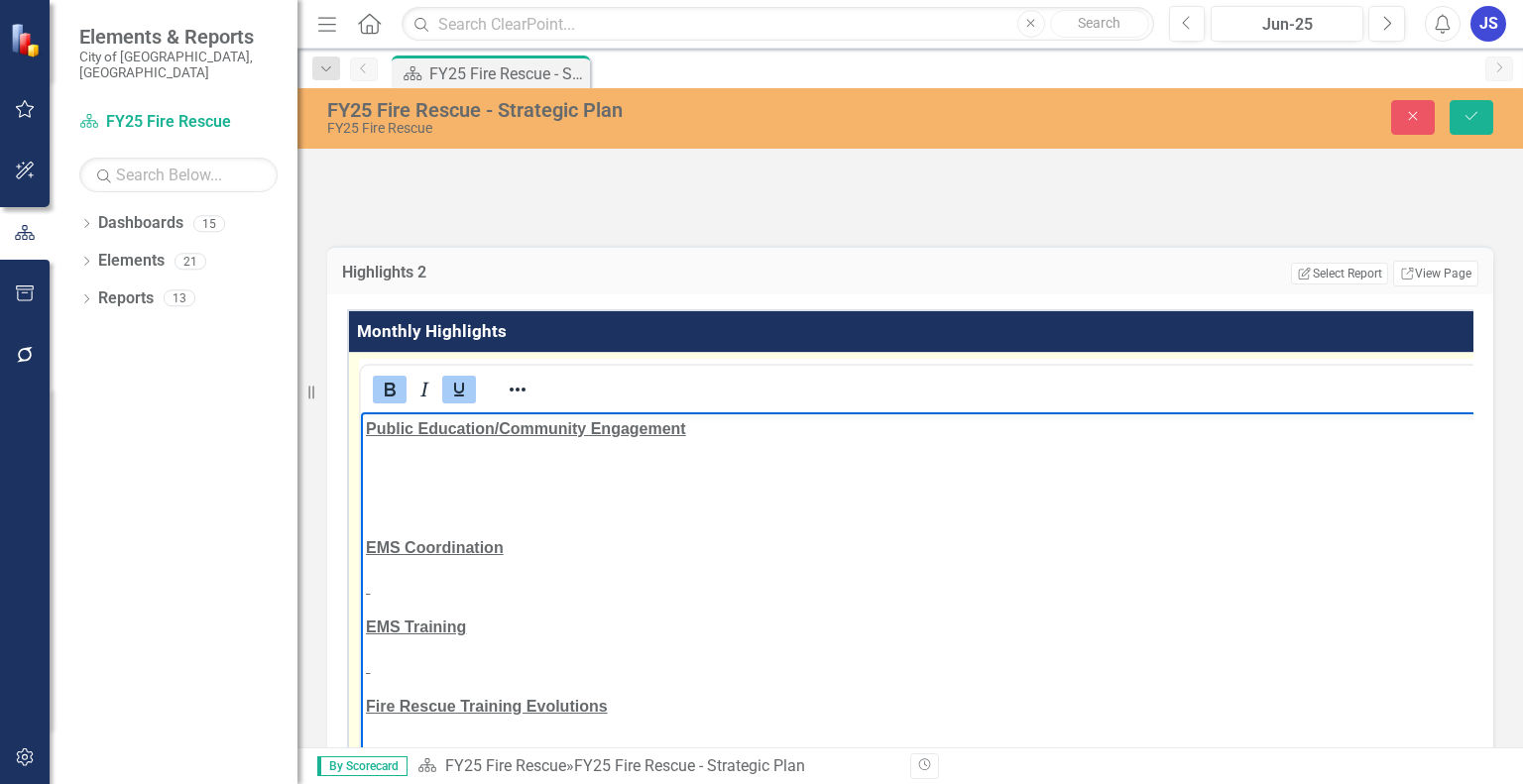 click 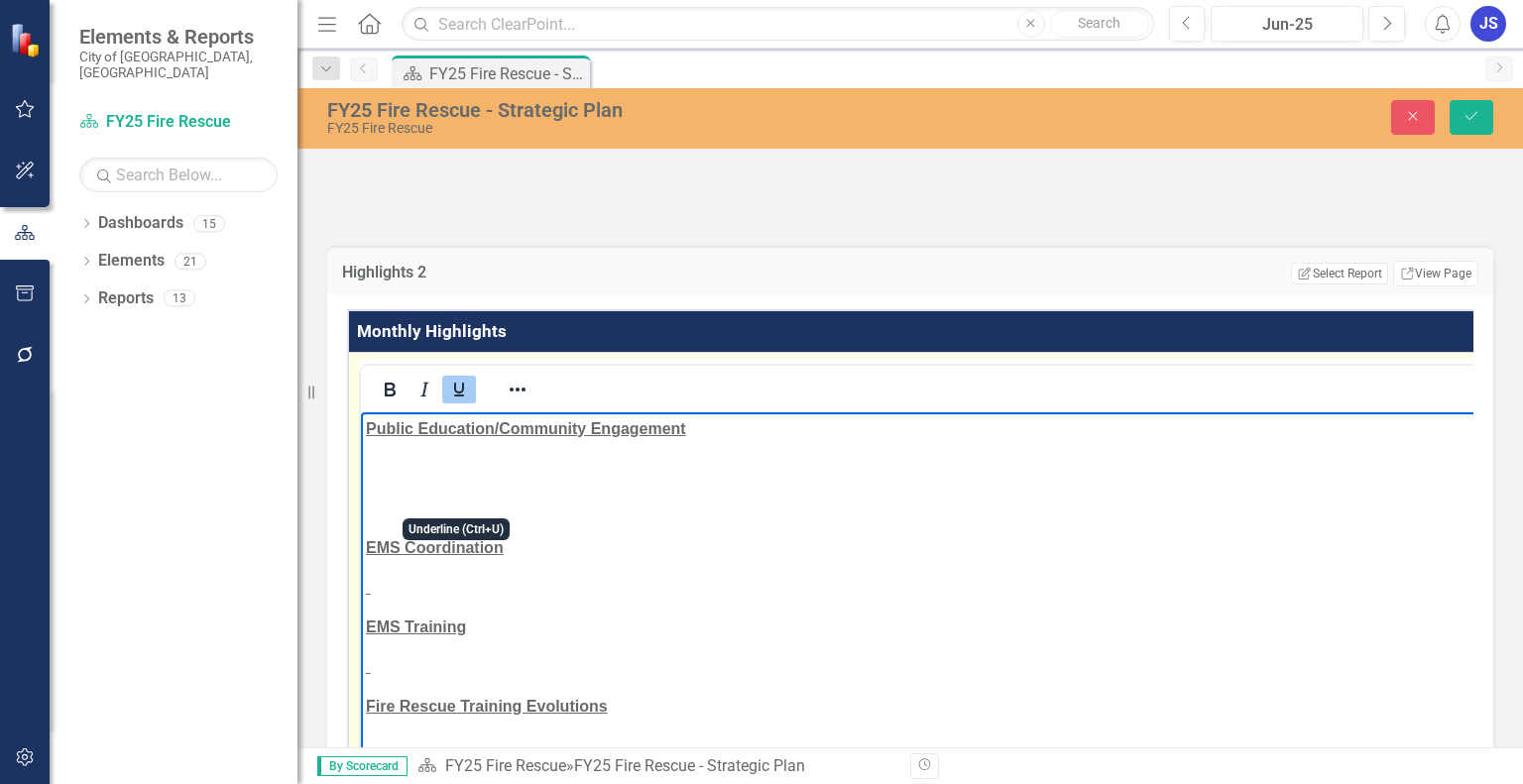click 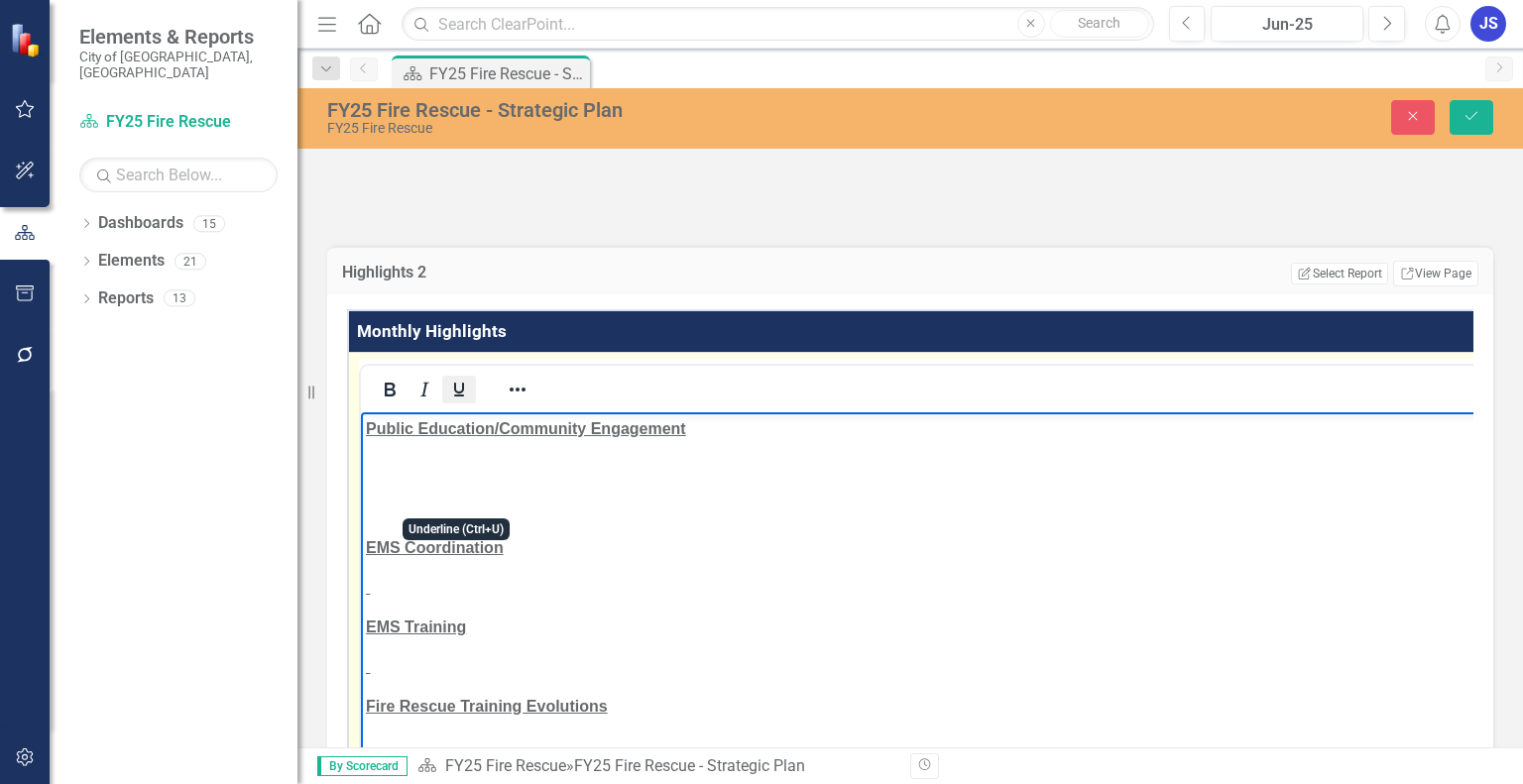 type 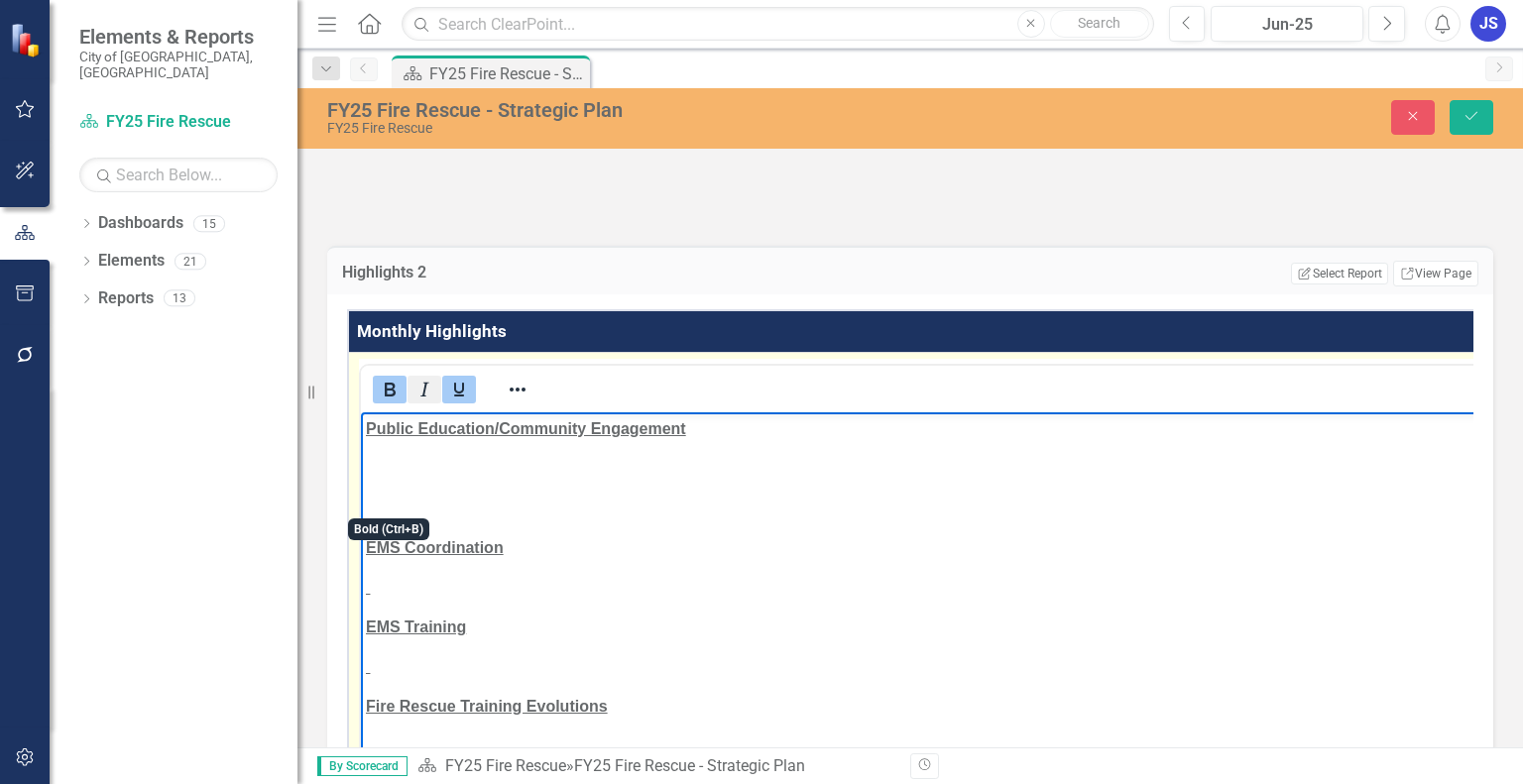 drag, startPoint x: 386, startPoint y: 499, endPoint x: 420, endPoint y: 503, distance: 34.23449 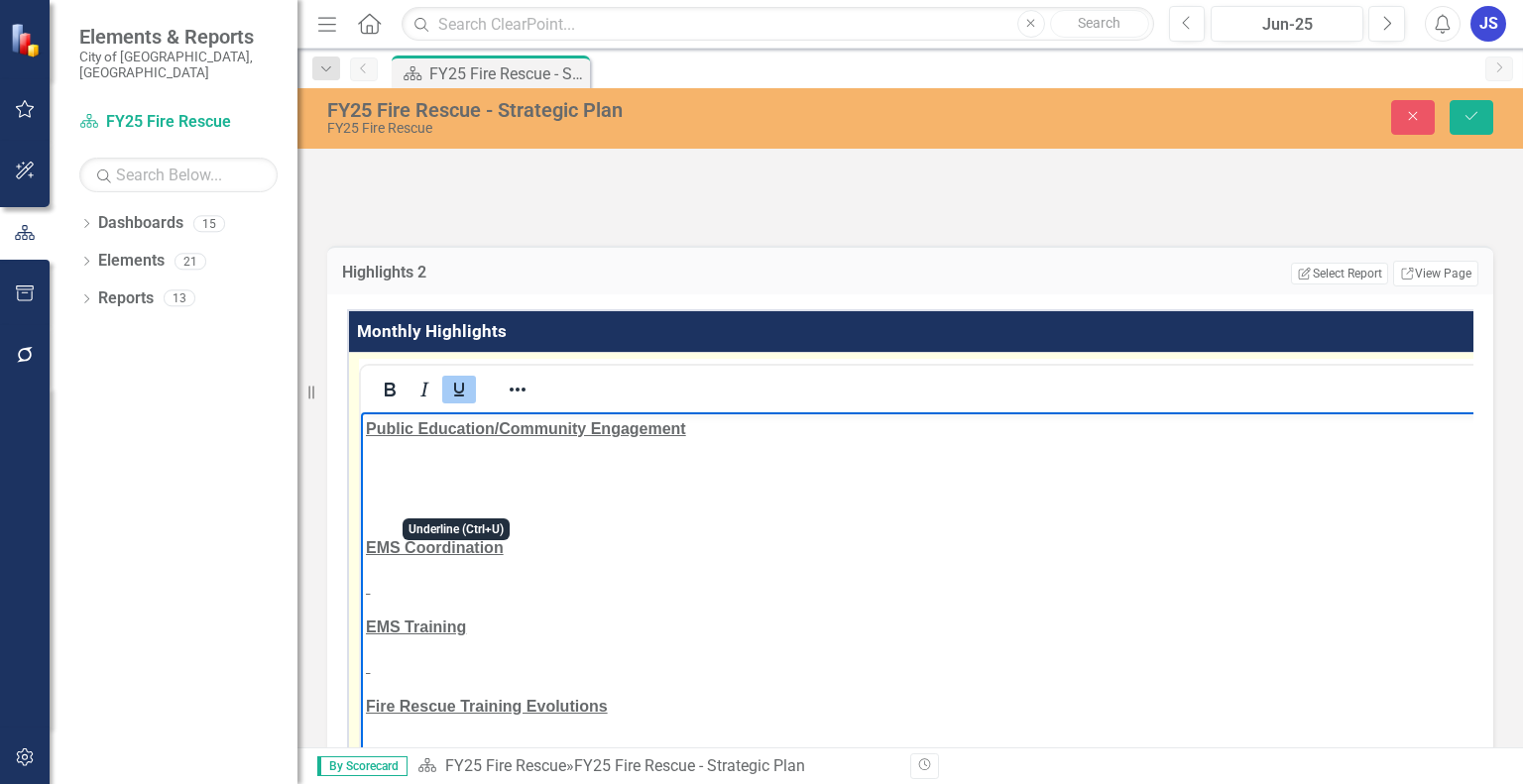 click 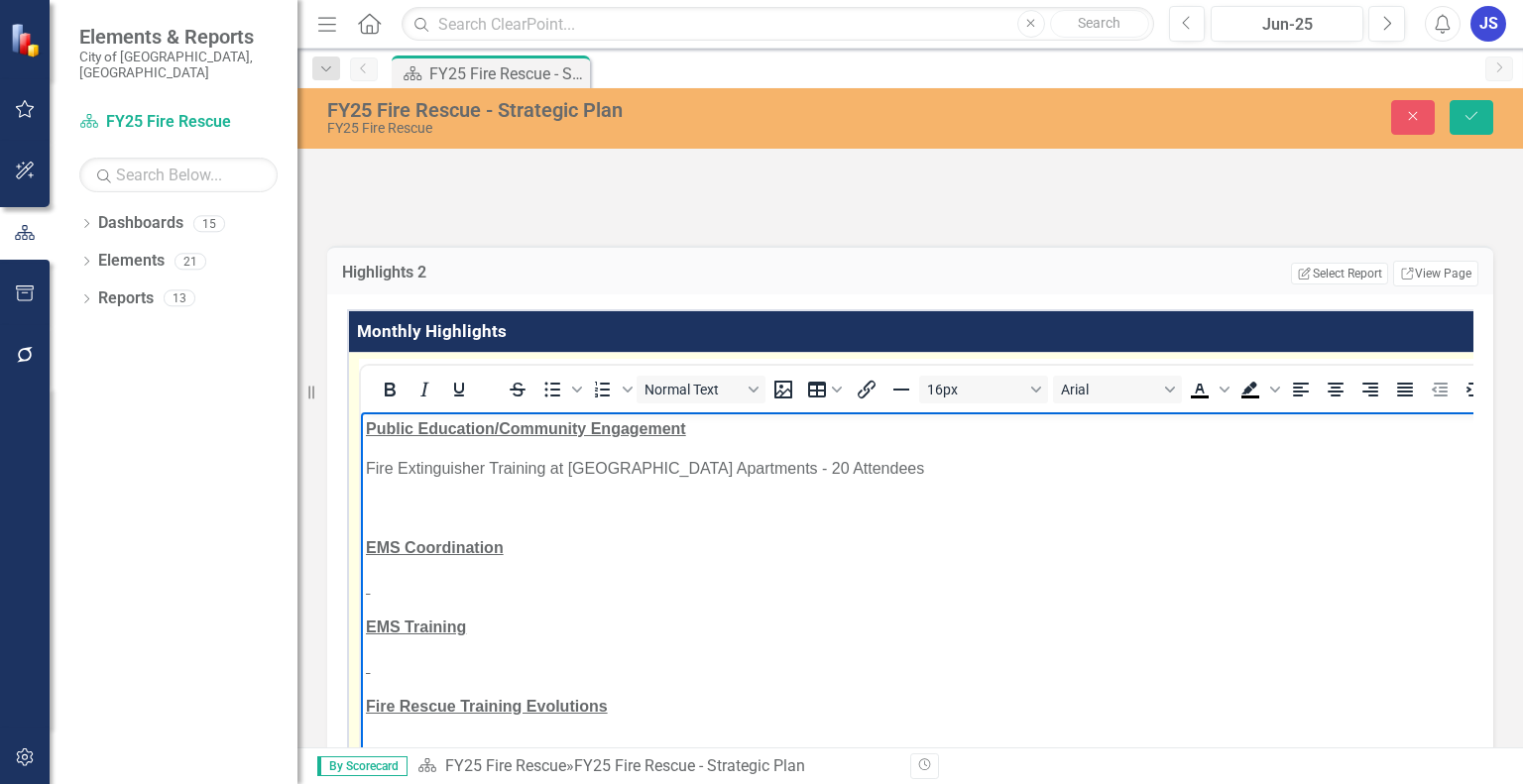 click on "Fire Extinguisher Training at [GEOGRAPHIC_DATA] Apartments - 20 Attendees" at bounding box center [1048, 468] 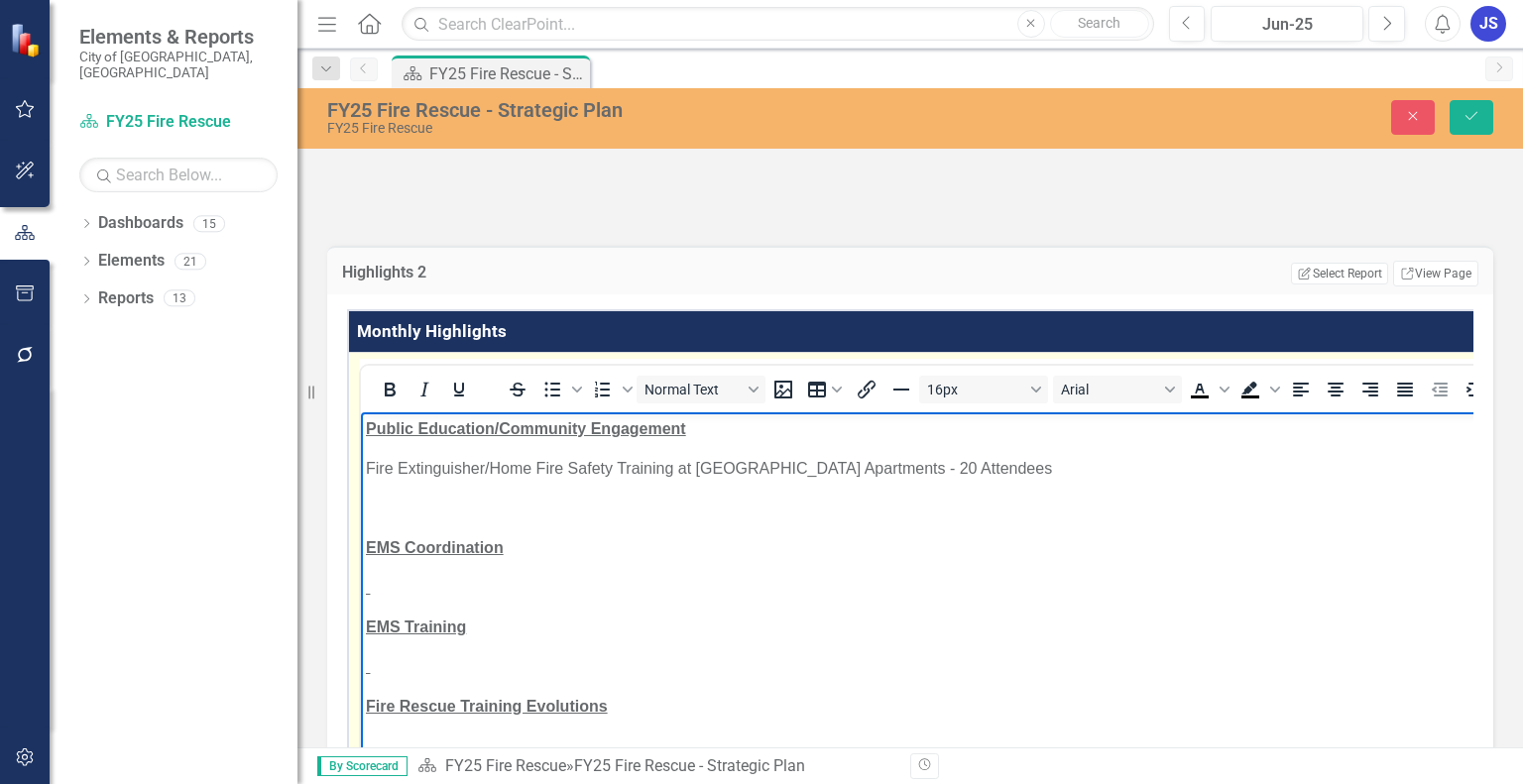 click on "Fire Extinguisher/Home Fire Safety Training at [GEOGRAPHIC_DATA] Apartments - 20 Attendees" at bounding box center [1065, 468] 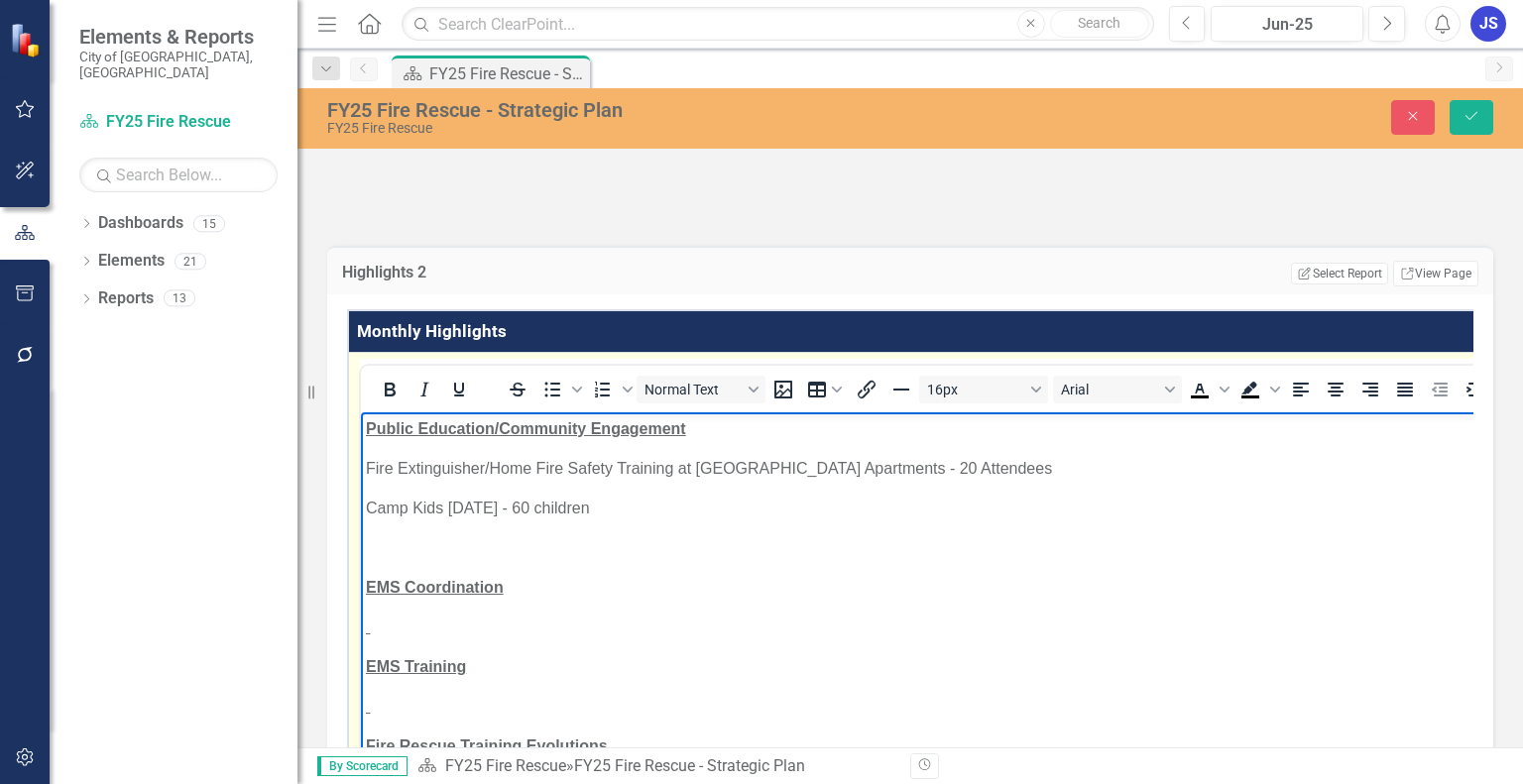 click on "Camp Kids [DATE] - 60 children" at bounding box center [1099, 507] 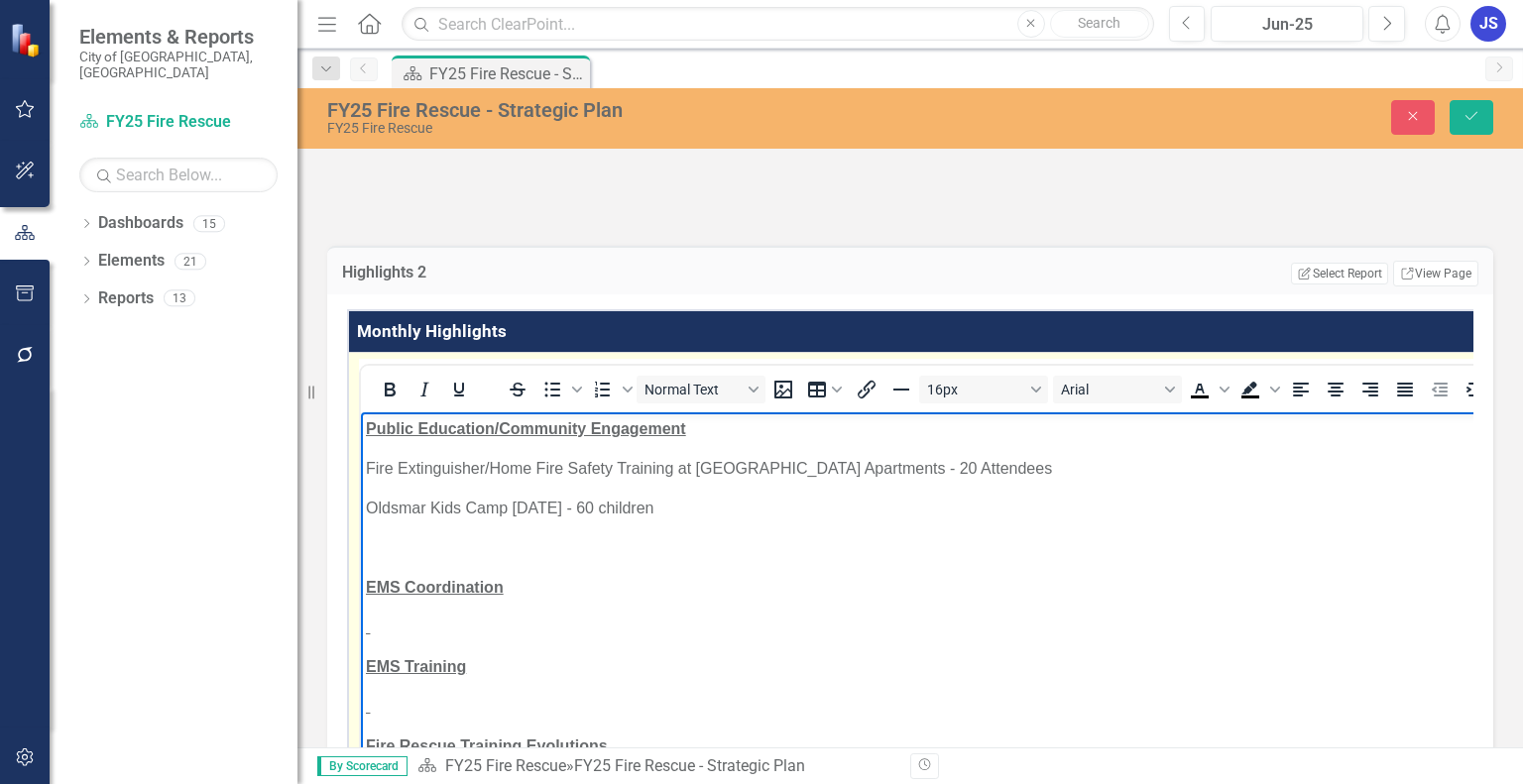 click on "Oldsmar Kids Camp [DATE] - 60 children" at bounding box center (1126, 507) 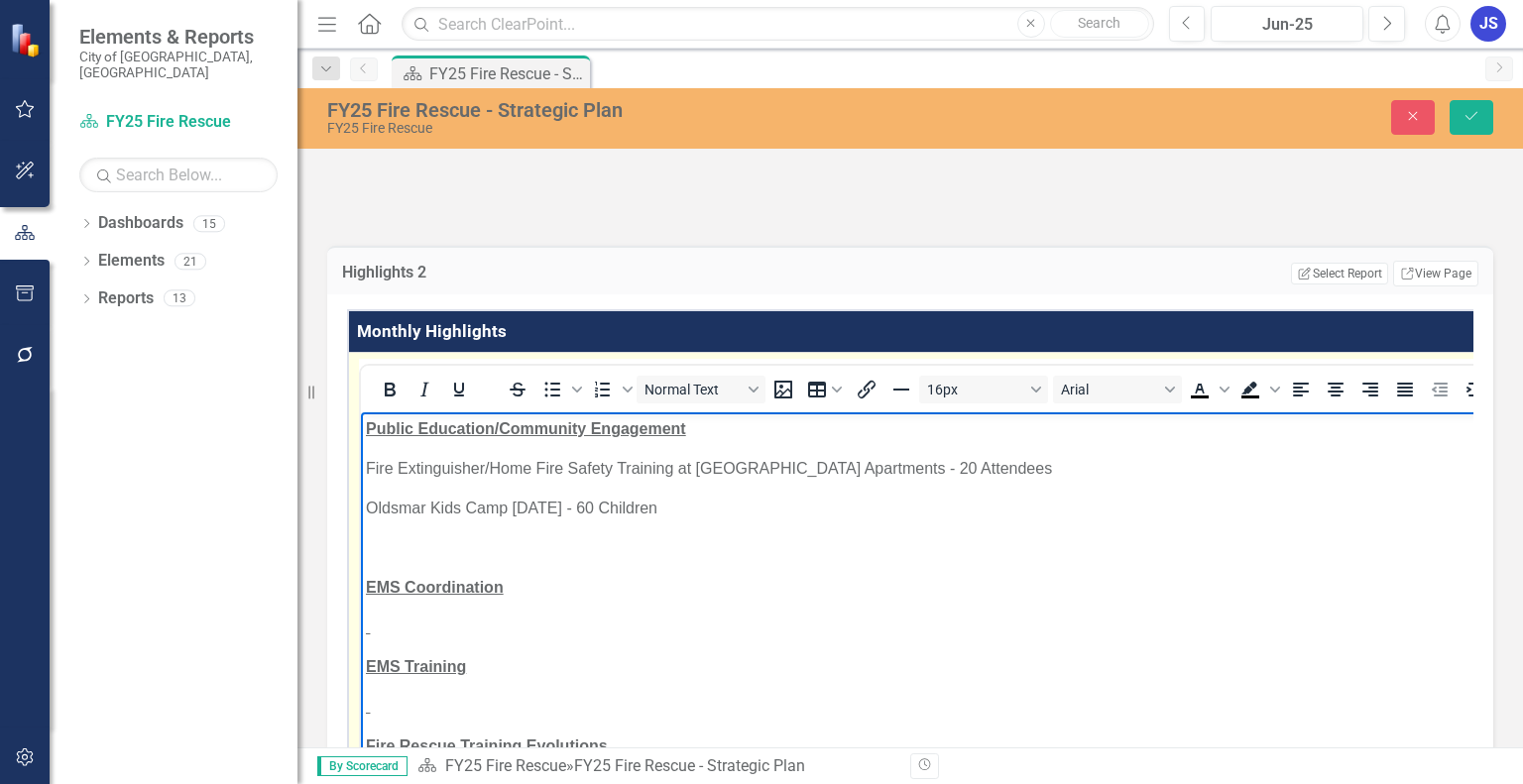 click on "Oldsmar Kids Camp [DATE] - 60 Children" at bounding box center [1128, 507] 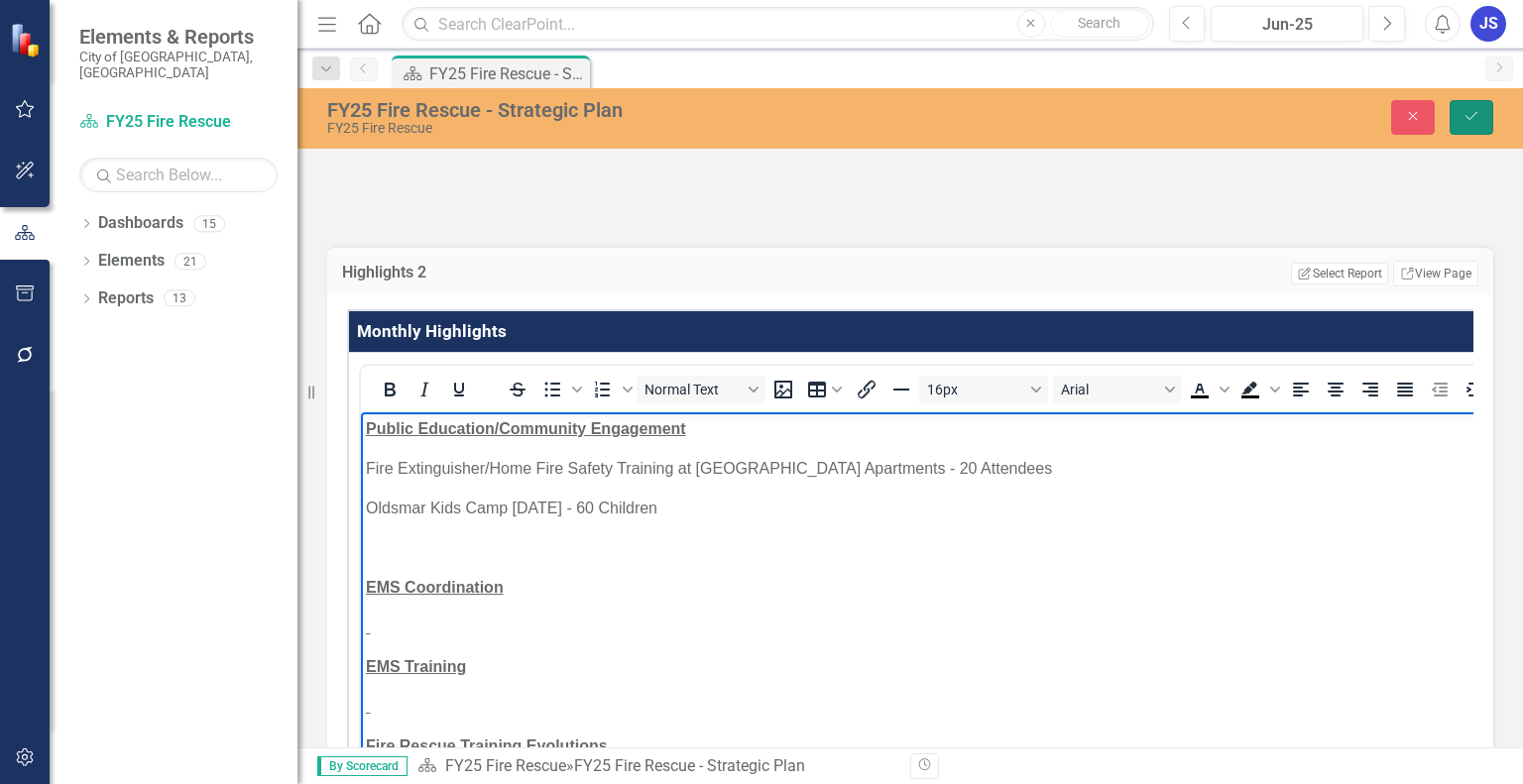 click on "Save" 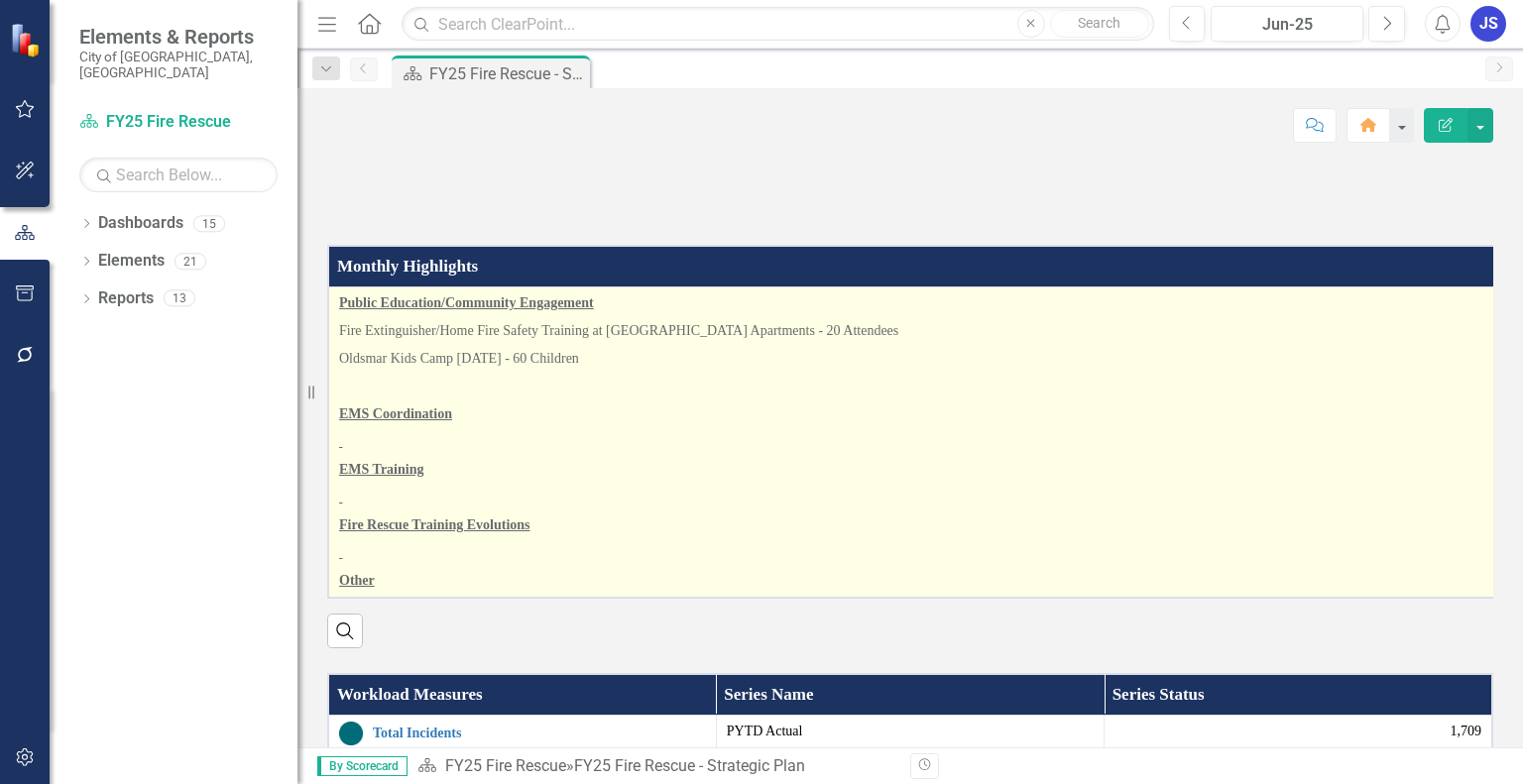 click at bounding box center (930, 442) 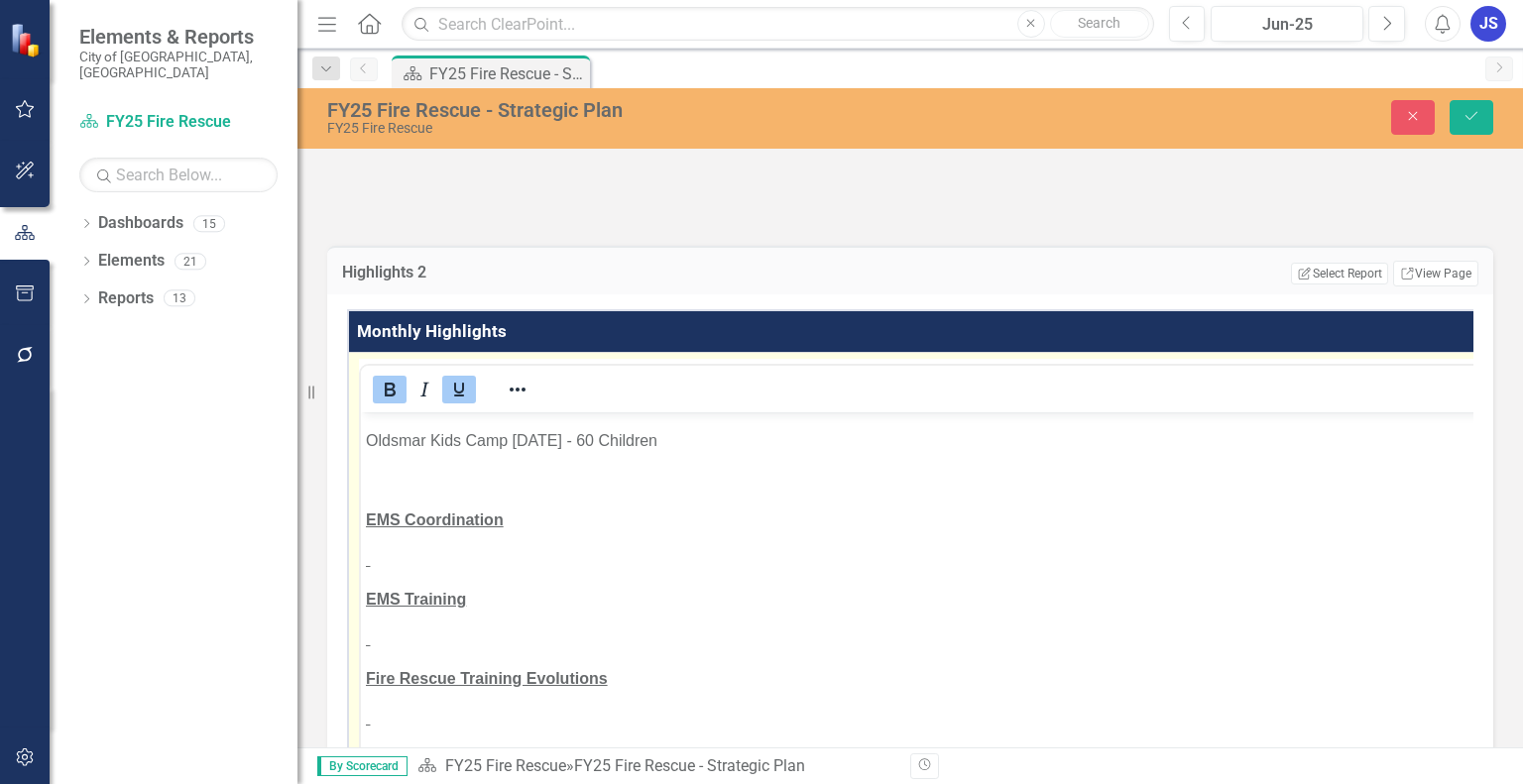 scroll, scrollTop: 99, scrollLeft: 0, axis: vertical 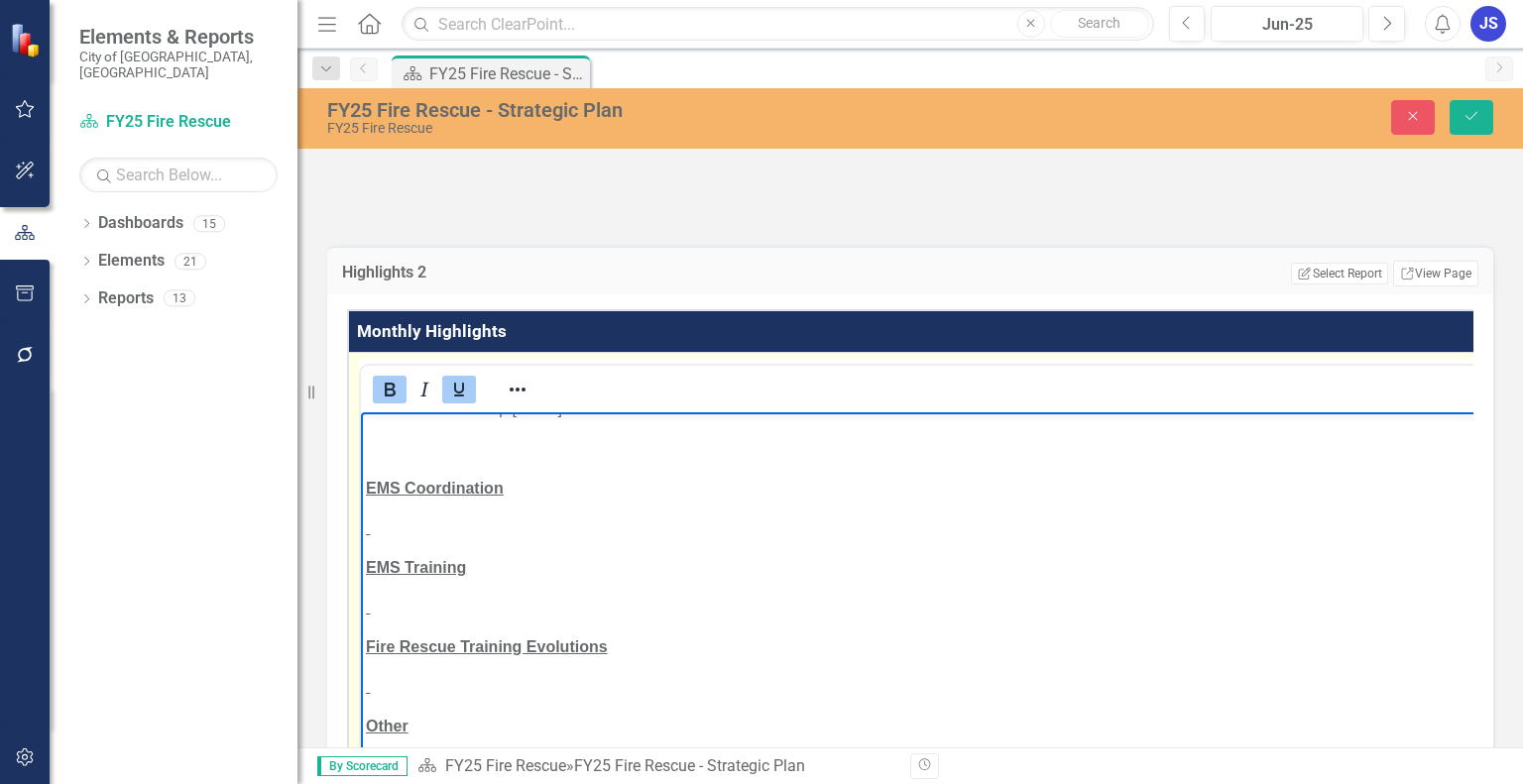 click at bounding box center (368, 526) 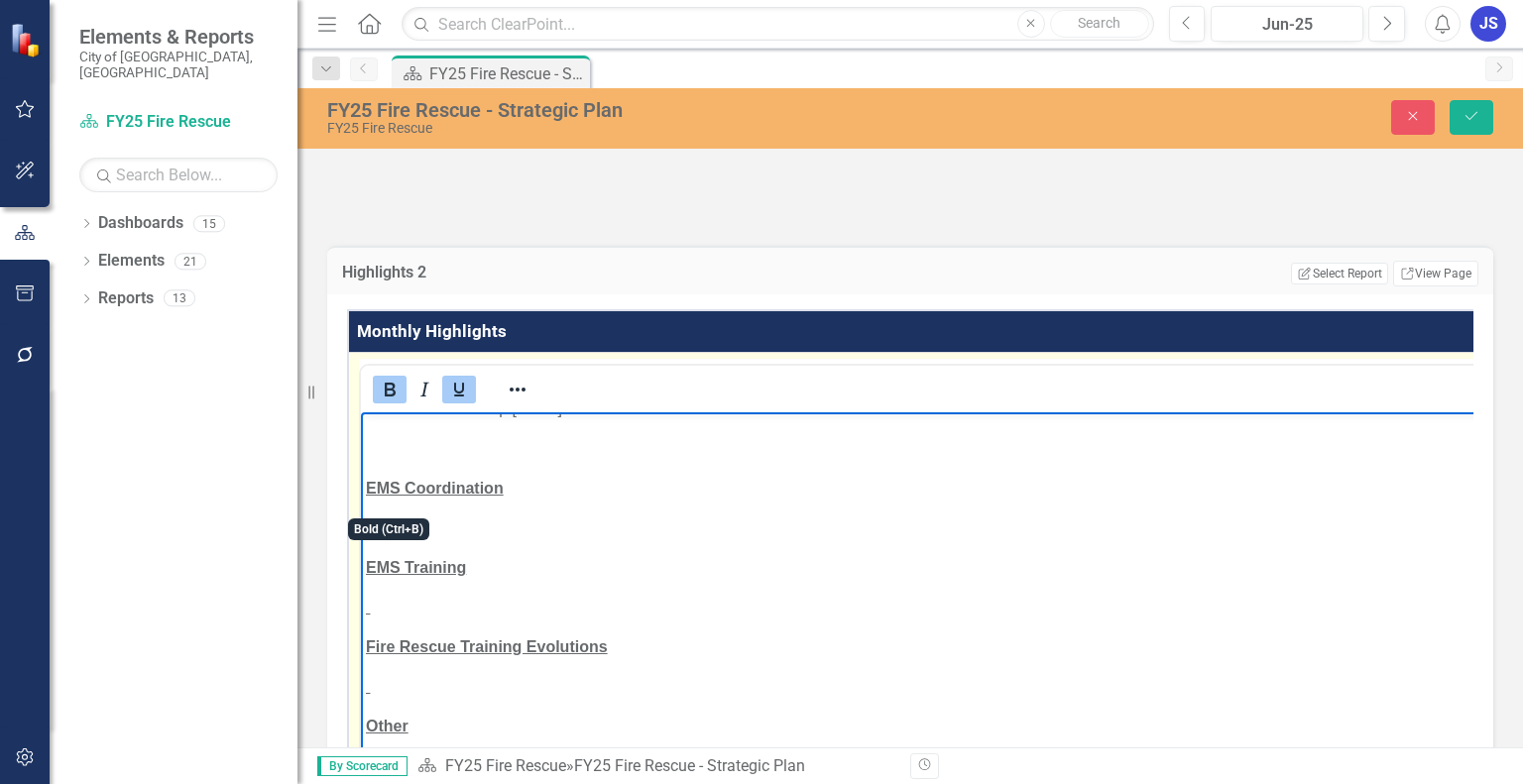 click 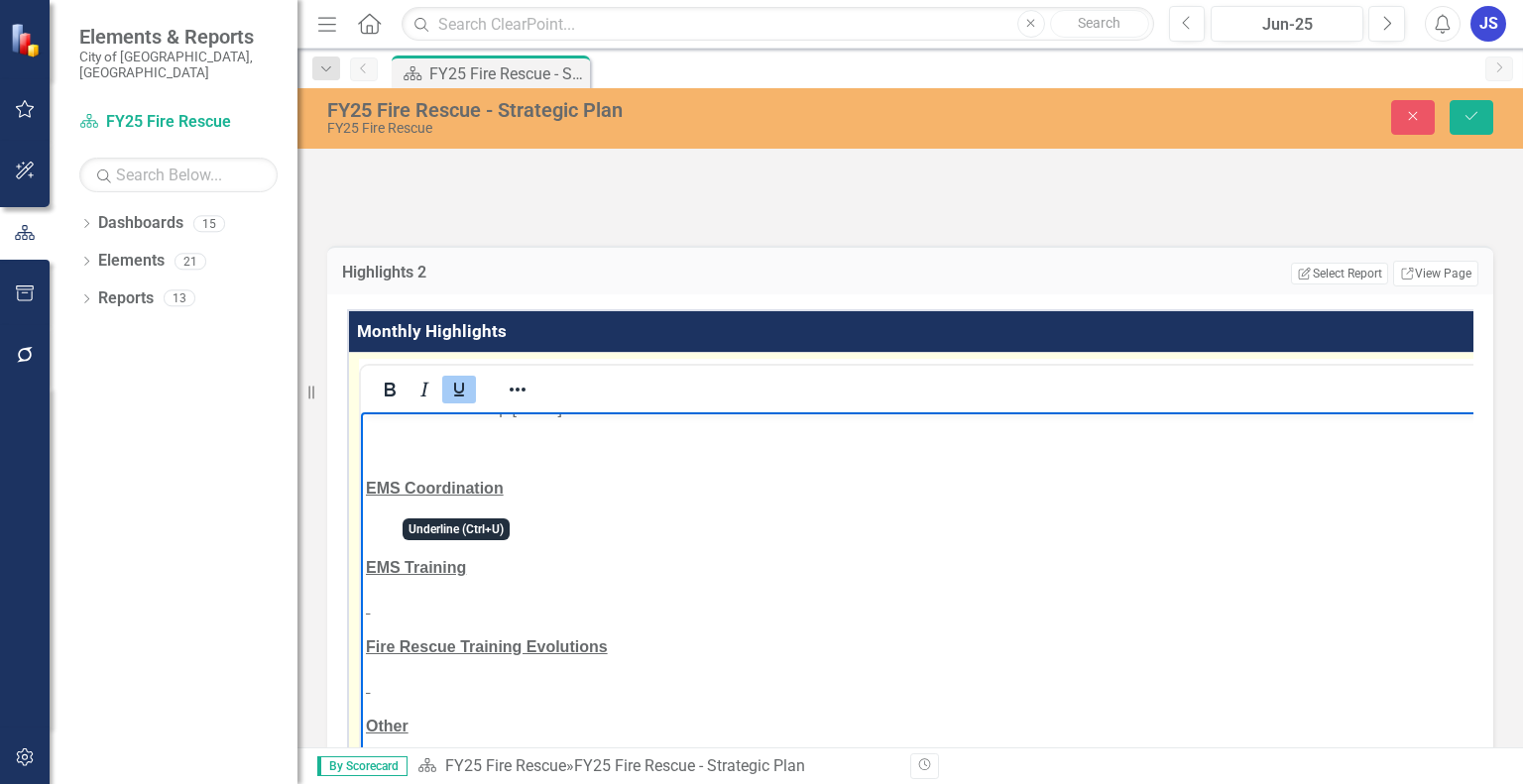 click 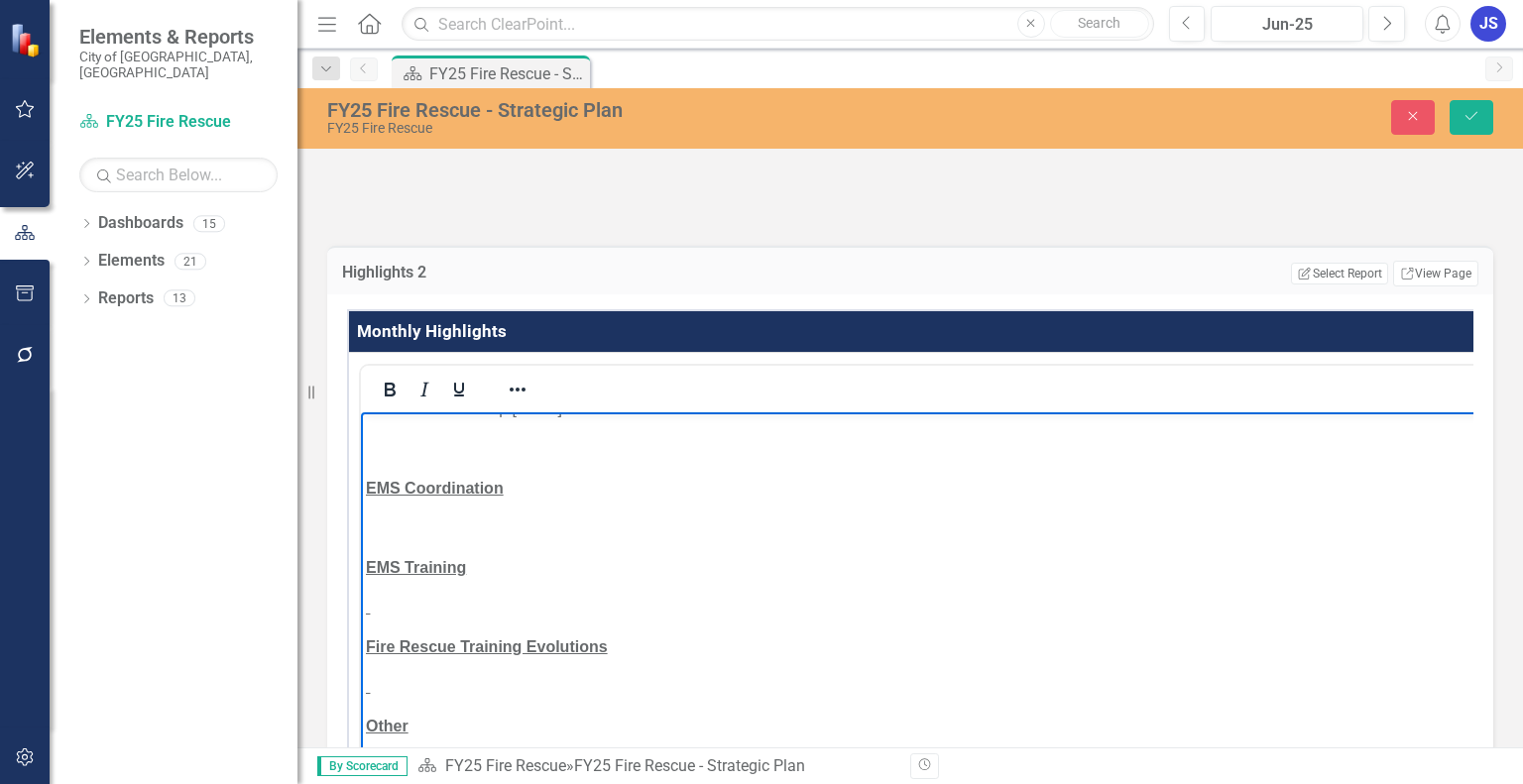 type 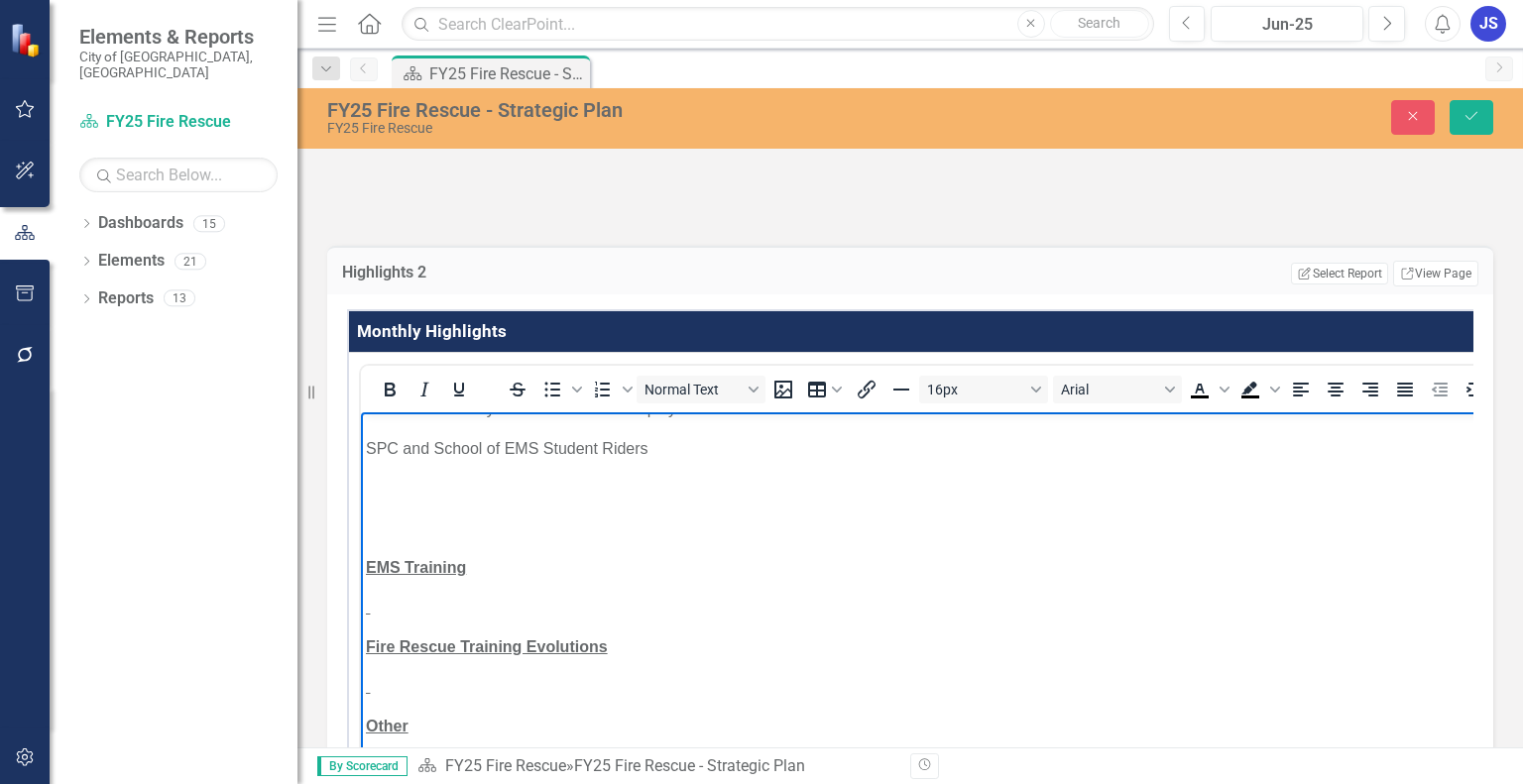 scroll, scrollTop: 159, scrollLeft: 0, axis: vertical 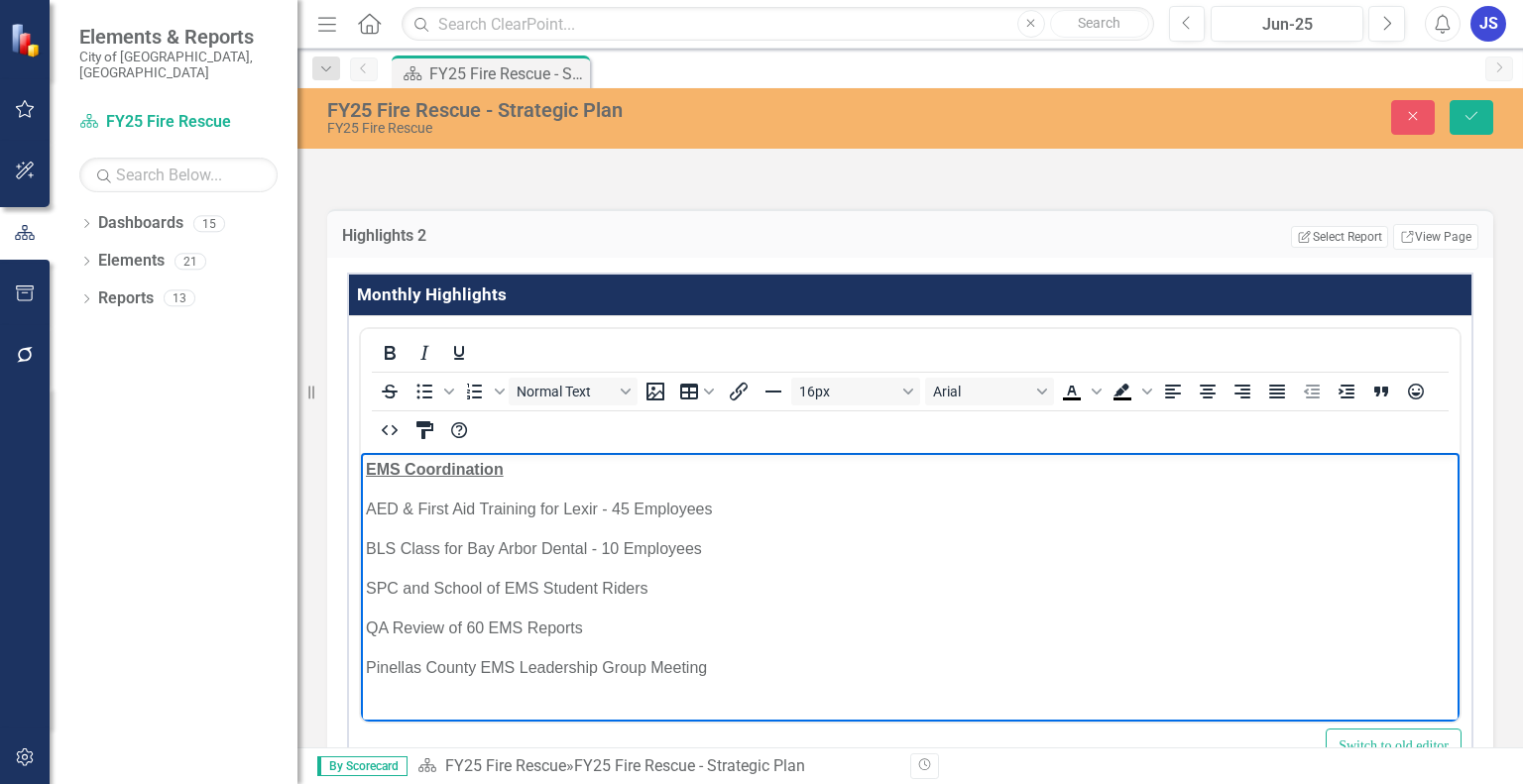 click on "Pinellas County EMS Leadership Group Meeting" at bounding box center (910, 667) 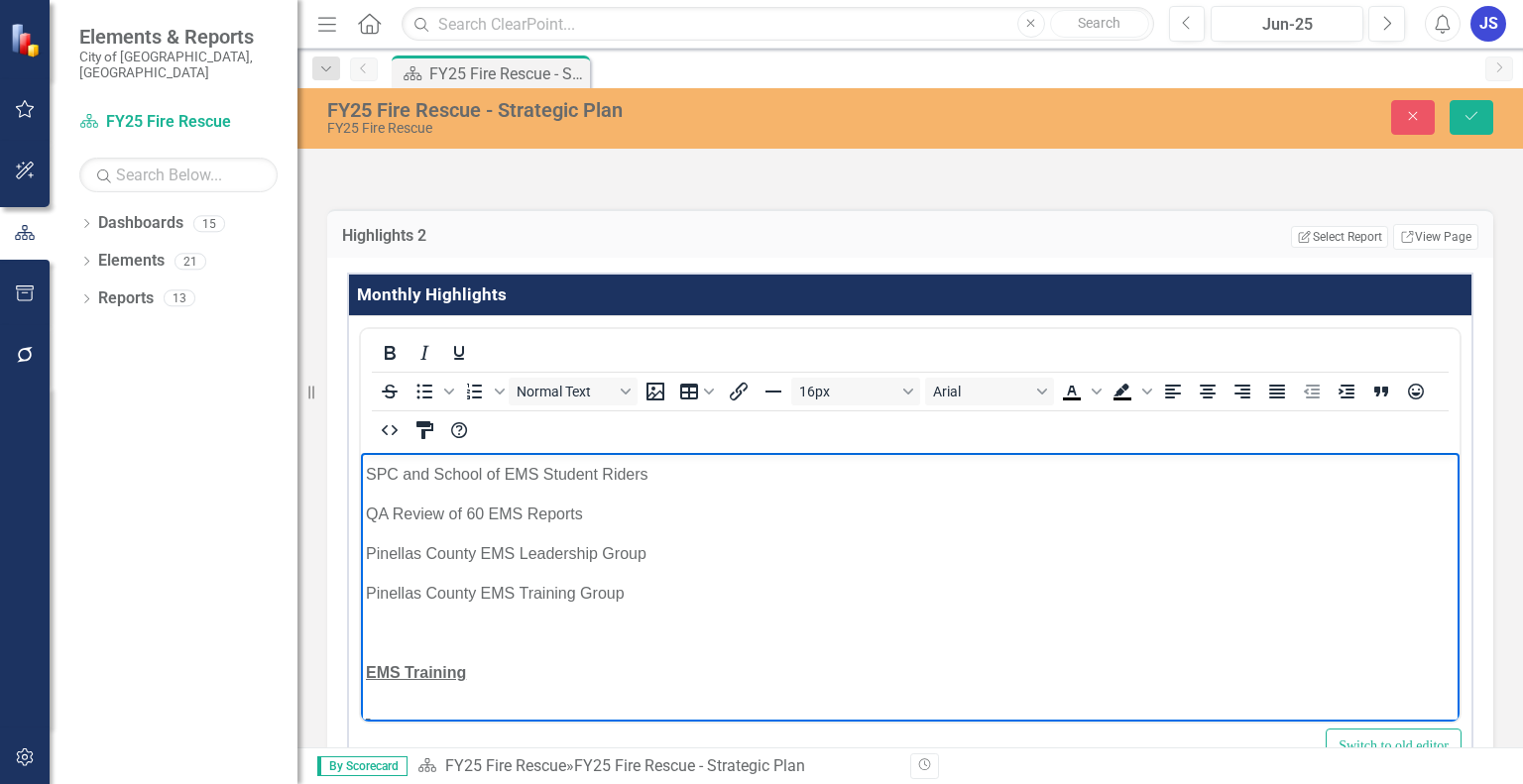 scroll, scrollTop: 238, scrollLeft: 0, axis: vertical 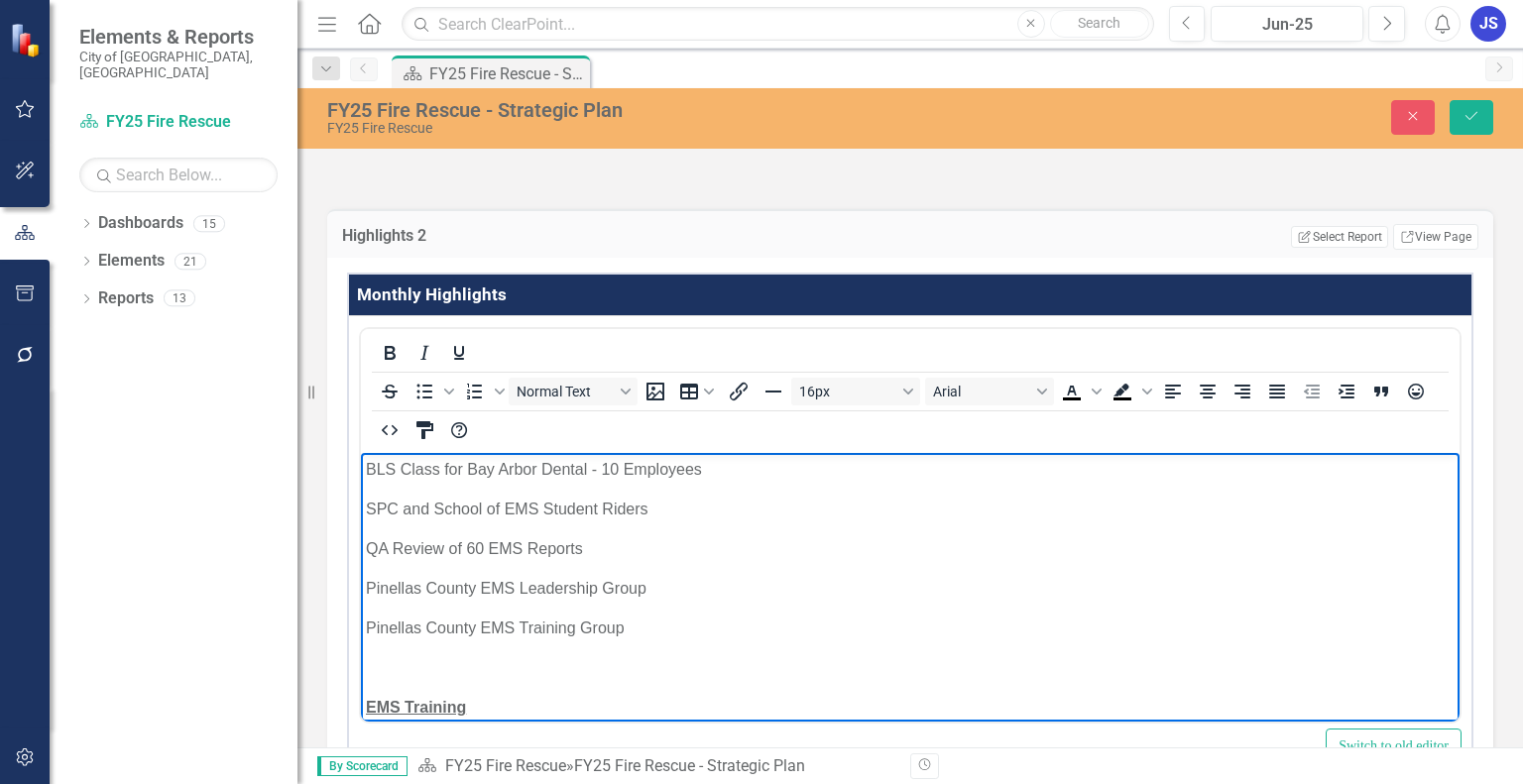 drag, startPoint x: 366, startPoint y: 674, endPoint x: 366, endPoint y: 660, distance: 14 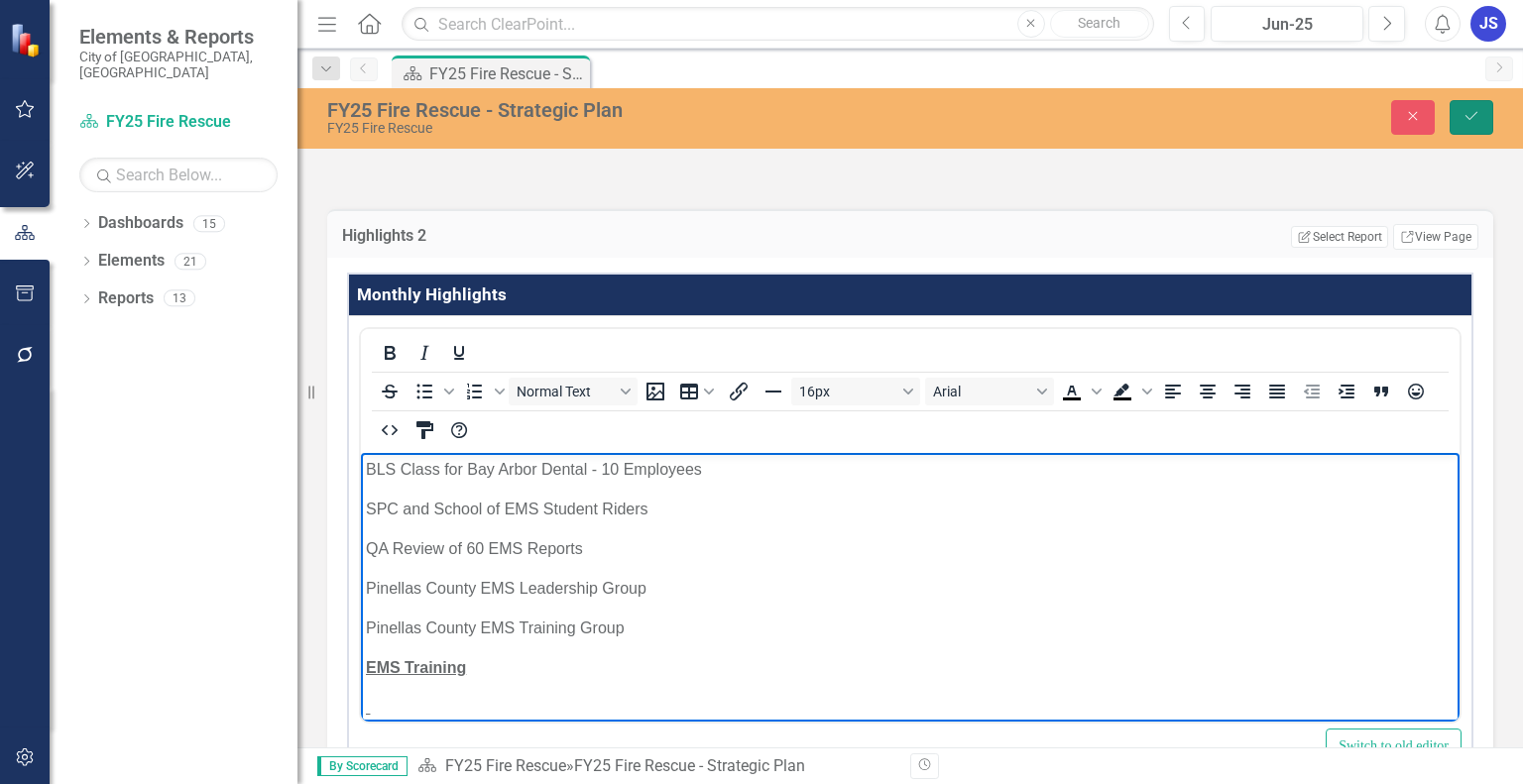 click on "Save" 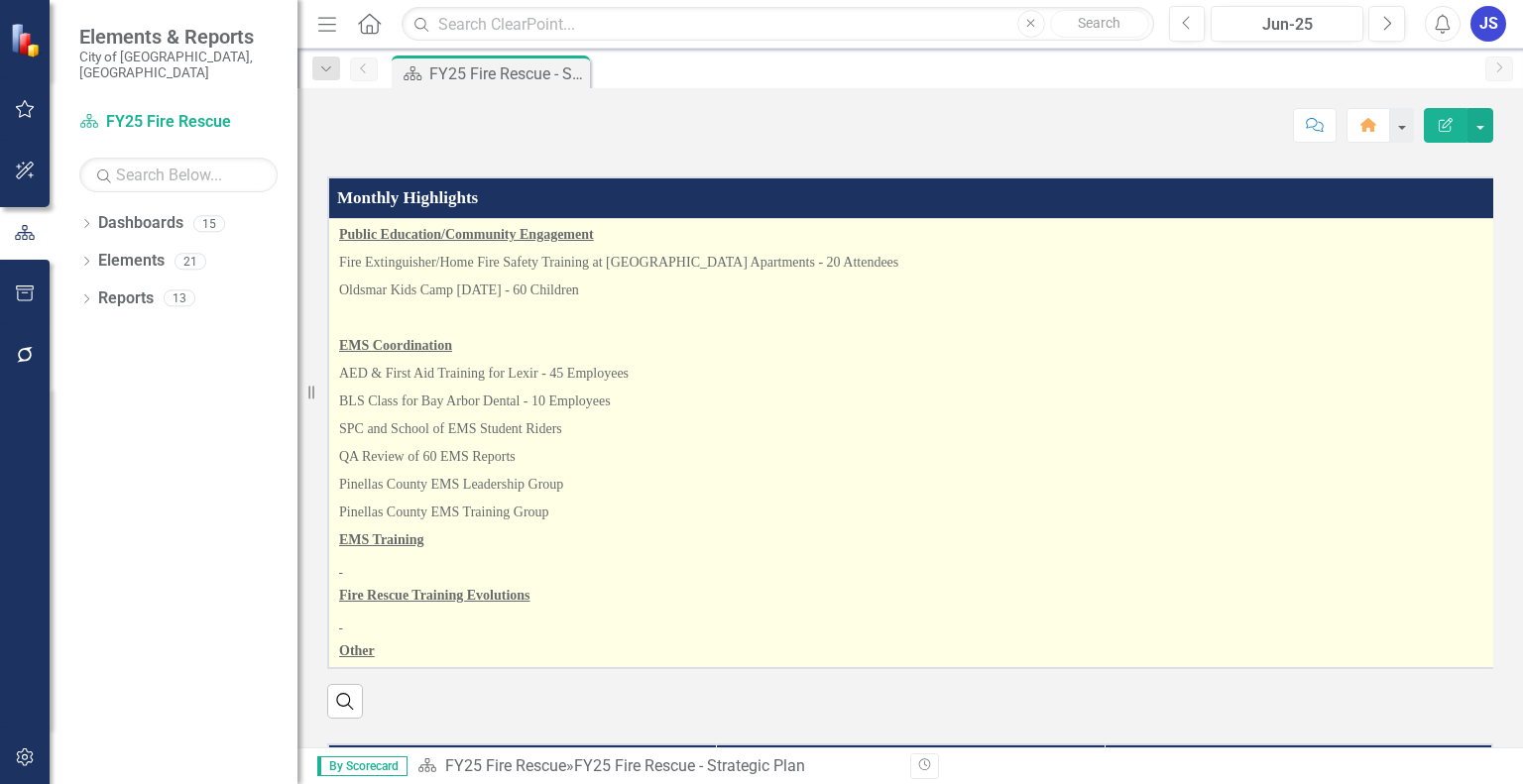 scroll, scrollTop: 198, scrollLeft: 0, axis: vertical 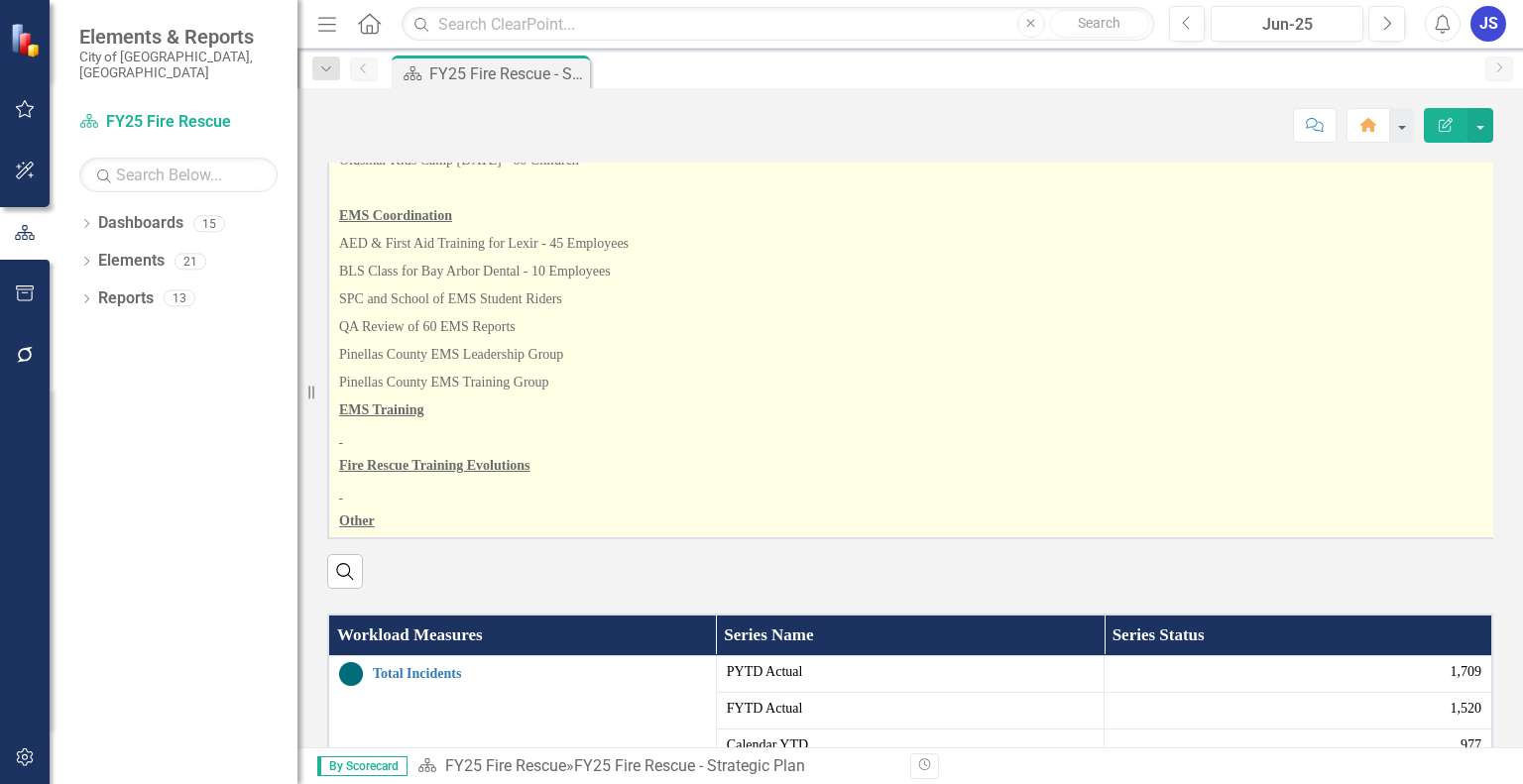 click on "Pinellas County EMS Training Group" at bounding box center [933, 383] 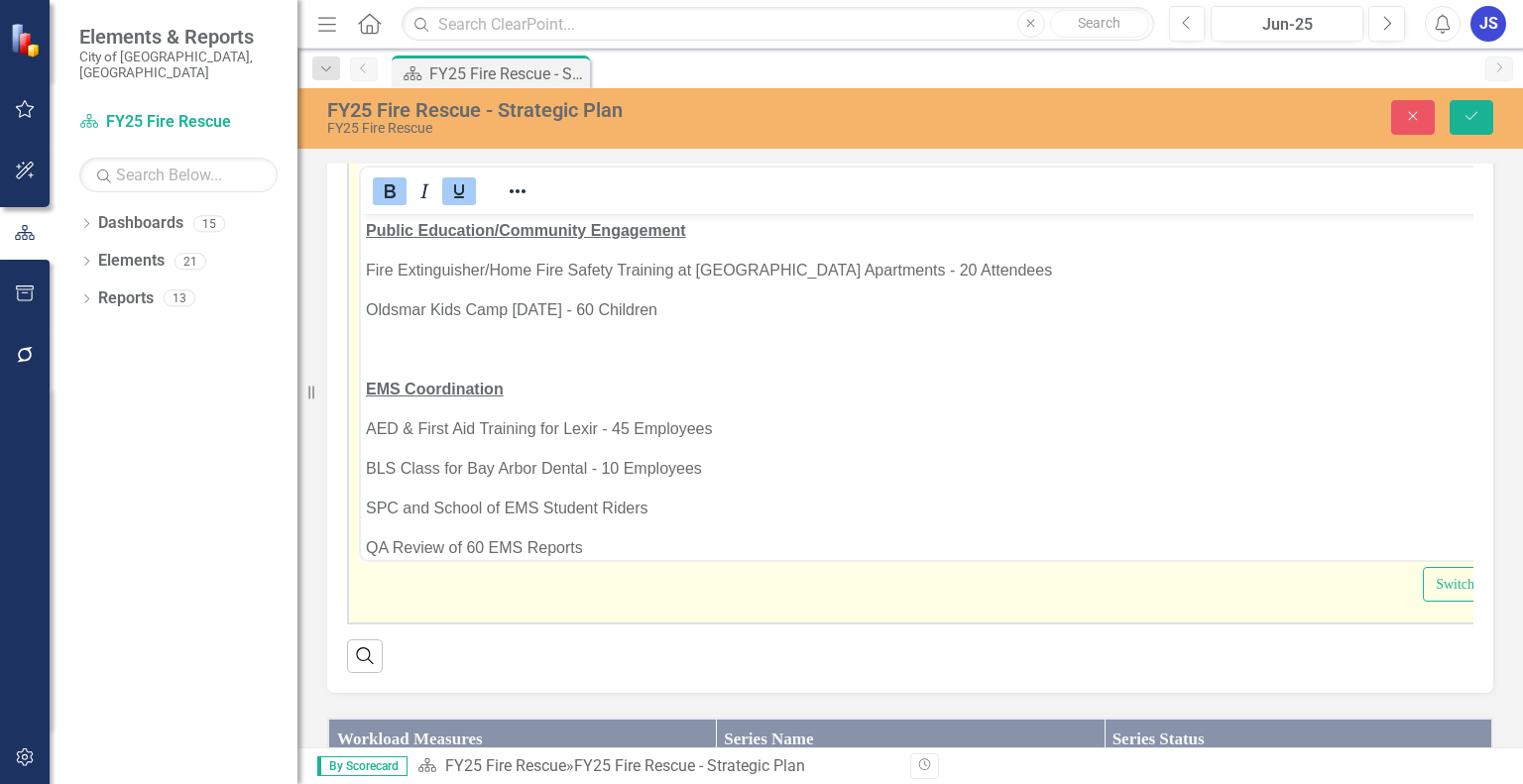 scroll, scrollTop: 0, scrollLeft: 0, axis: both 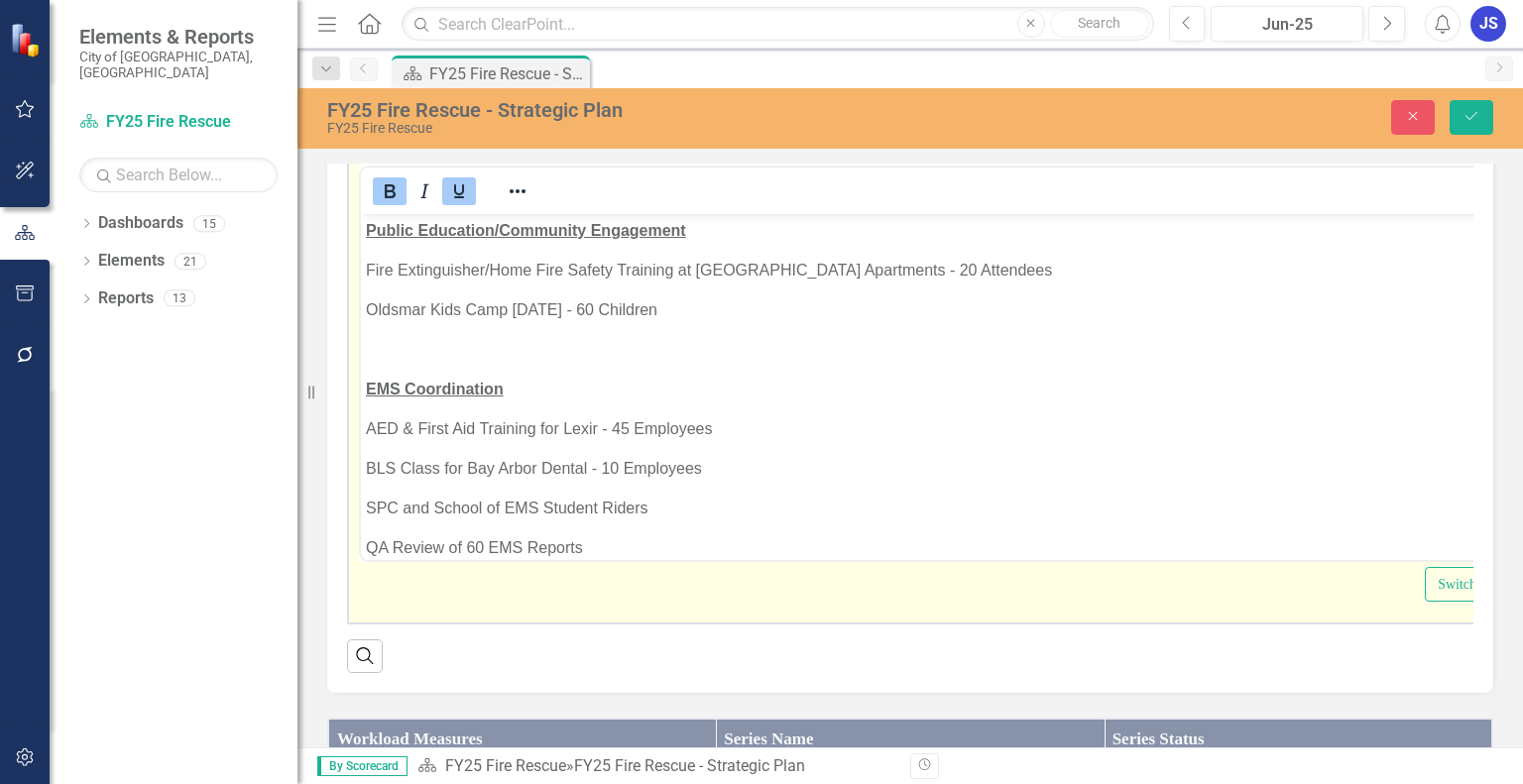 click on "Public Education/Community Engagement Fire Extinguisher/Home Fire Safety Training at [GEOGRAPHIC_DATA] Apartments - 20 Attendees Oldsmar Kids Camp [DATE] - 60 Children EMS Coordination AED & First Aid Training for Lexir - 45 Employees BLS Class for Bay Arbor Dental - 10 Employees SPC and School of EMS Student Riders QA Review of 60 EMS Reports Pinellas County EMS Leadership Group  Pinellas County EMS Training Group EMS Training   Fire Rescue Training Evolutions   Other" at bounding box center (960, 535) 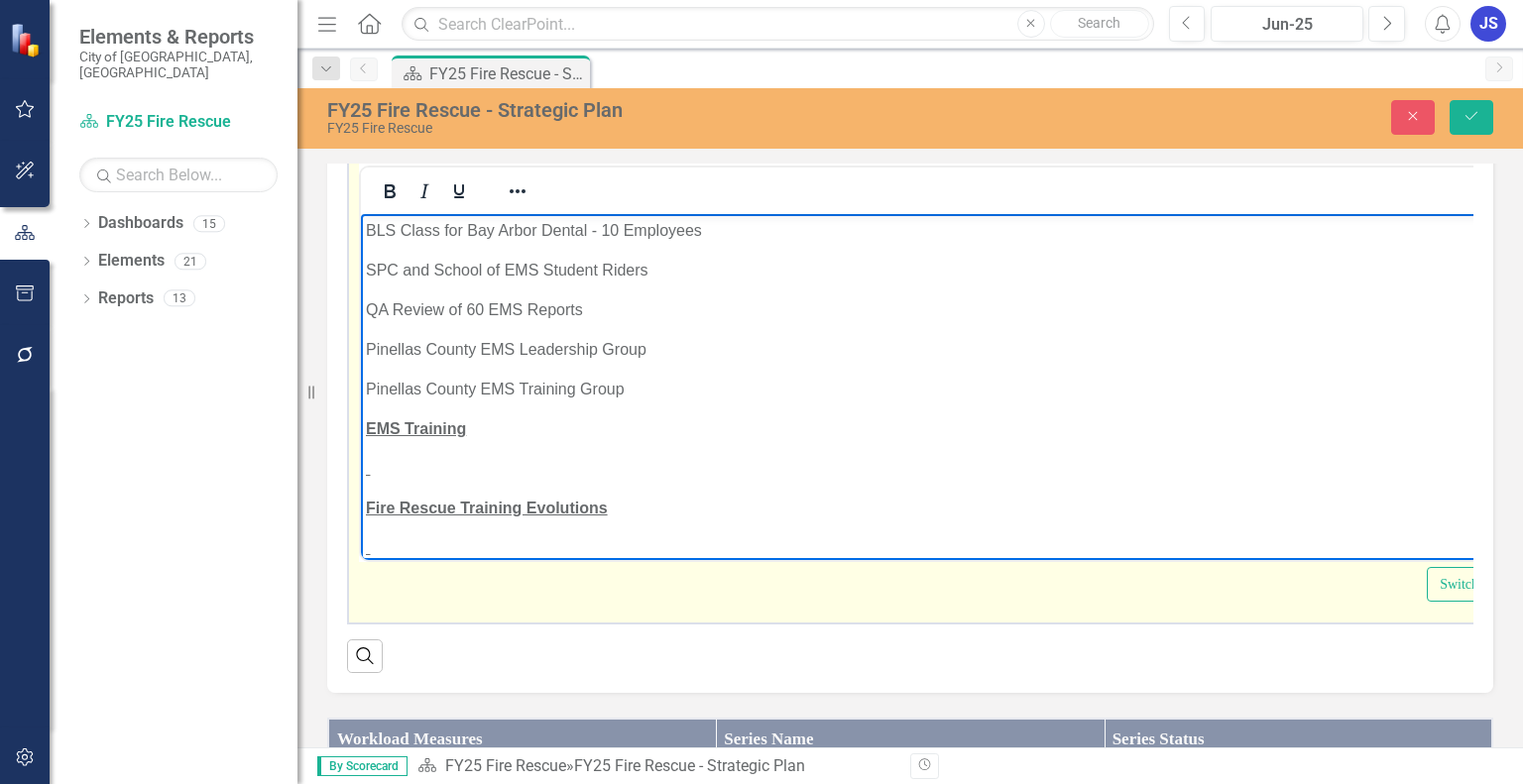 scroll, scrollTop: 258, scrollLeft: 0, axis: vertical 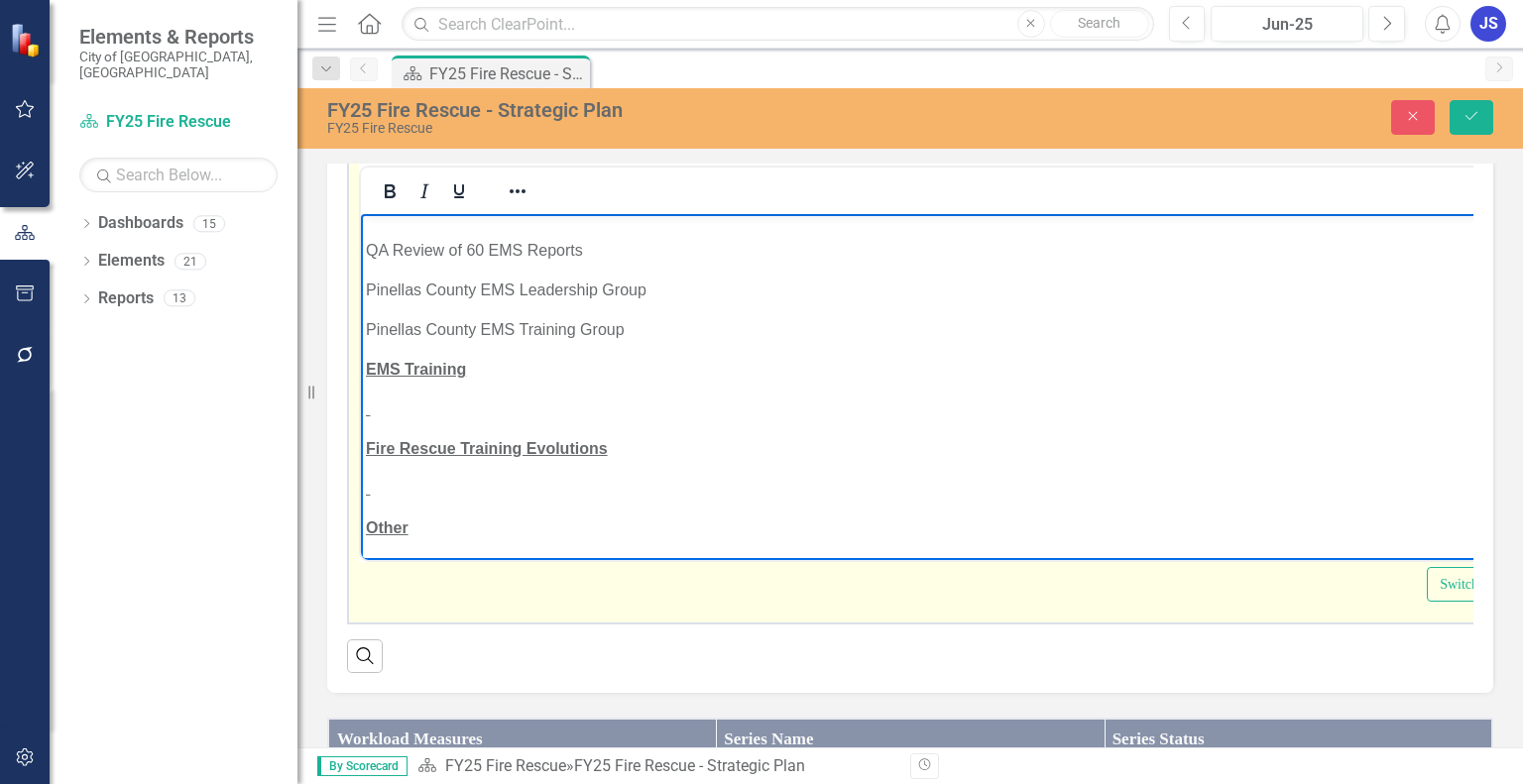 click at bounding box center (961, 408) 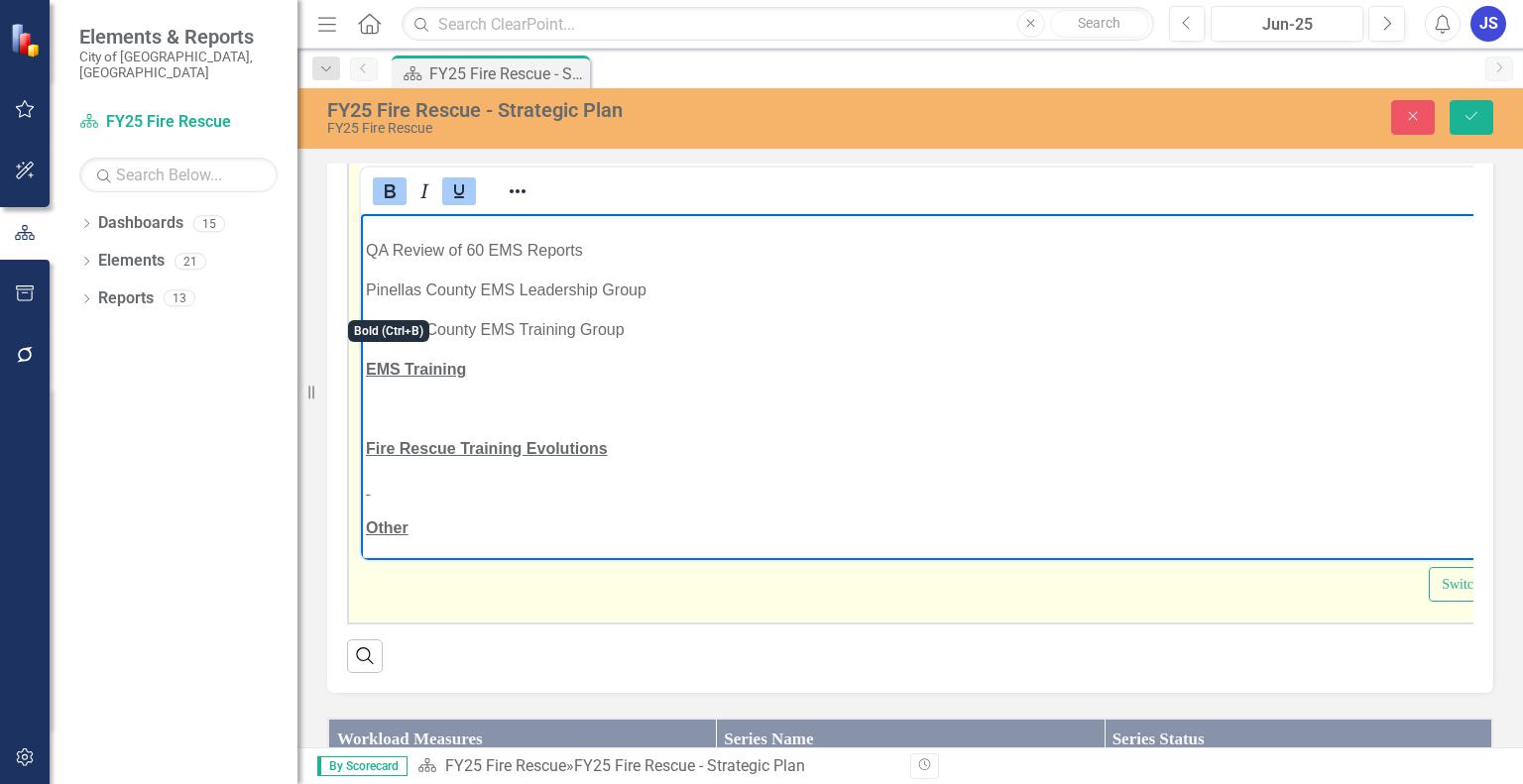 click 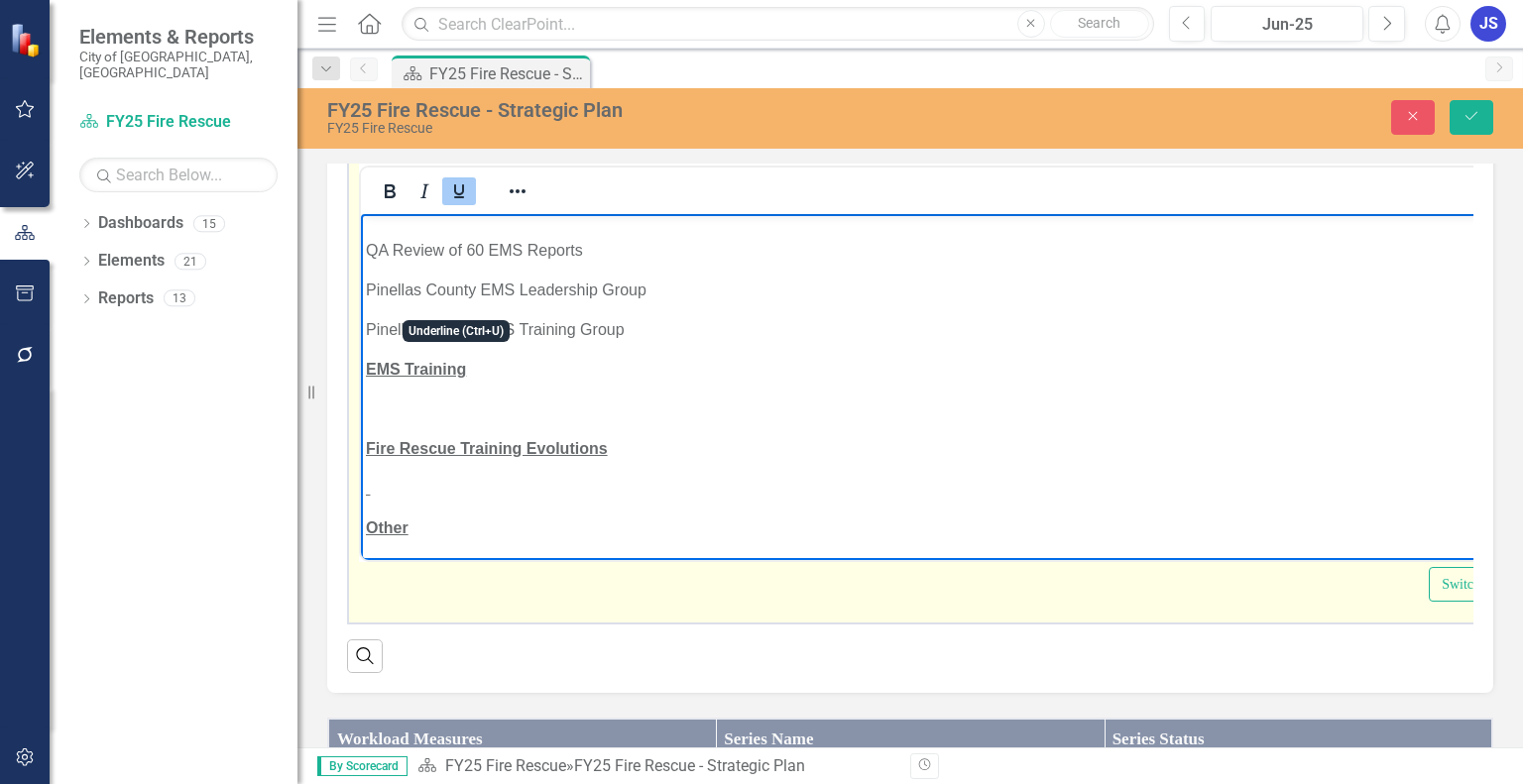click 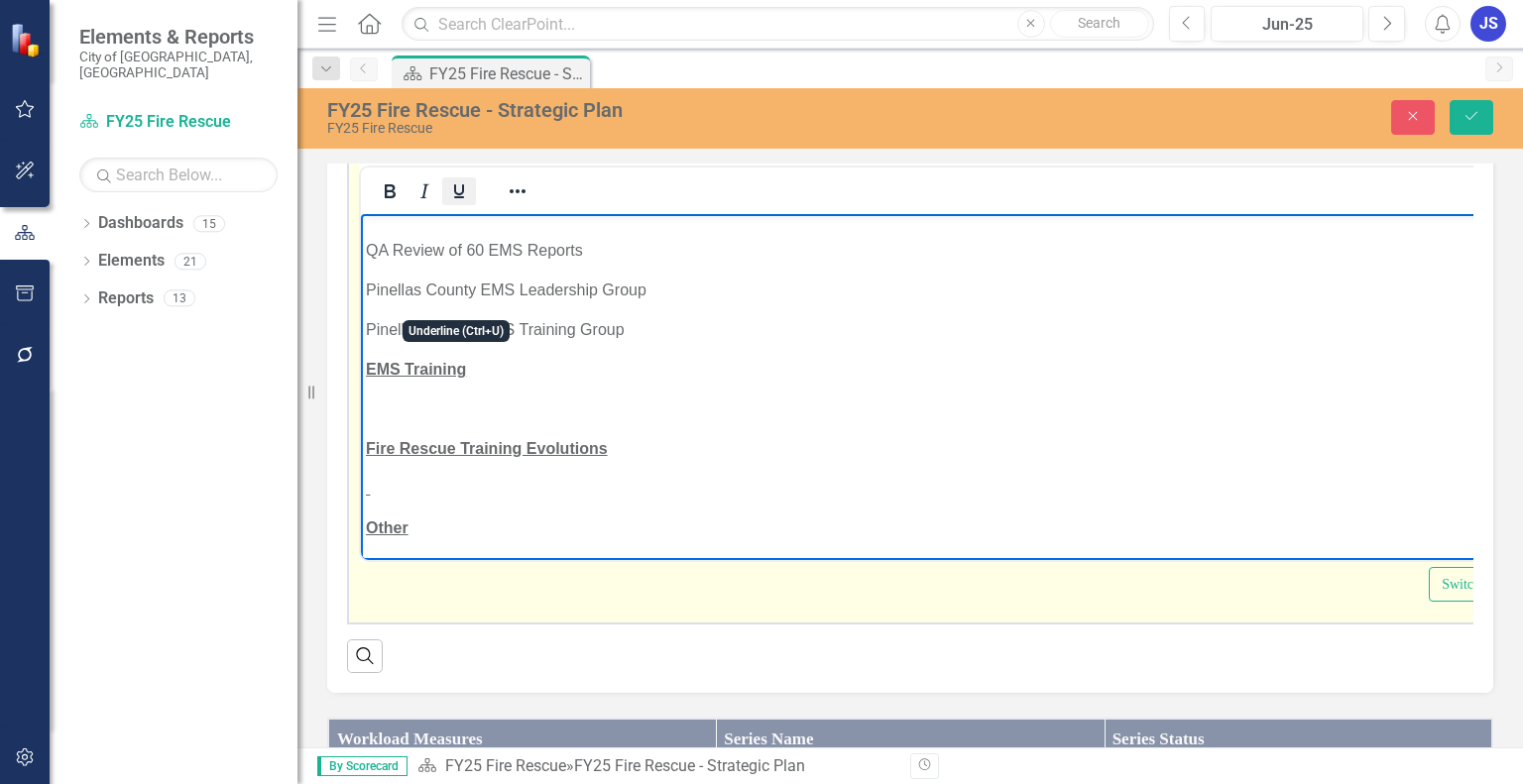 type 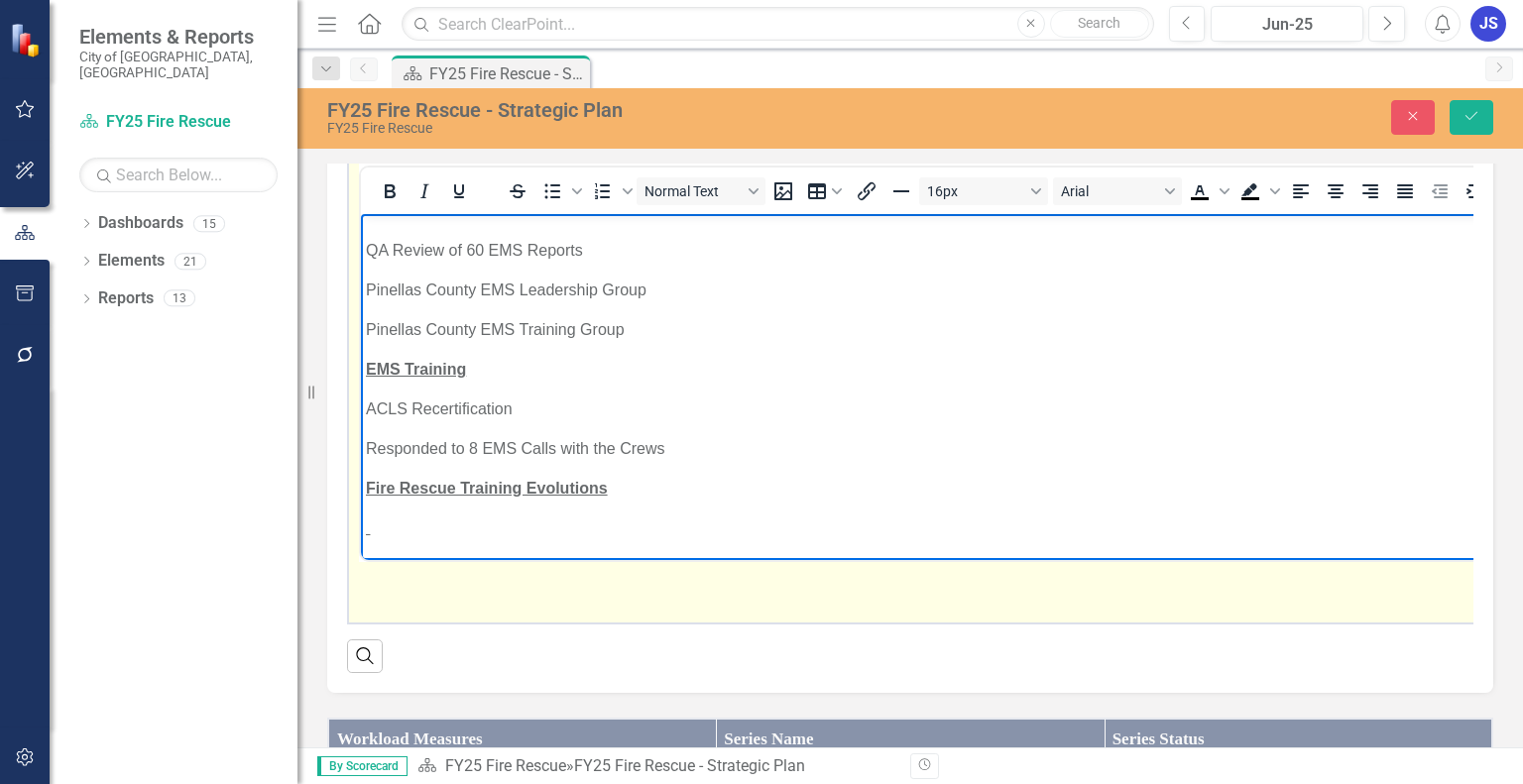 click on "ACLS Recertification" at bounding box center [1055, 408] 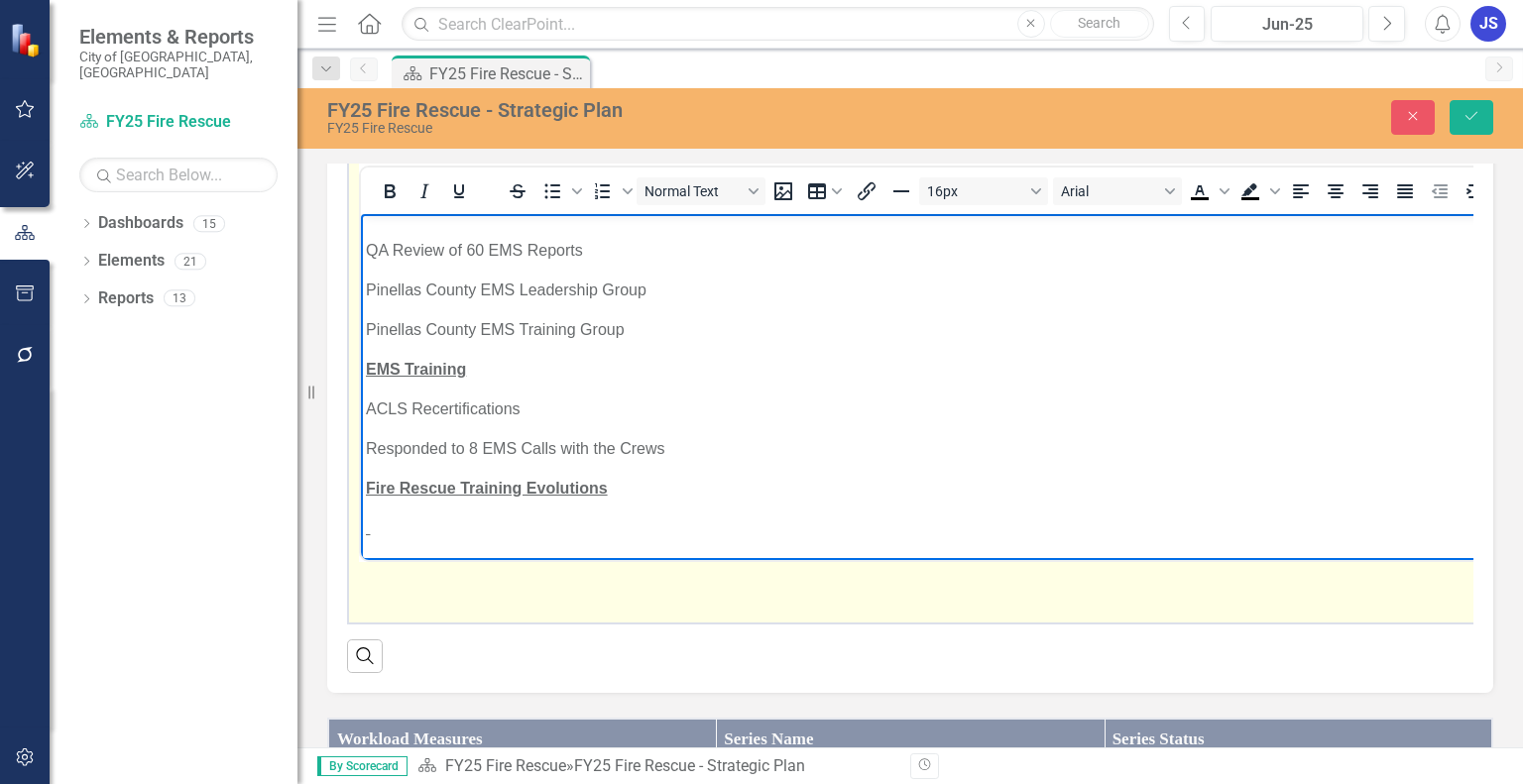click on "Responded to 8 EMS Calls with the Crews" at bounding box center [1056, 448] 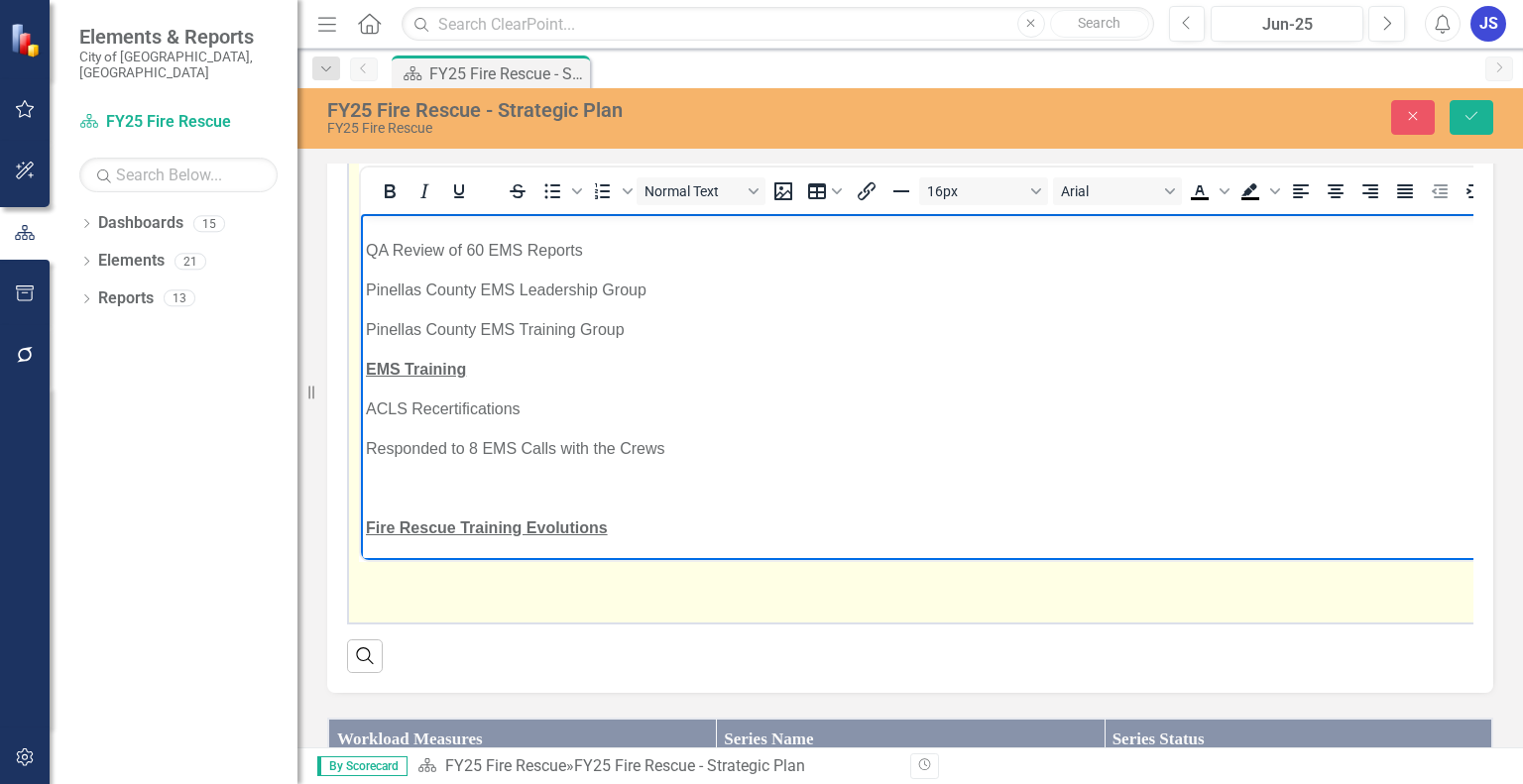 click on "ACLS Recertifications" at bounding box center [1057, 408] 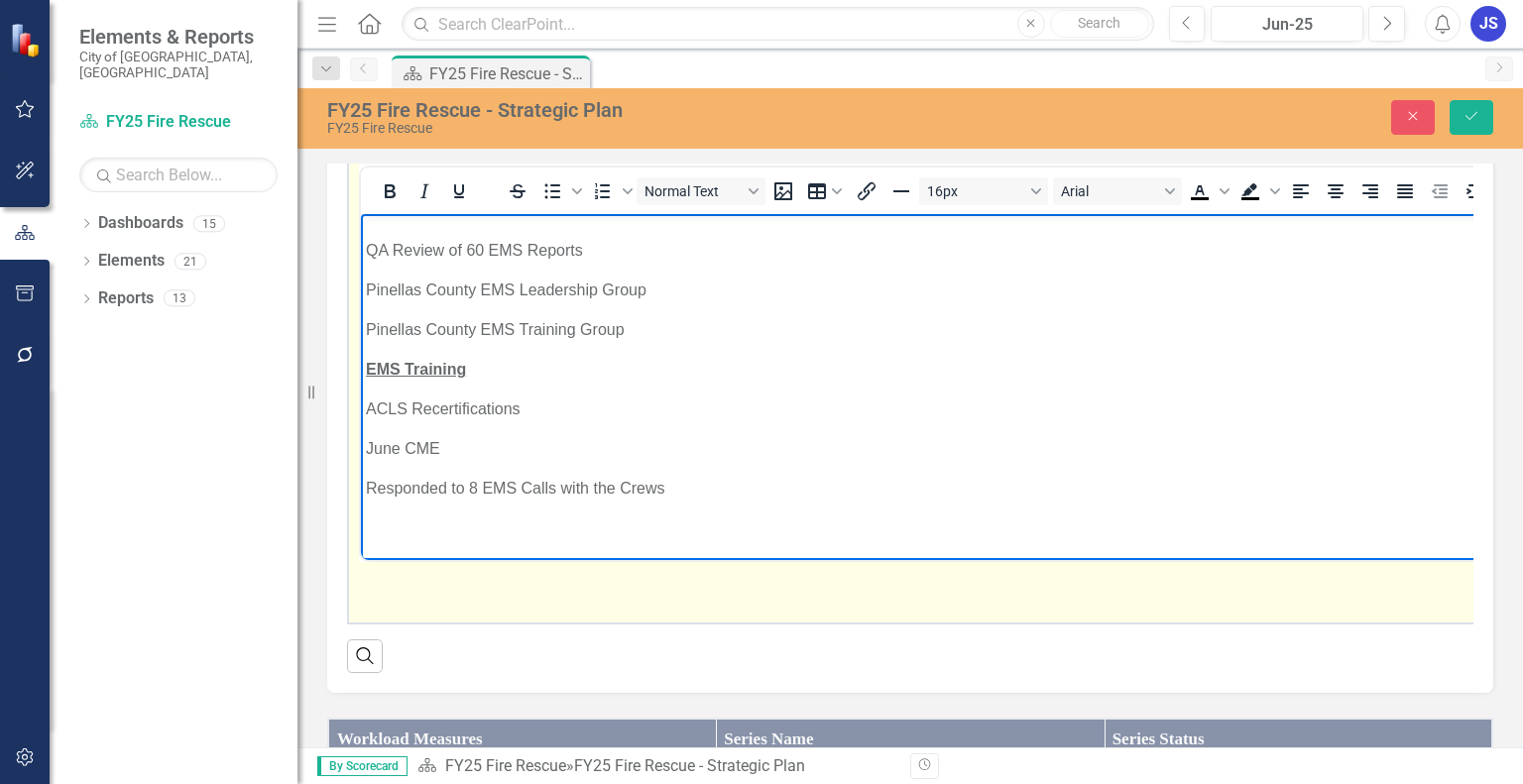 click on "Responded to 8 EMS Calls with the Crews" at bounding box center [1066, 488] 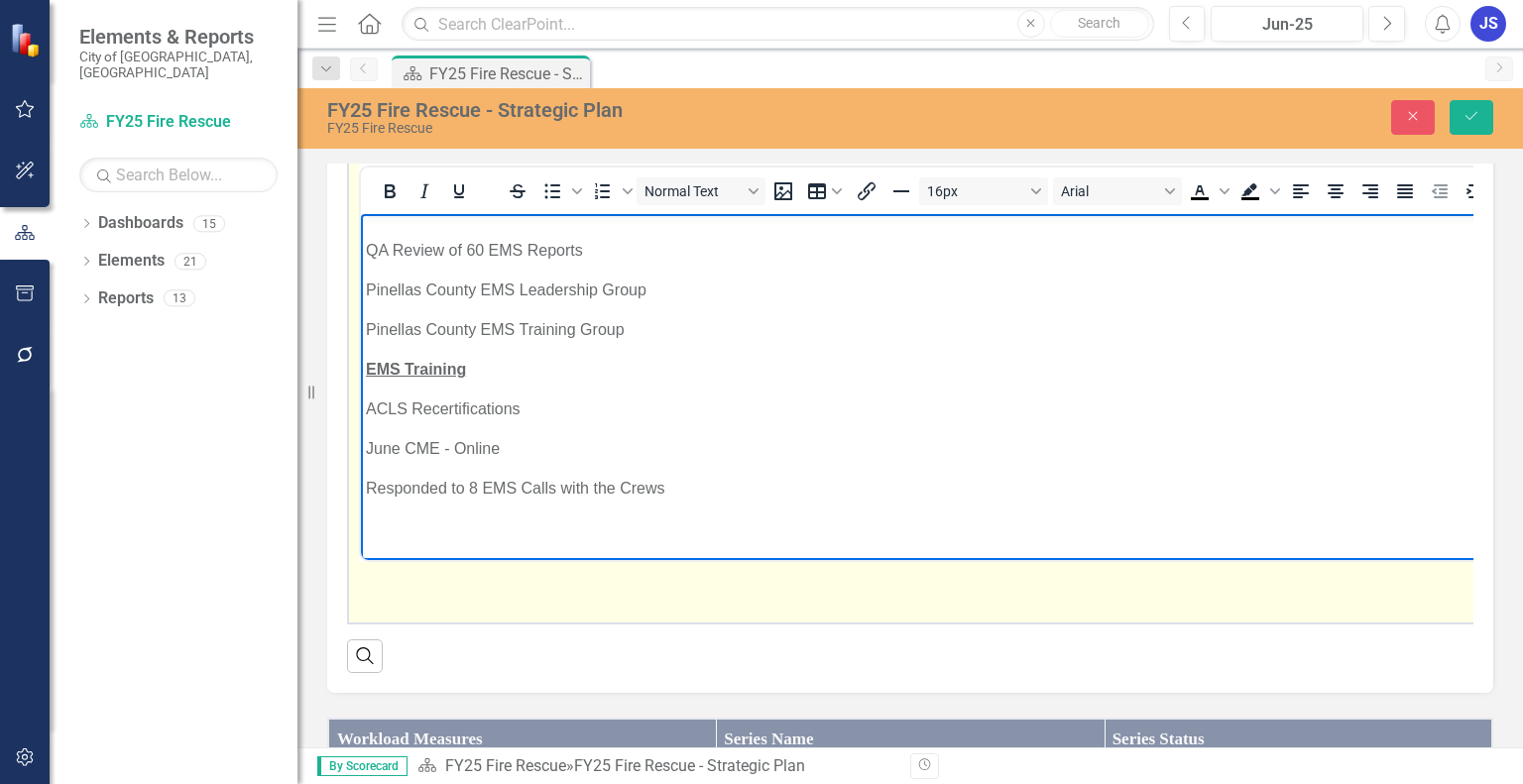 click on "Responded to 8 EMS Calls with the Crews" at bounding box center (1076, 488) 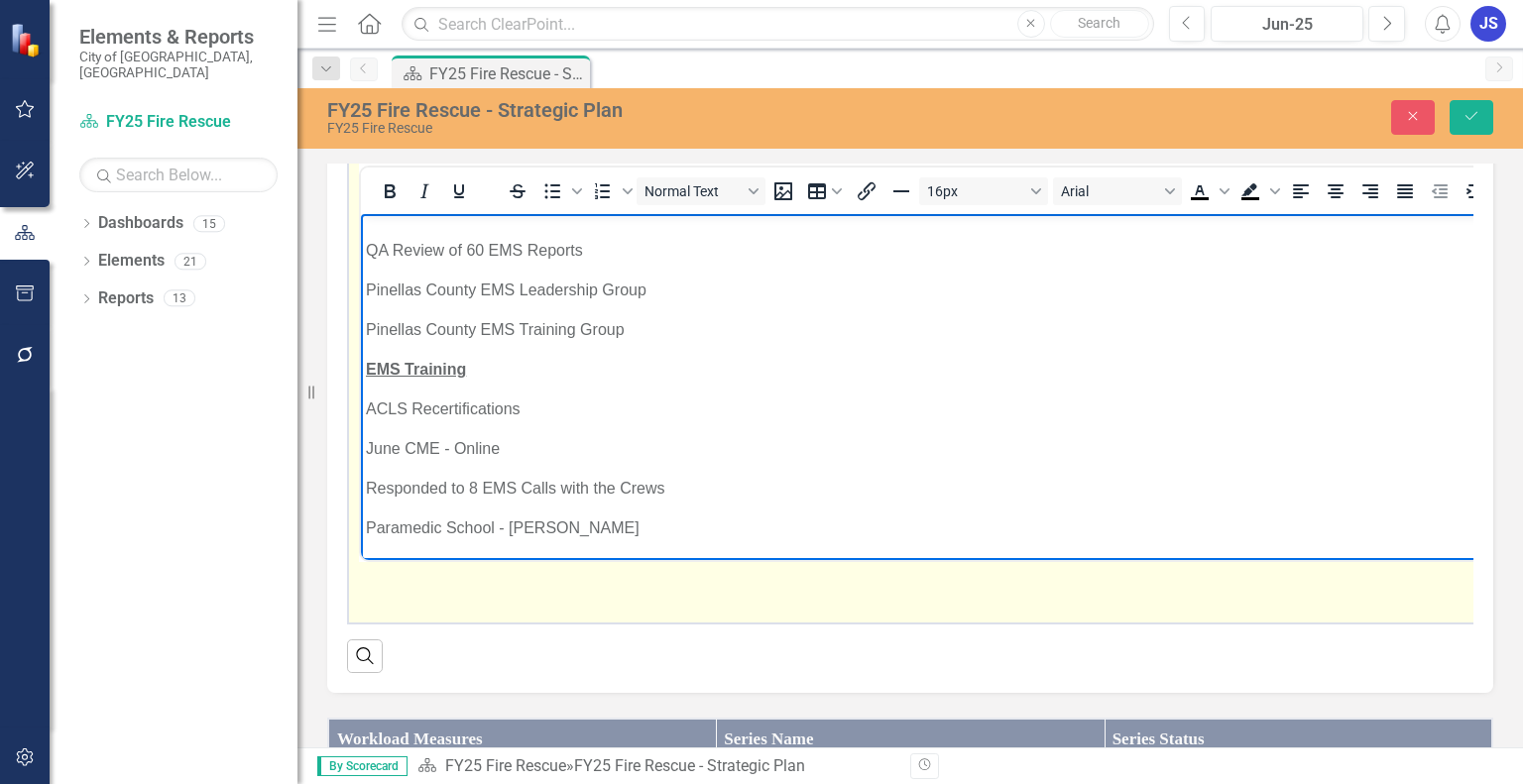 click on "June CME - Online" at bounding box center [1103, 448] 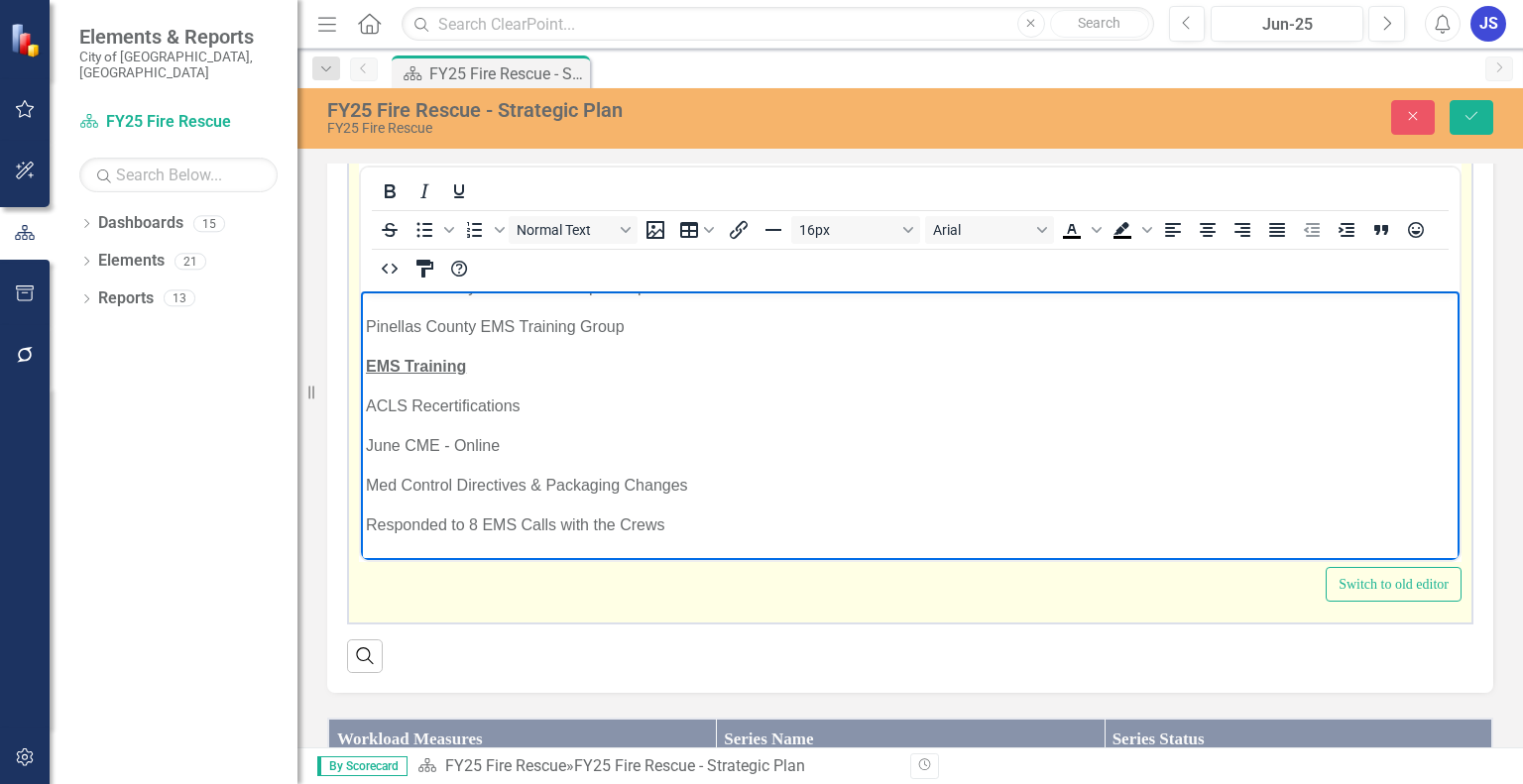 scroll, scrollTop: 456, scrollLeft: 0, axis: vertical 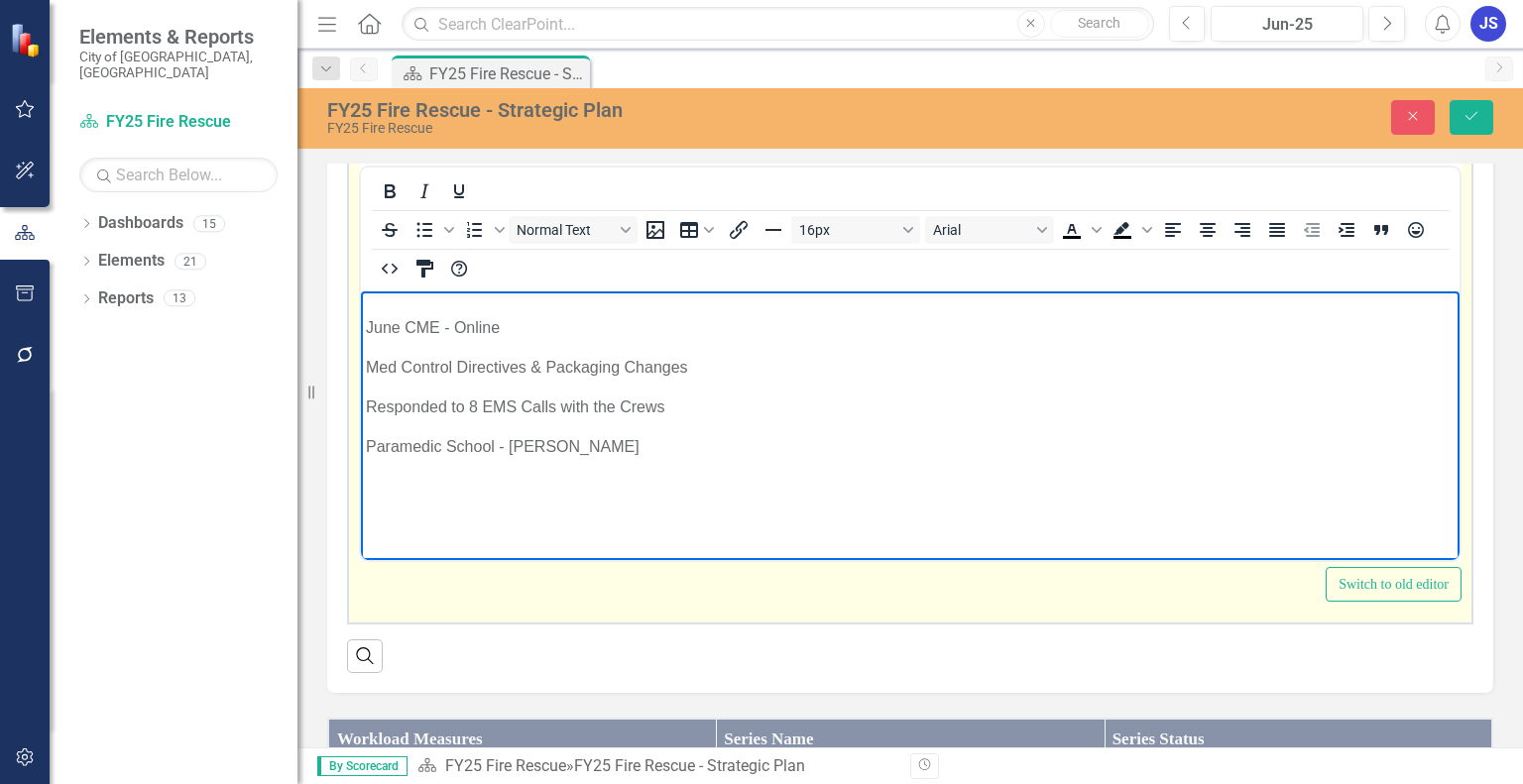 click at bounding box center (910, 525) 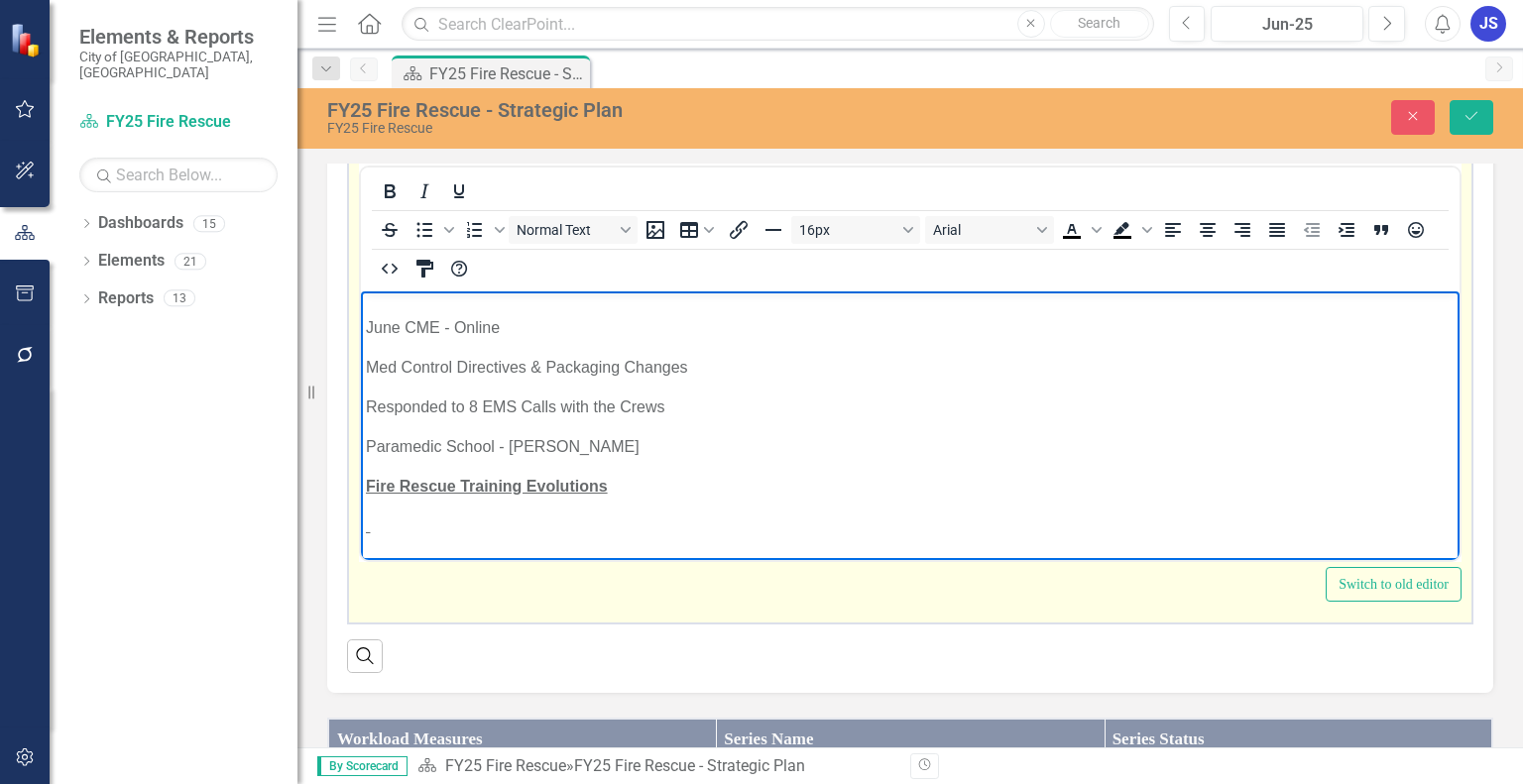 scroll, scrollTop: 416, scrollLeft: 0, axis: vertical 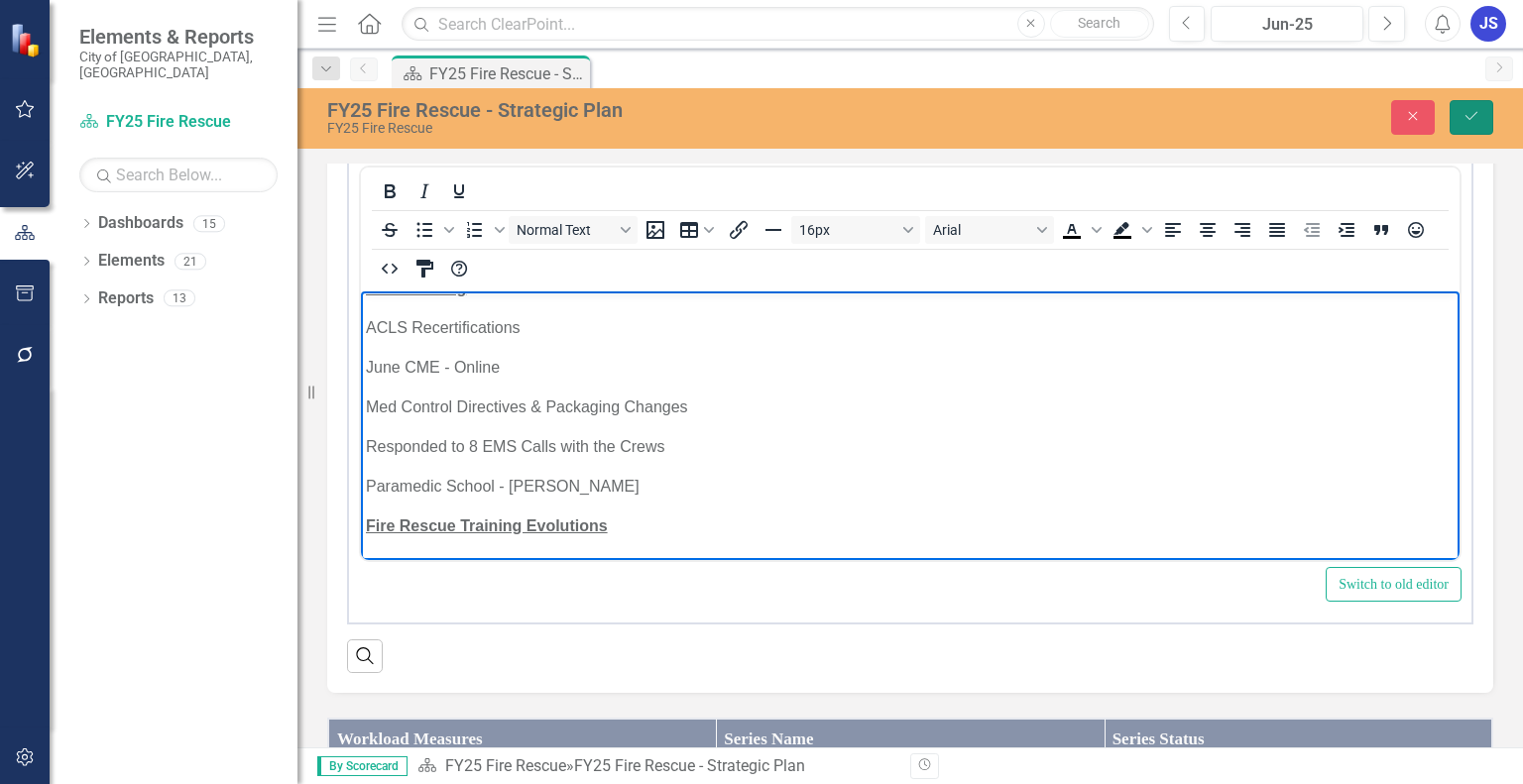 click on "Save" 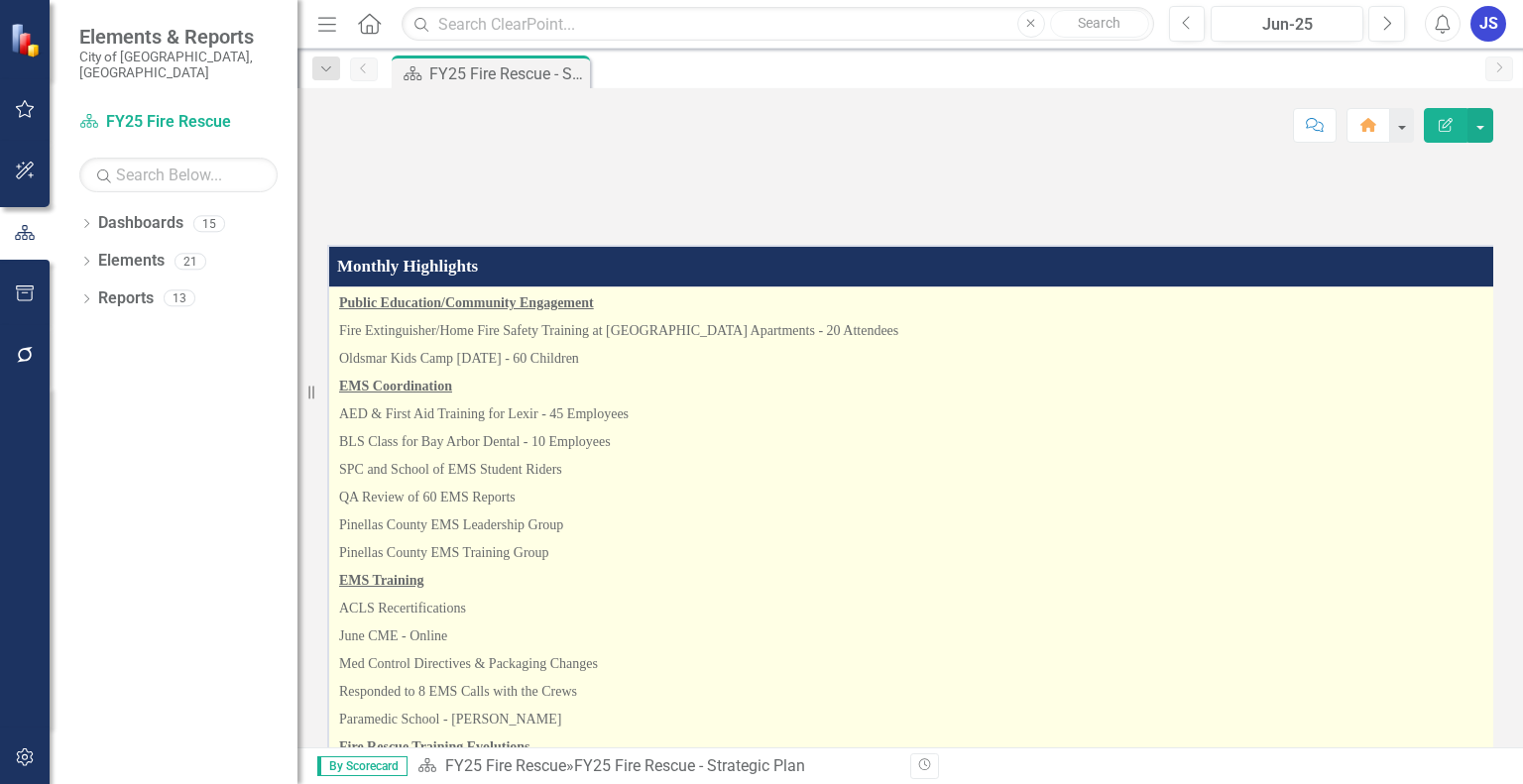 scroll, scrollTop: 0, scrollLeft: 0, axis: both 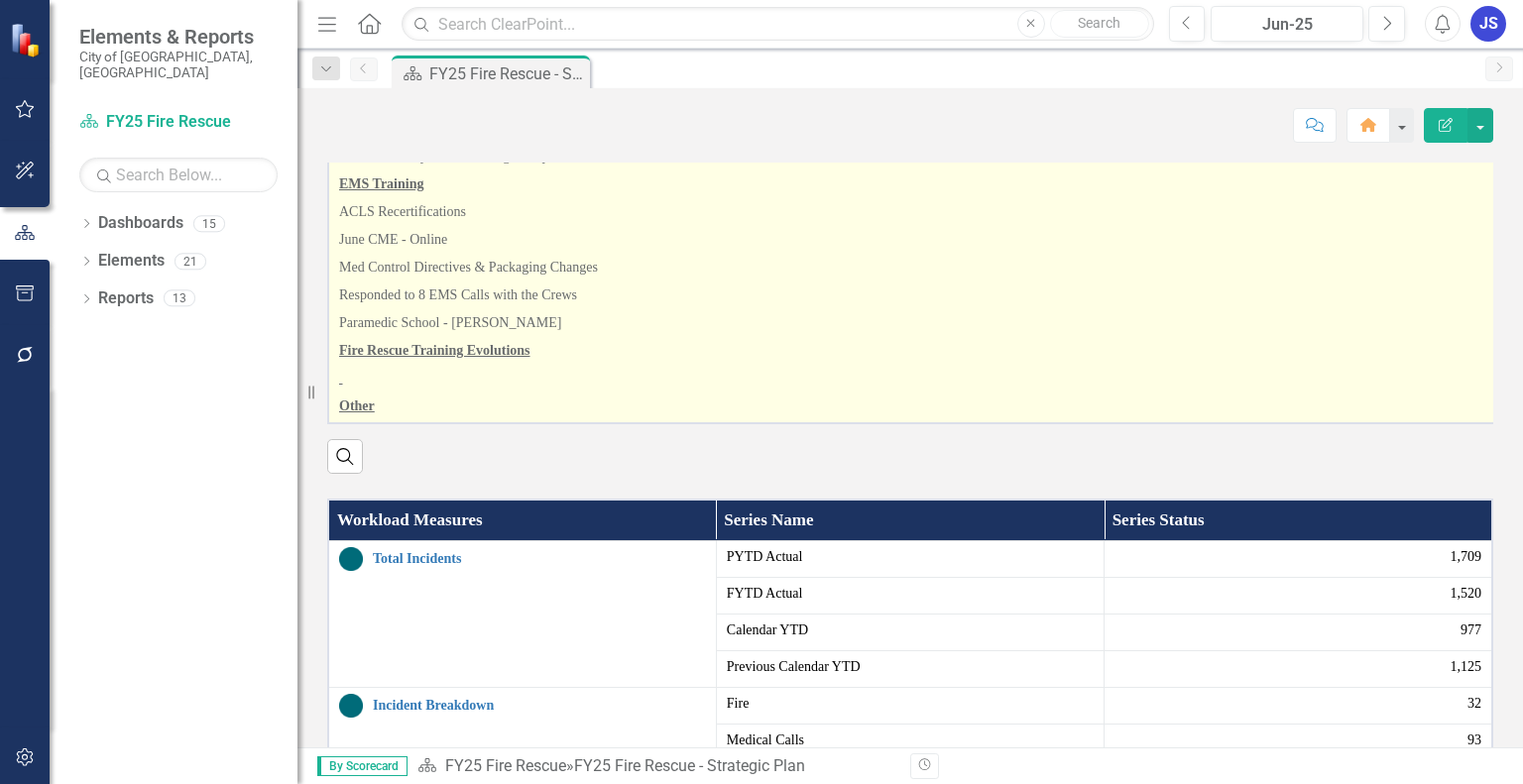 click on "Med Control Directives & Packaging Changes" at bounding box center [928, 268] 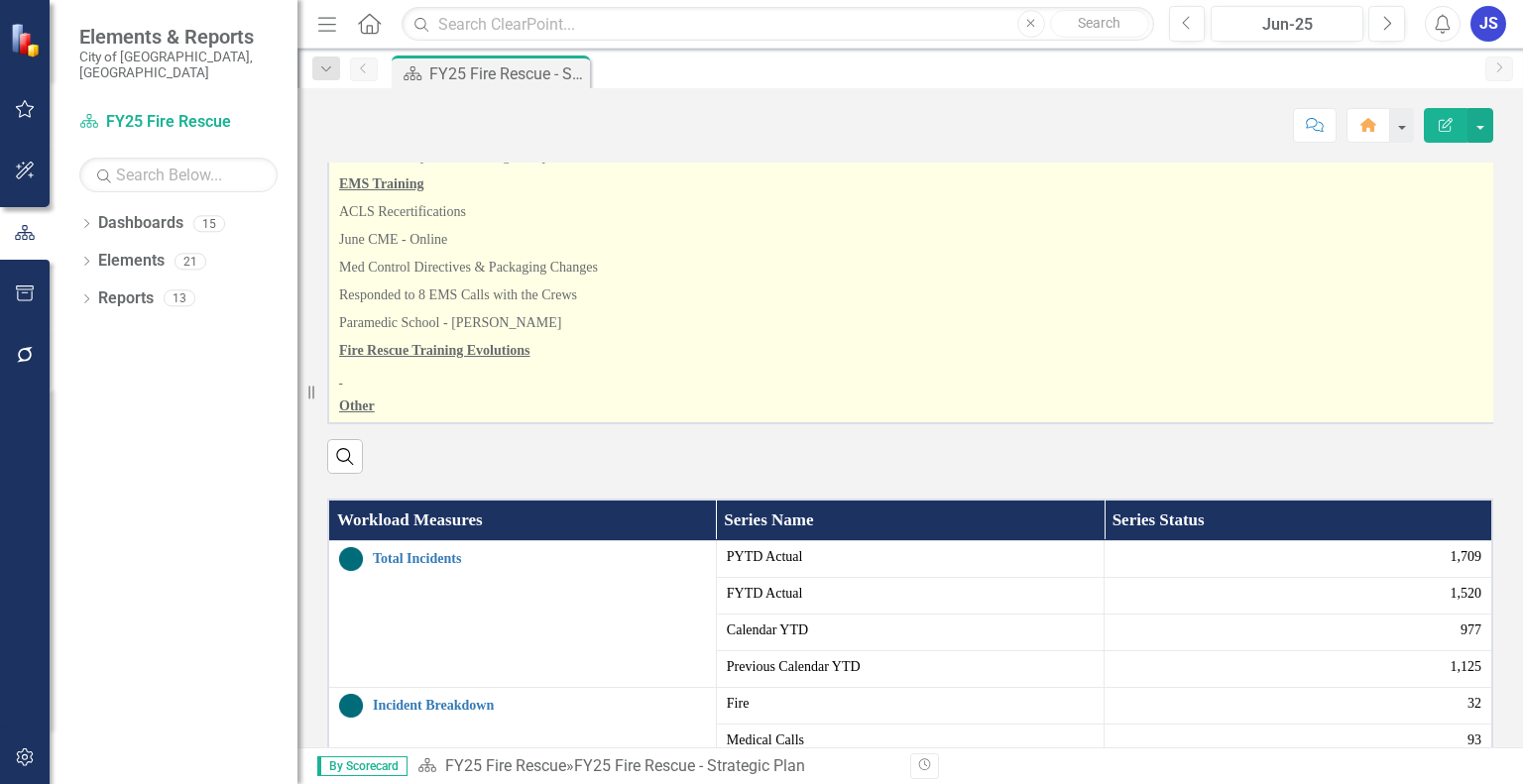 click on "Med Control Directives & Packaging Changes" at bounding box center [928, 268] 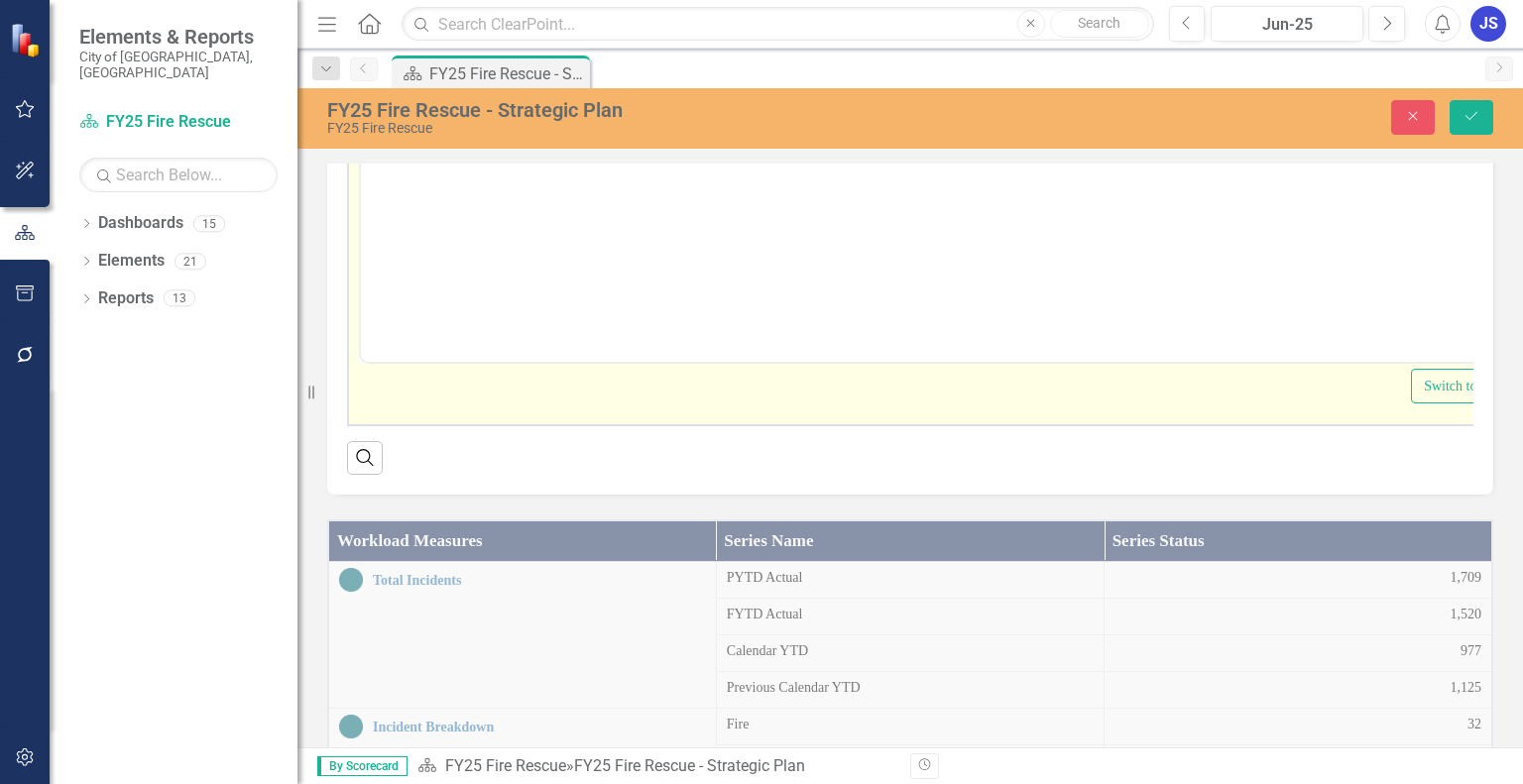 scroll, scrollTop: 0, scrollLeft: 0, axis: both 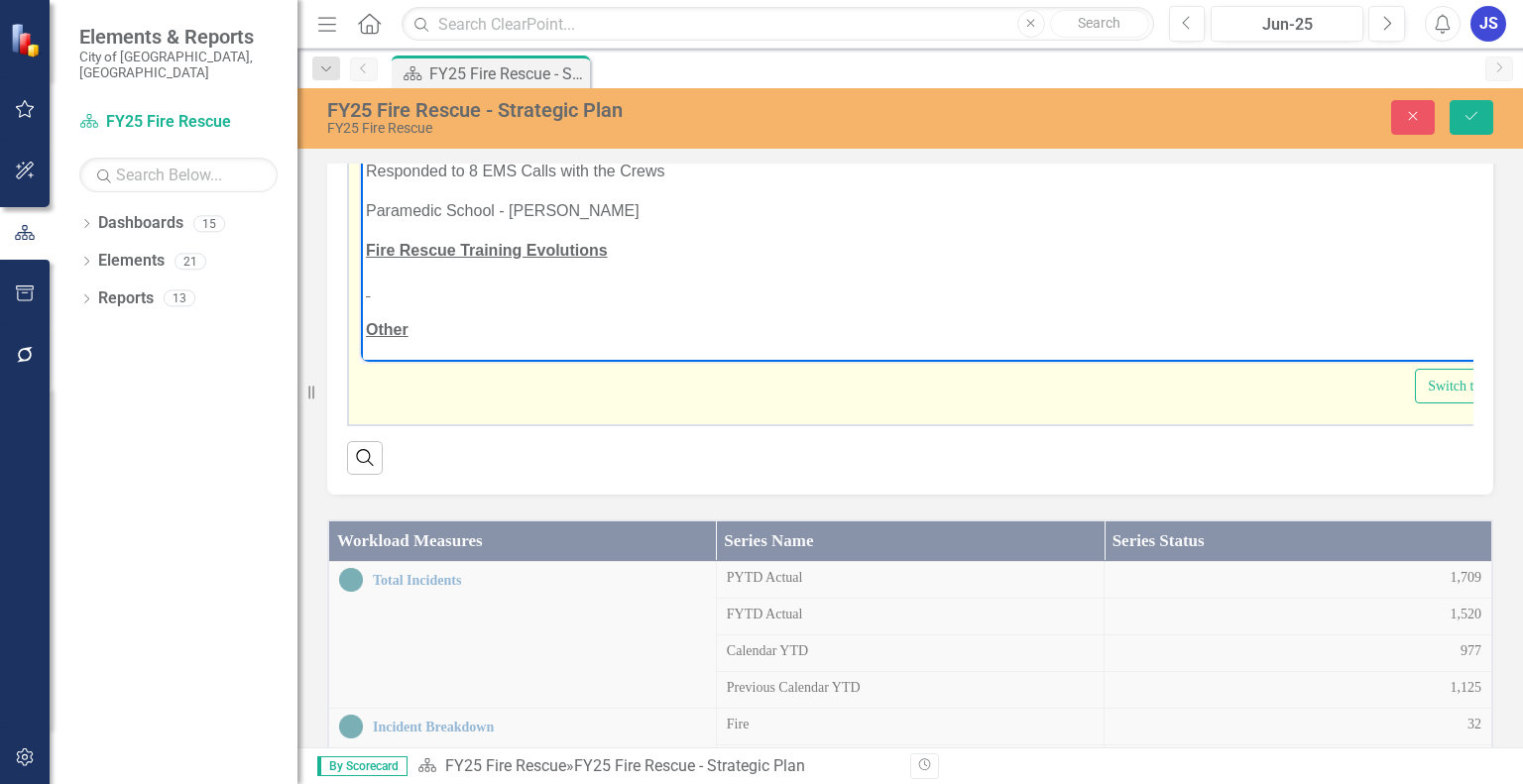 click on "Other" at bounding box center [955, 329] 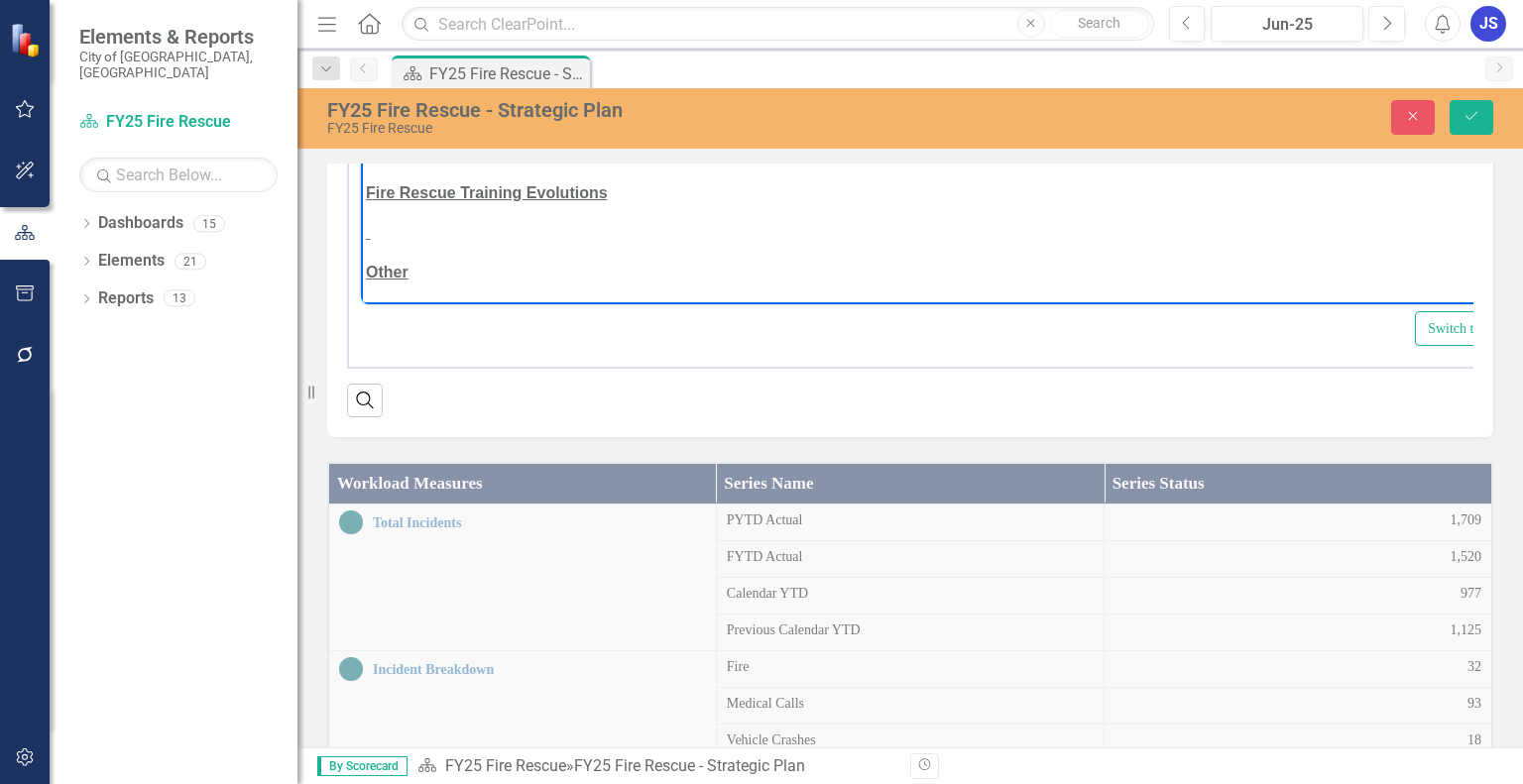scroll, scrollTop: 457, scrollLeft: 0, axis: vertical 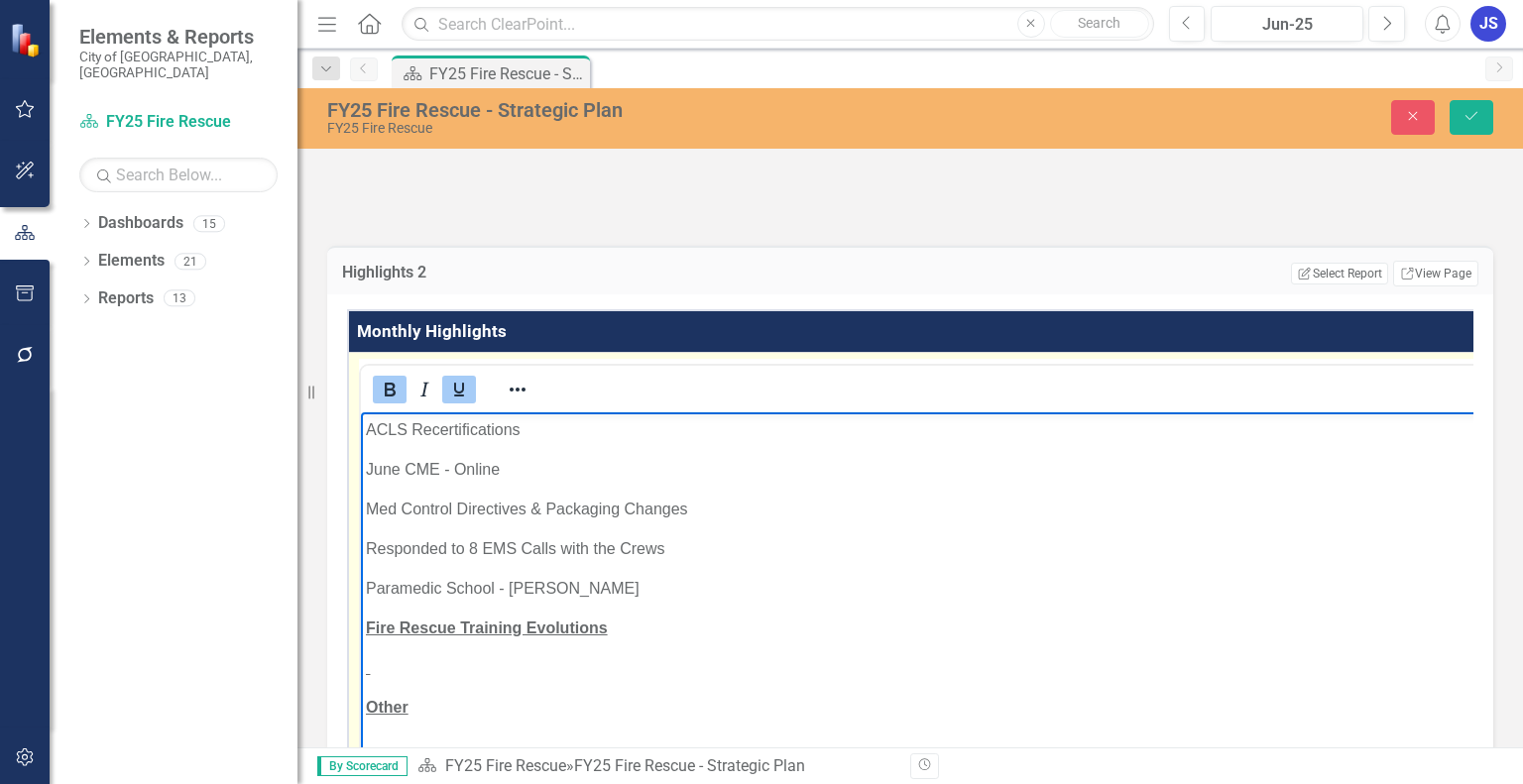 click 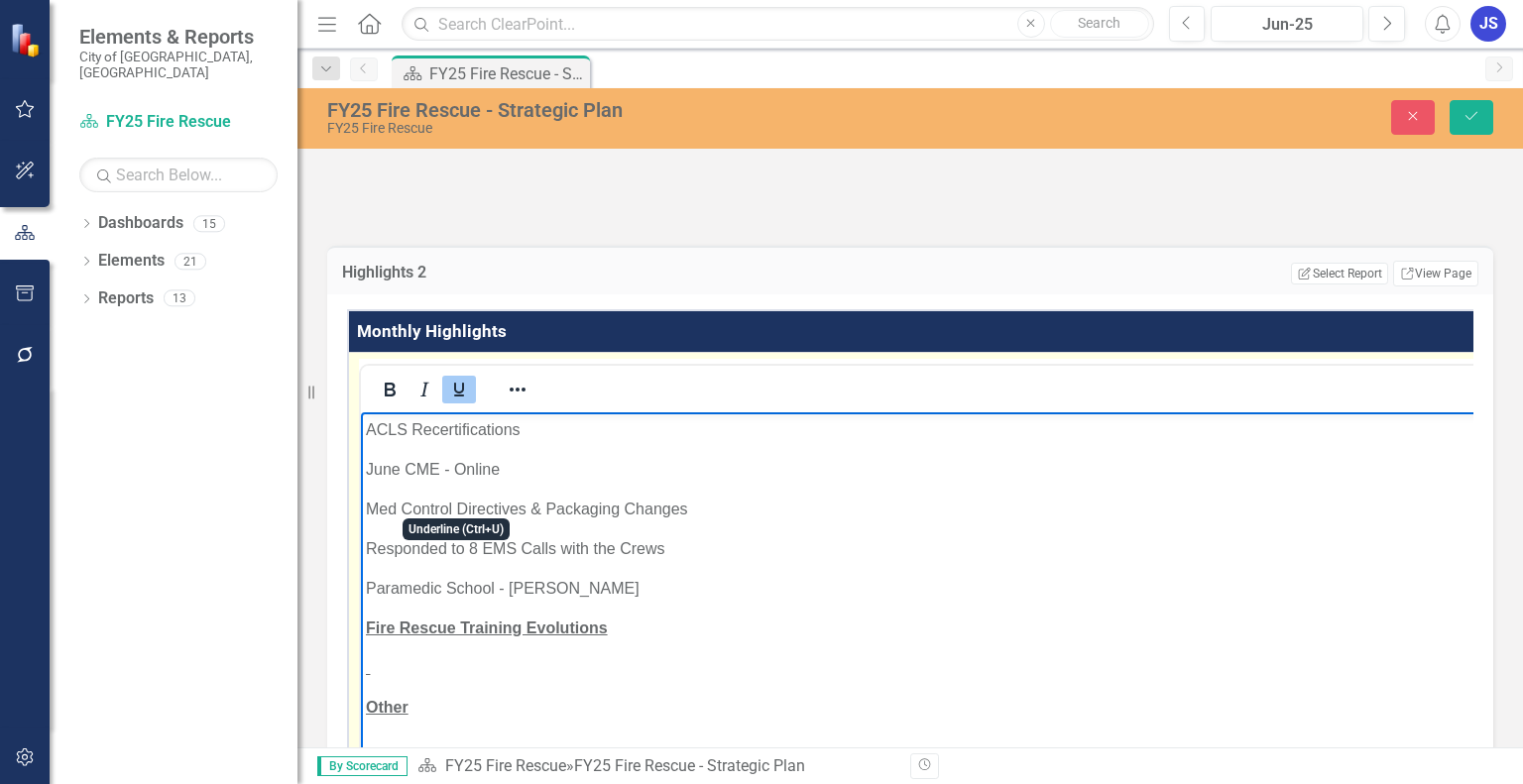 click 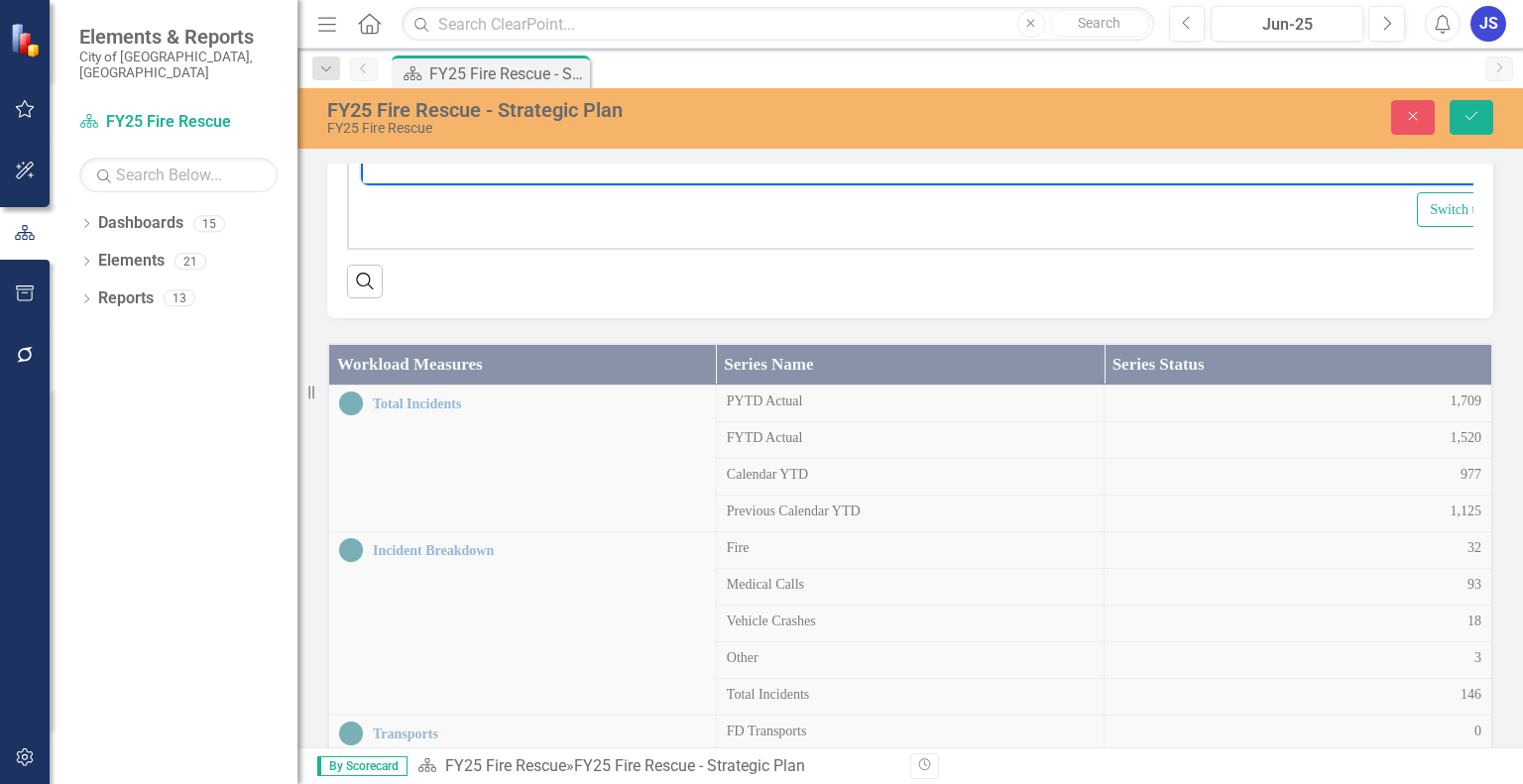 scroll, scrollTop: 560, scrollLeft: 0, axis: vertical 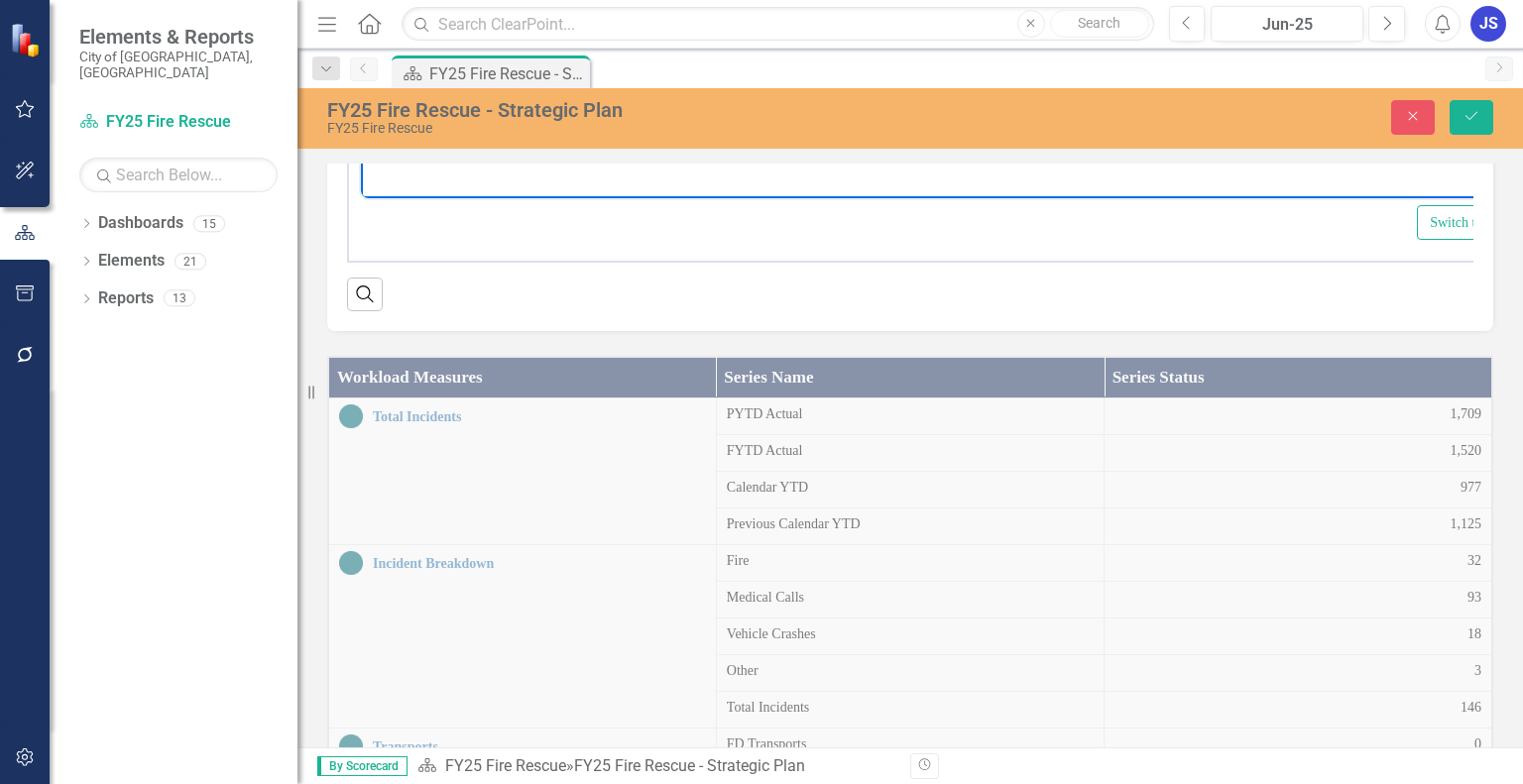 type 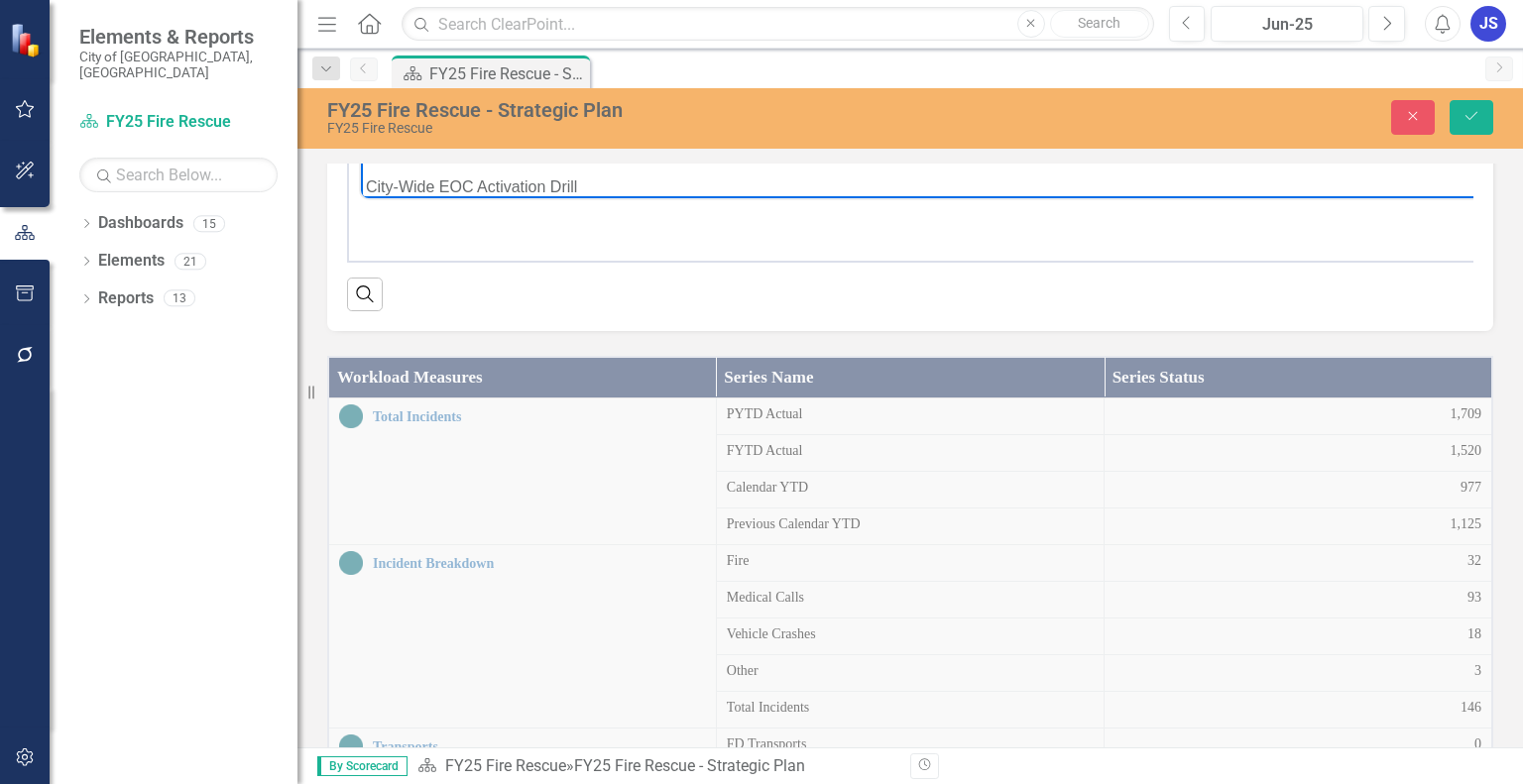 scroll, scrollTop: 475, scrollLeft: 0, axis: vertical 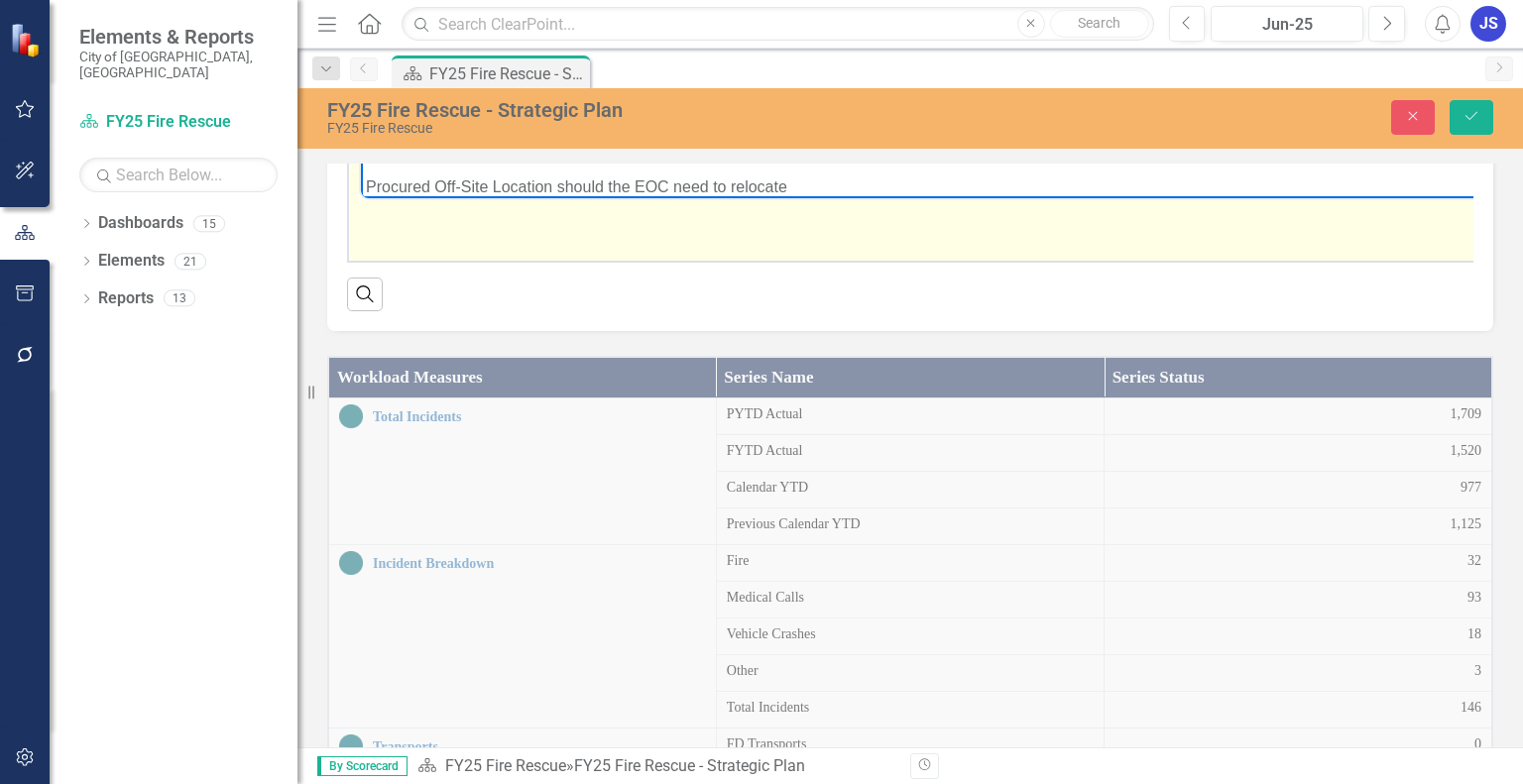 click on "City-Wide EOC Activation Drill" at bounding box center (1046, 148) 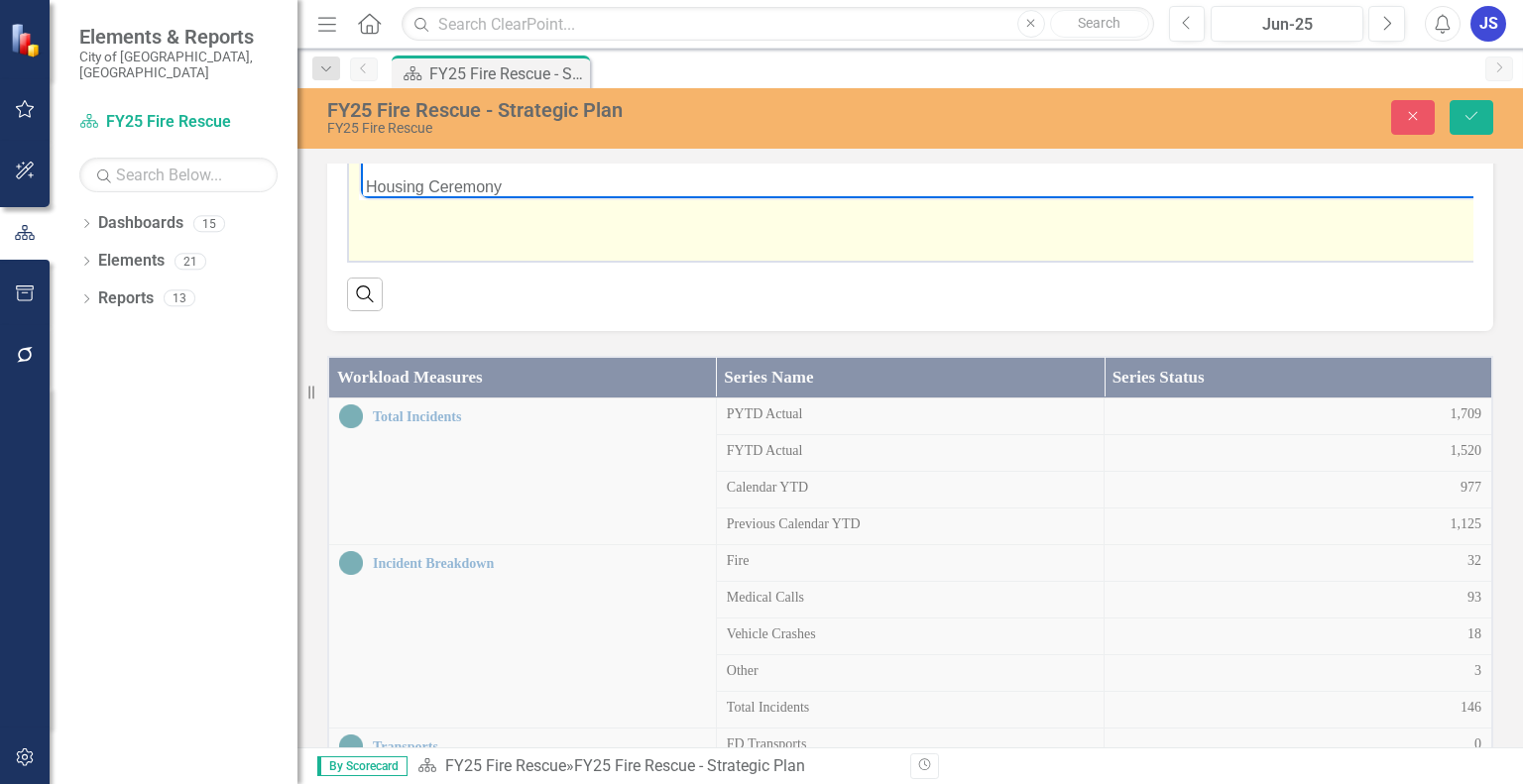 click on "Public Education/Community Engagement Fire Extinguisher/Home Fire Safety Training at [GEOGRAPHIC_DATA] Apartments - 20 Attendees Oldsmar Kids Camp [DATE] - 60 Children EMS Coordination AED & First Aid Training for Lexir - 45 Employees BLS Class for [GEOGRAPHIC_DATA] Dental - 10 Employees SPC and School of EMS Student Riders QA Review of 60 EMS Reports Pinellas County EMS Leadership Group  Pinellas County EMS Training Group EMS Training ACLS Recertifications June CME - Online Med Control Directives & Packaging Changes Responded to 8 EMS Calls with the Crews Paramedic School - [PERSON_NAME] Fire Rescue Training Evolutions   Other City-Wide EOC Activation Drill Housing Ceremony  Procured Off-Site Location should the EOC need to relocate" at bounding box center [1064, -181] 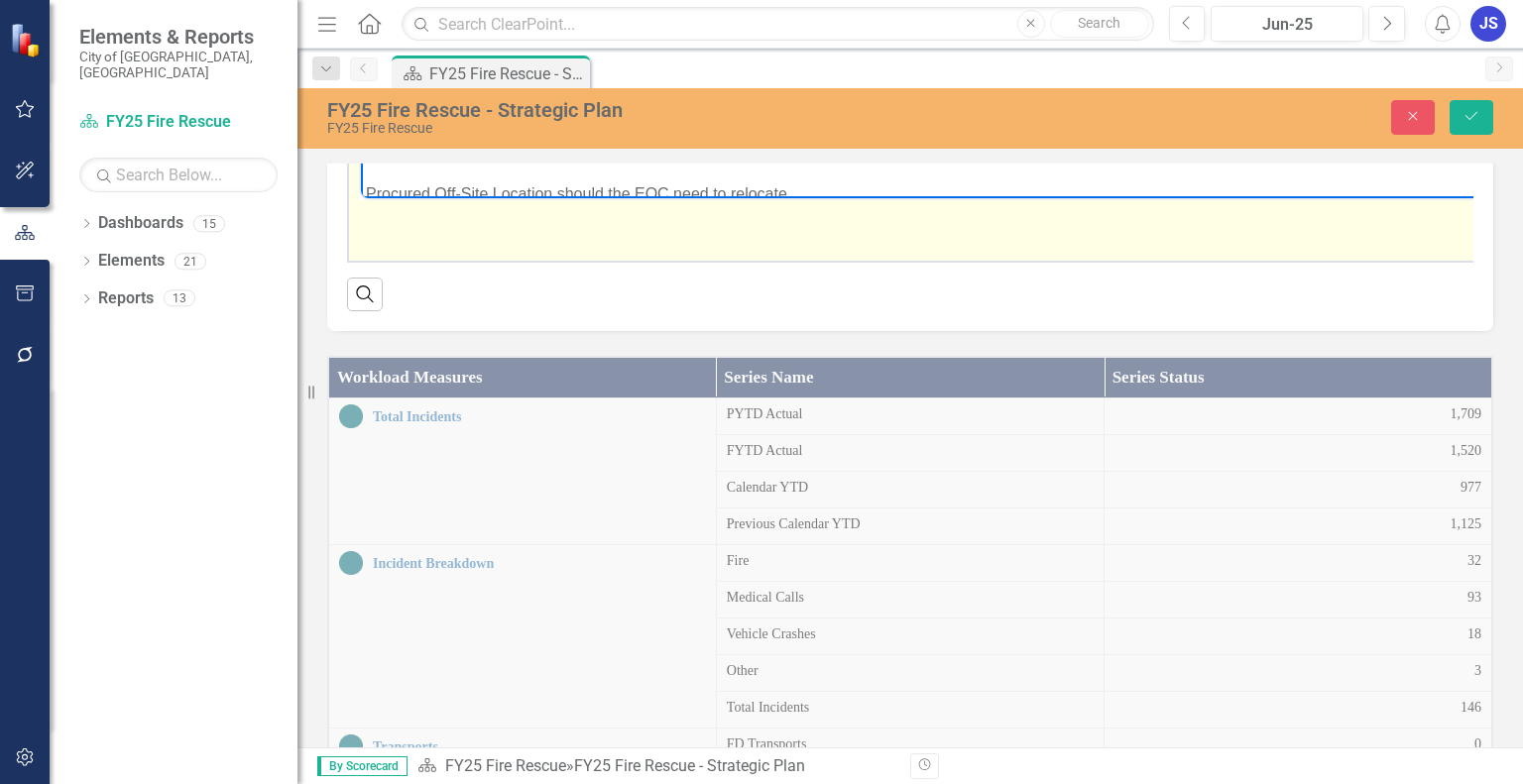 scroll, scrollTop: 535, scrollLeft: 0, axis: vertical 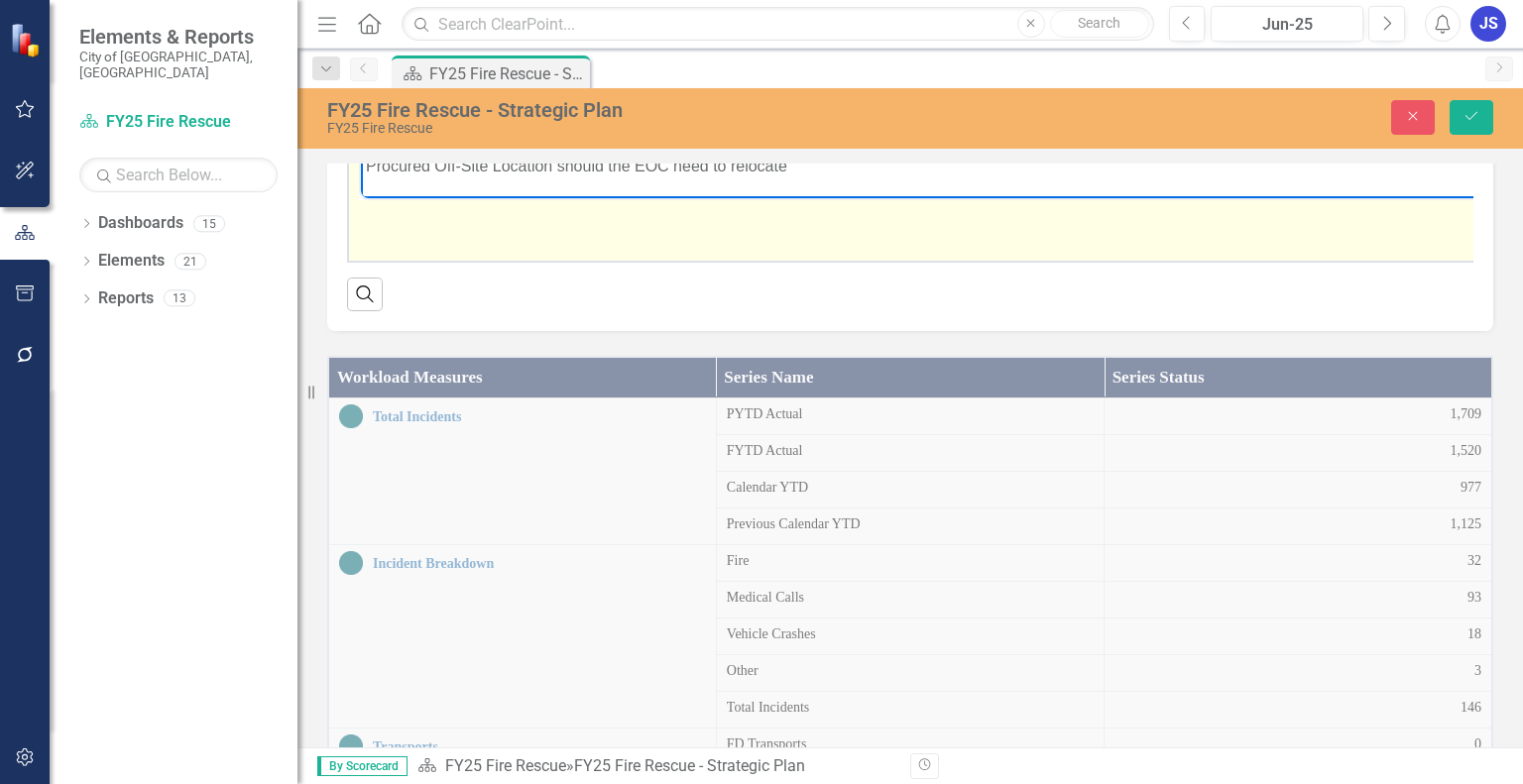 click on "Procured Off-Site Location should the EOC need to relocate" at bounding box center (1068, 167) 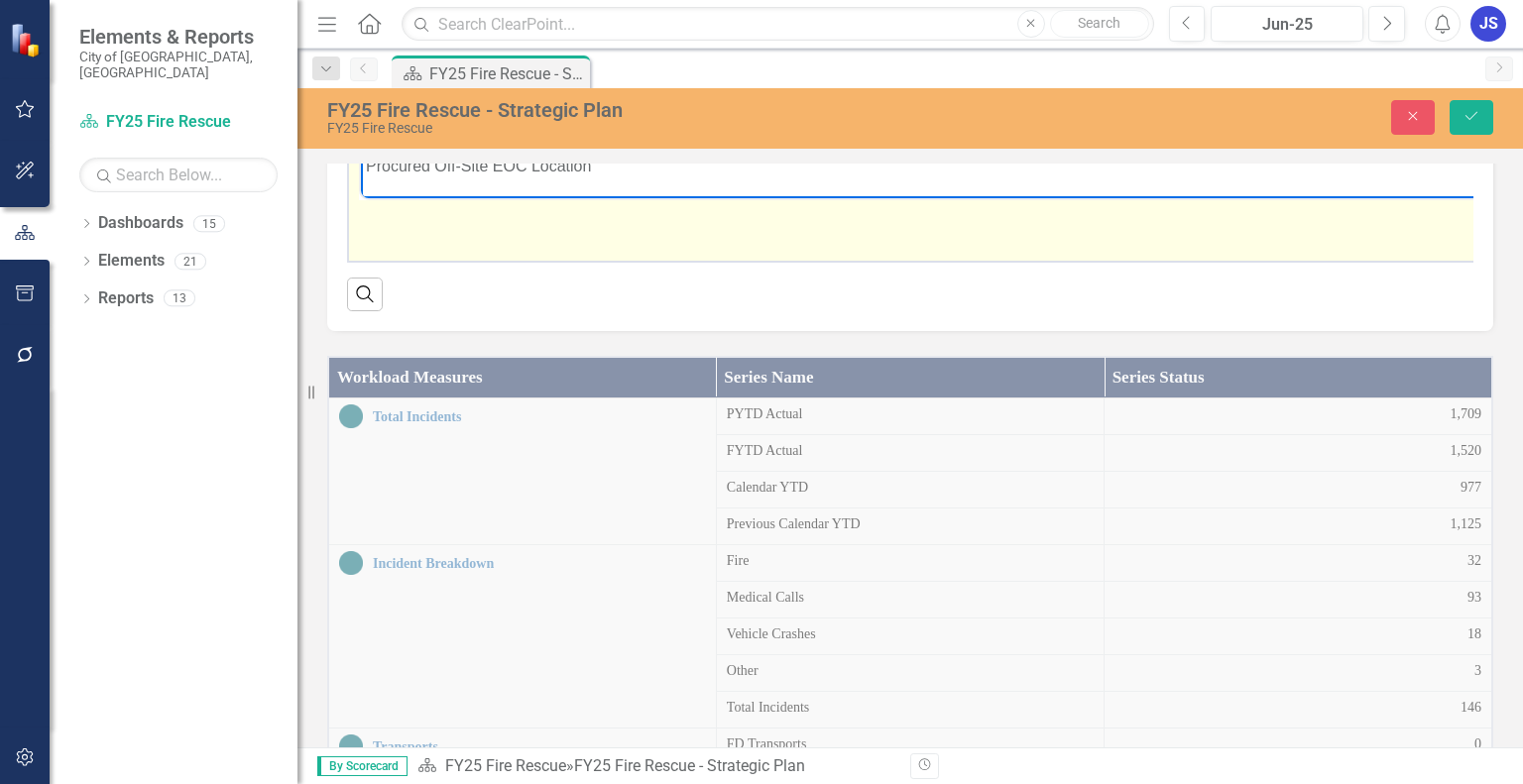 click on "Procured Off-Site EOC Location" at bounding box center [1092, 167] 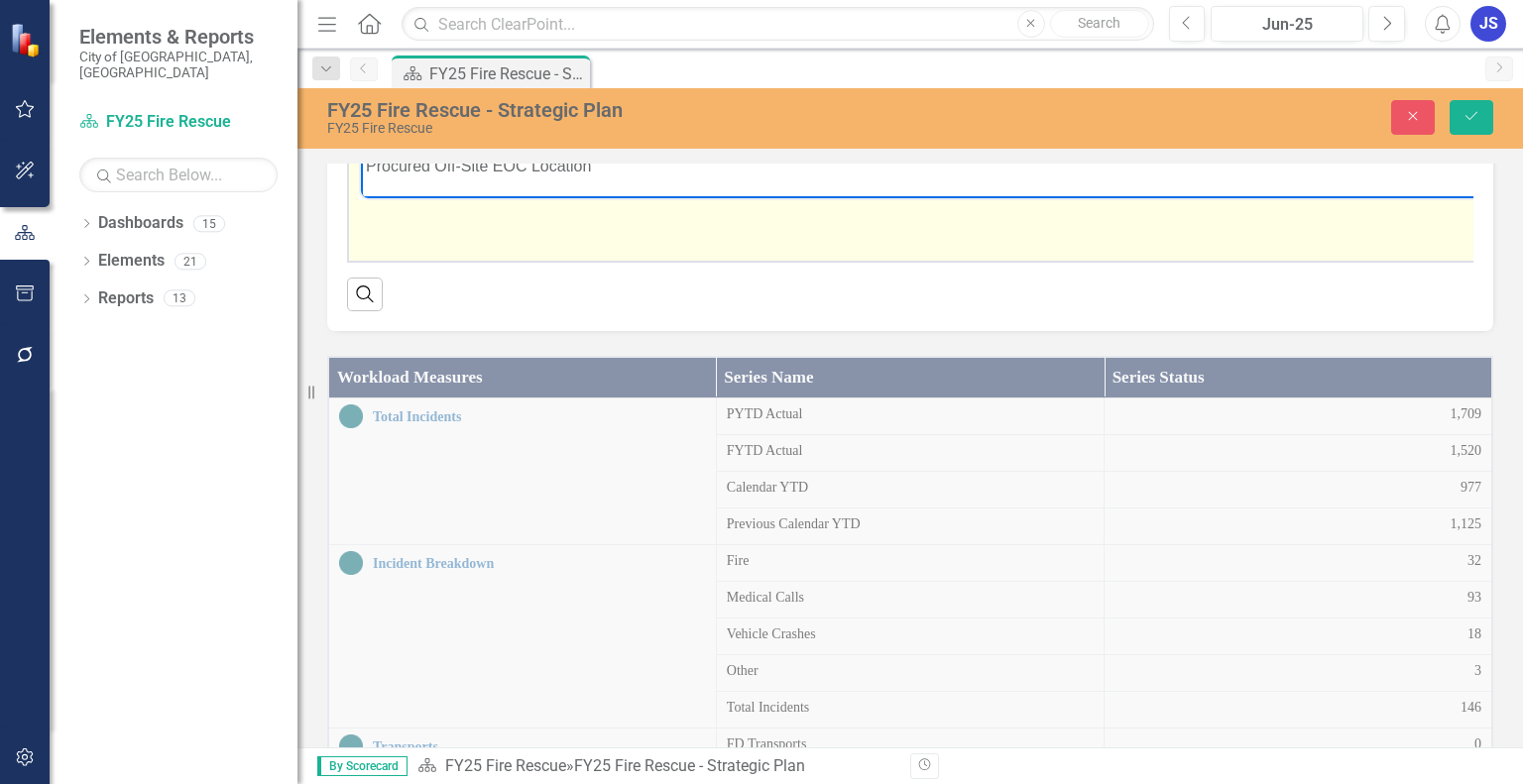 scroll, scrollTop: 554, scrollLeft: 0, axis: vertical 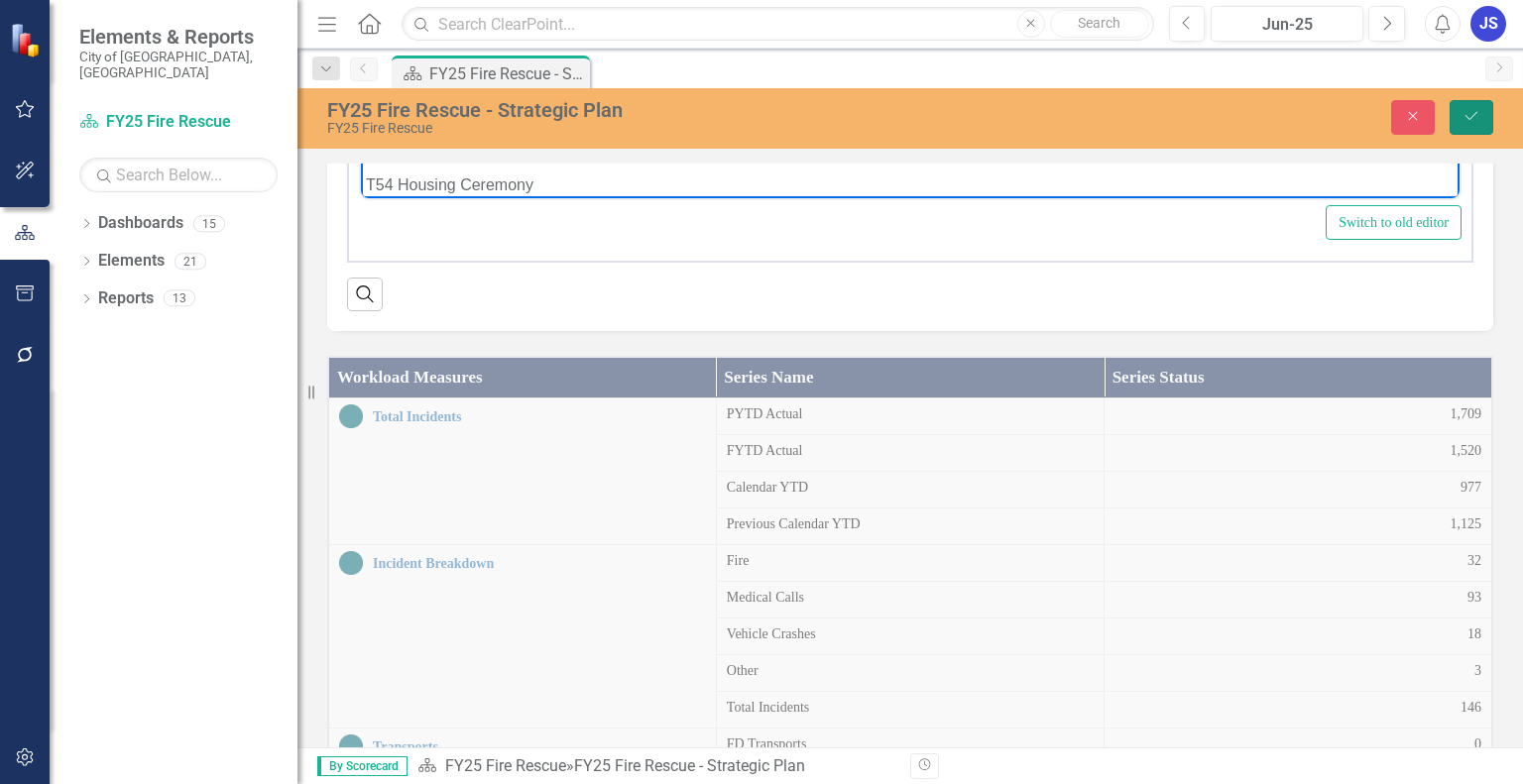 click on "Save" 